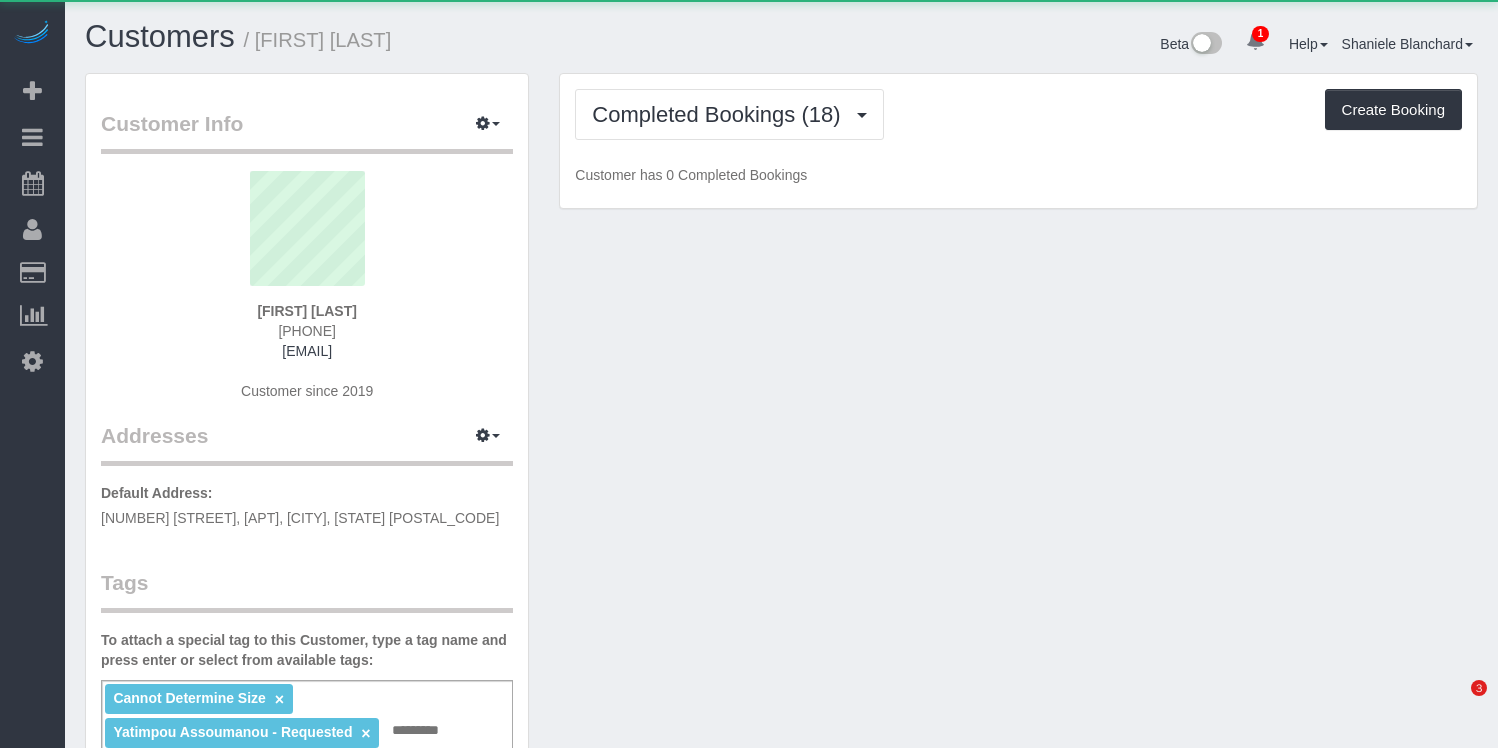 scroll, scrollTop: 0, scrollLeft: 0, axis: both 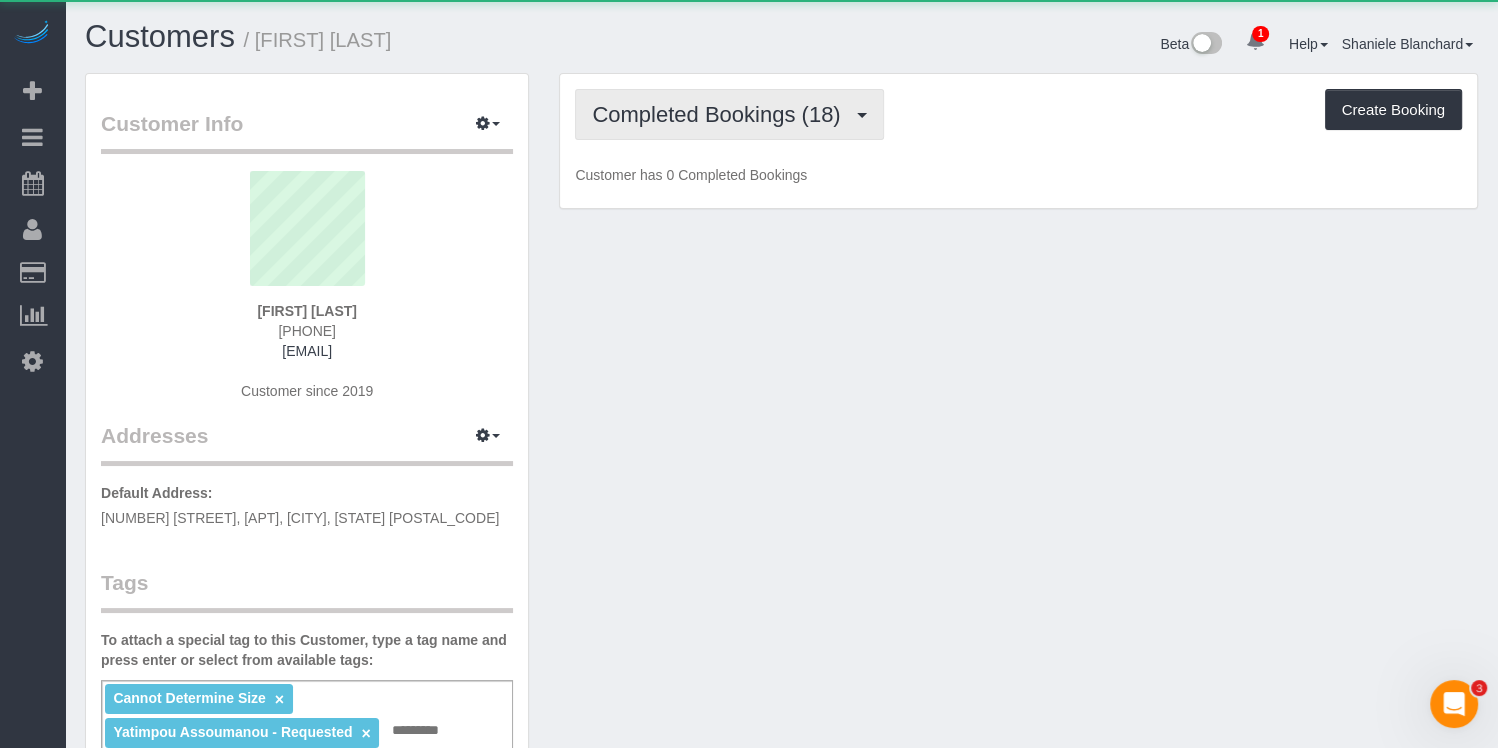 click on "Completed Bookings (18)" at bounding box center (721, 114) 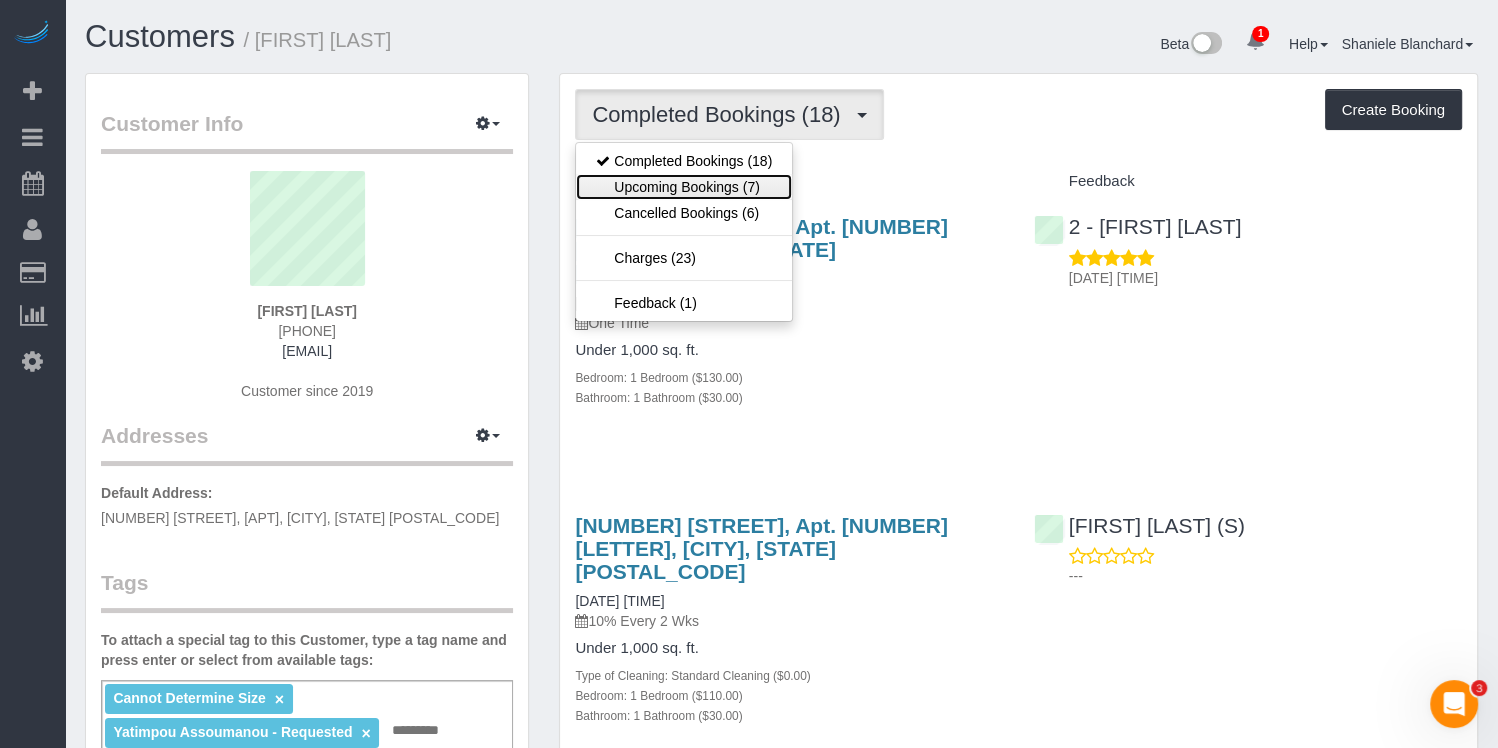click on "Upcoming Bookings (7)" at bounding box center [684, 187] 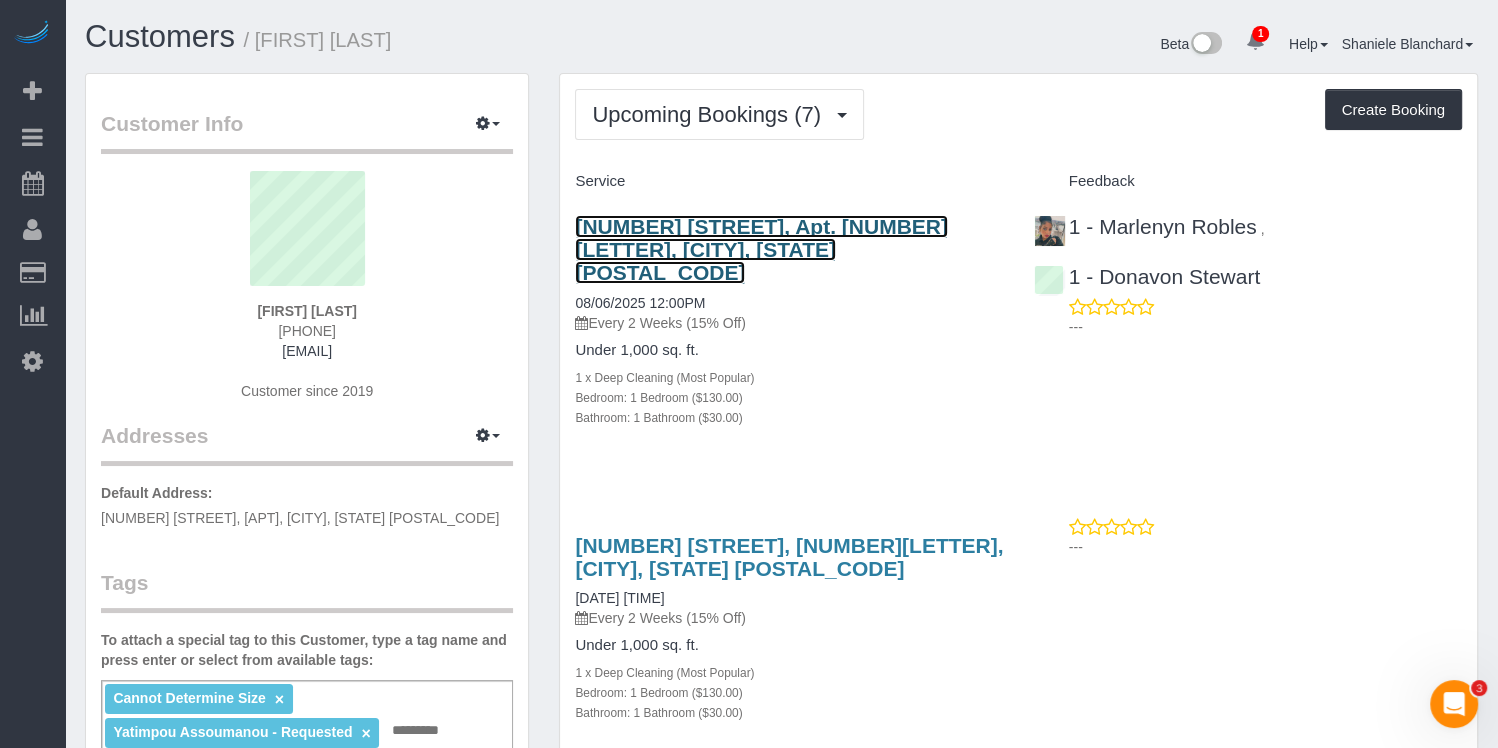click on "606 West 30th Street, Apt 24f, New York, NY 10001" at bounding box center [761, 249] 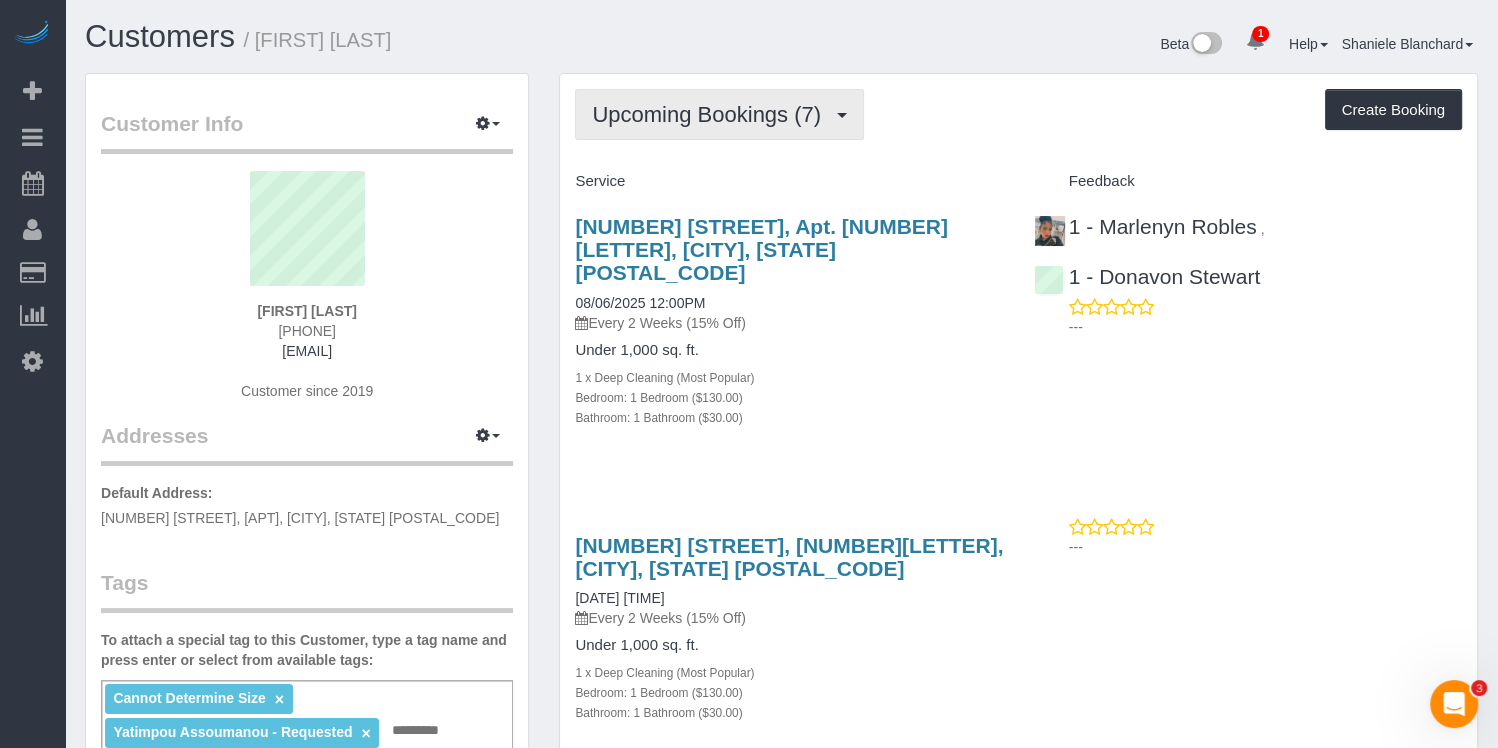click on "Upcoming Bookings (7)" at bounding box center [711, 114] 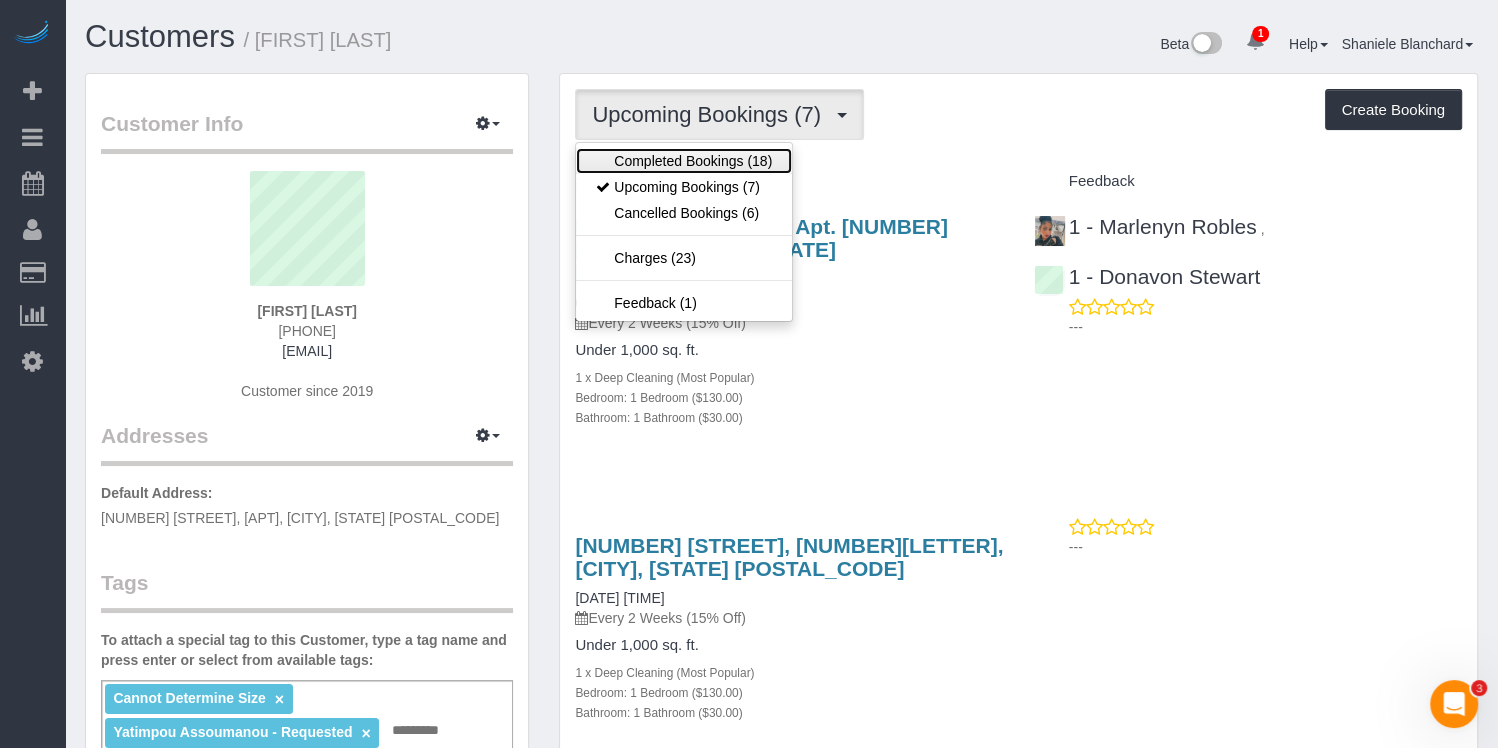 click on "Completed Bookings (18)" at bounding box center [684, 161] 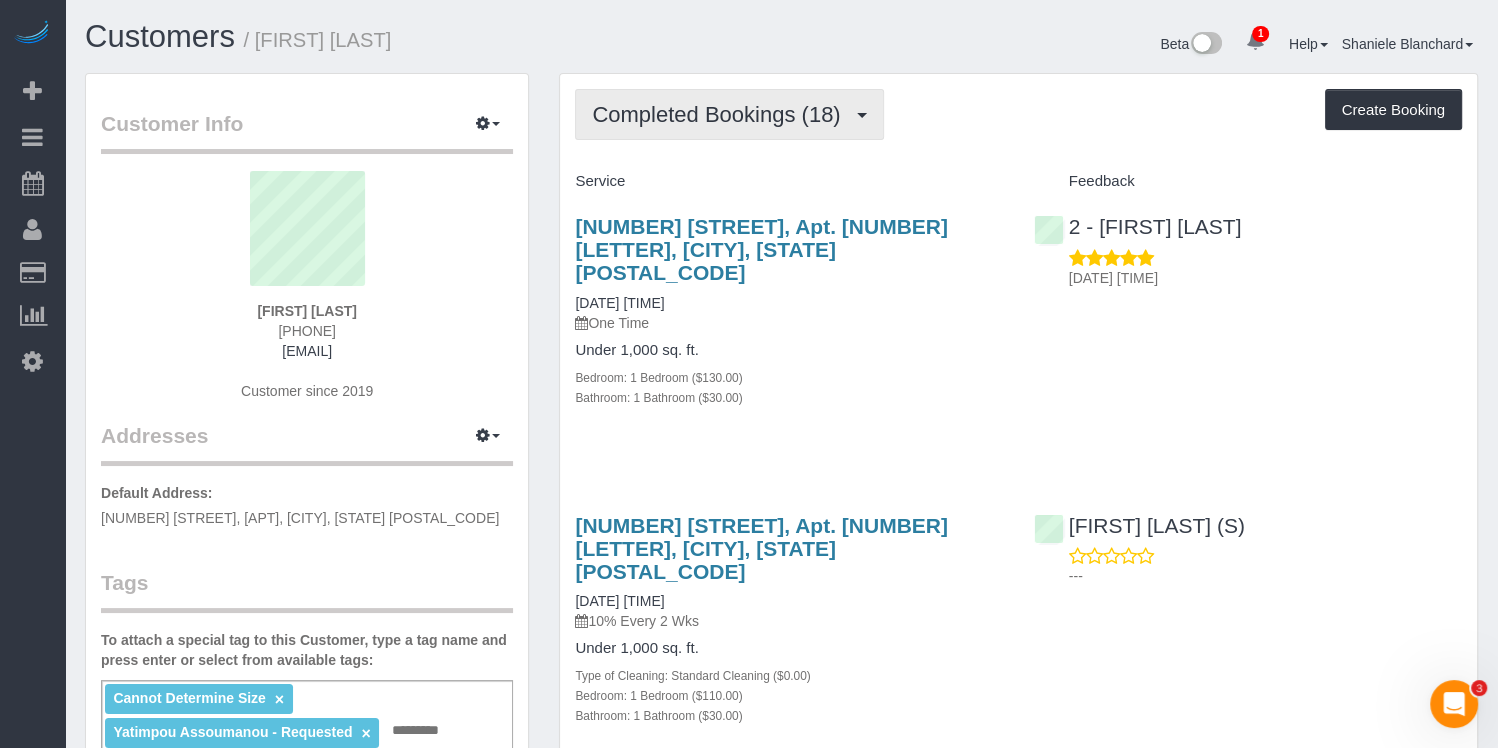 click on "Completed Bookings (18)" at bounding box center [729, 114] 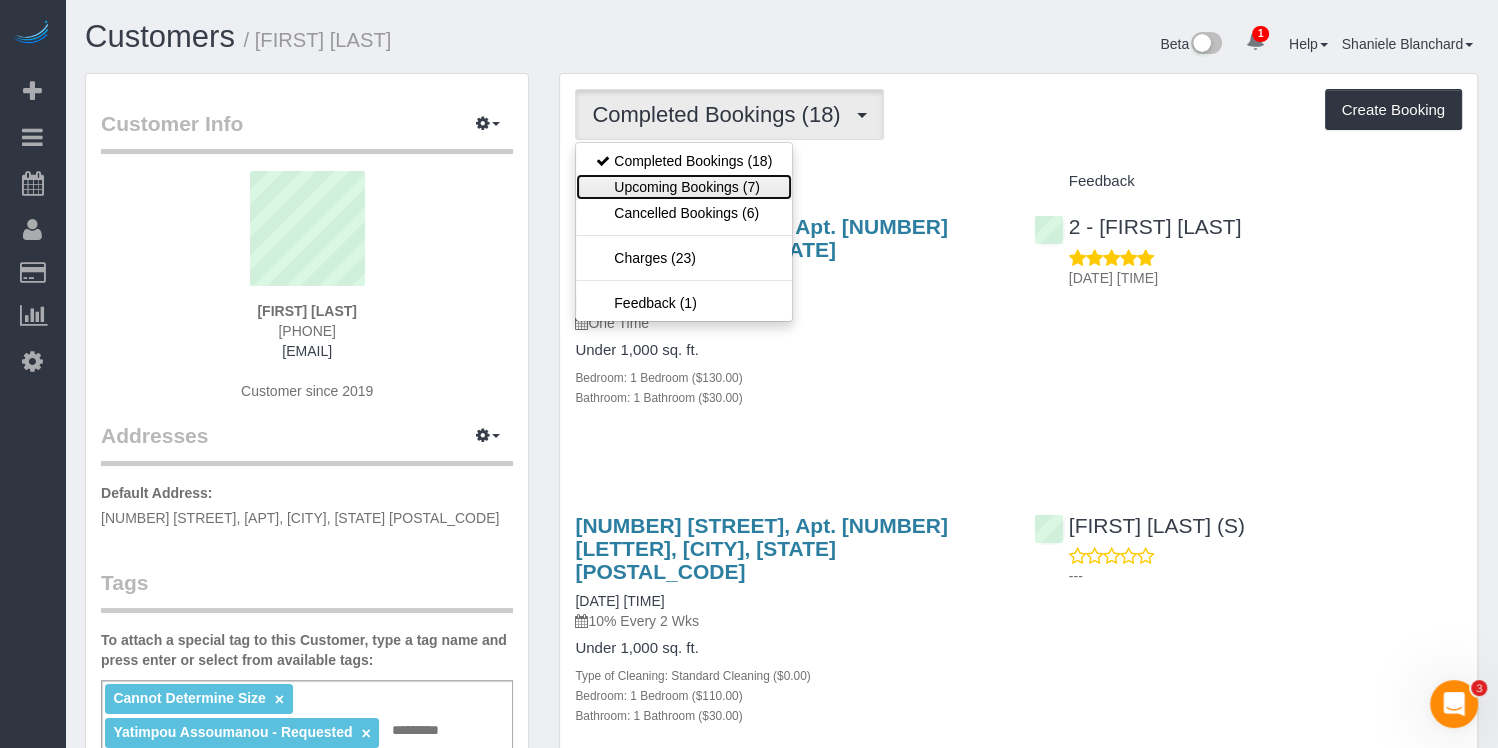 click on "Upcoming Bookings (7)" at bounding box center (684, 187) 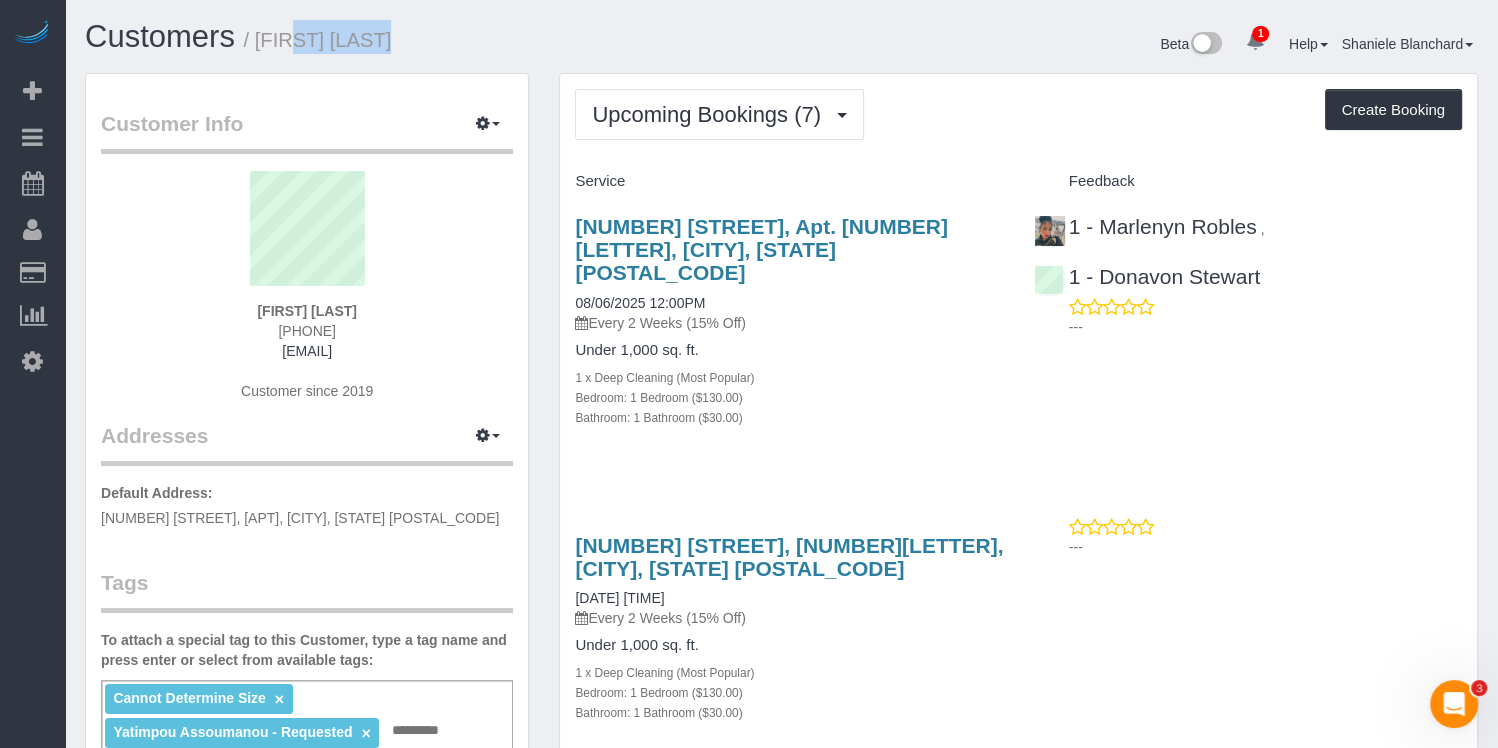 drag, startPoint x: 420, startPoint y: 48, endPoint x: 265, endPoint y: 50, distance: 155.01291 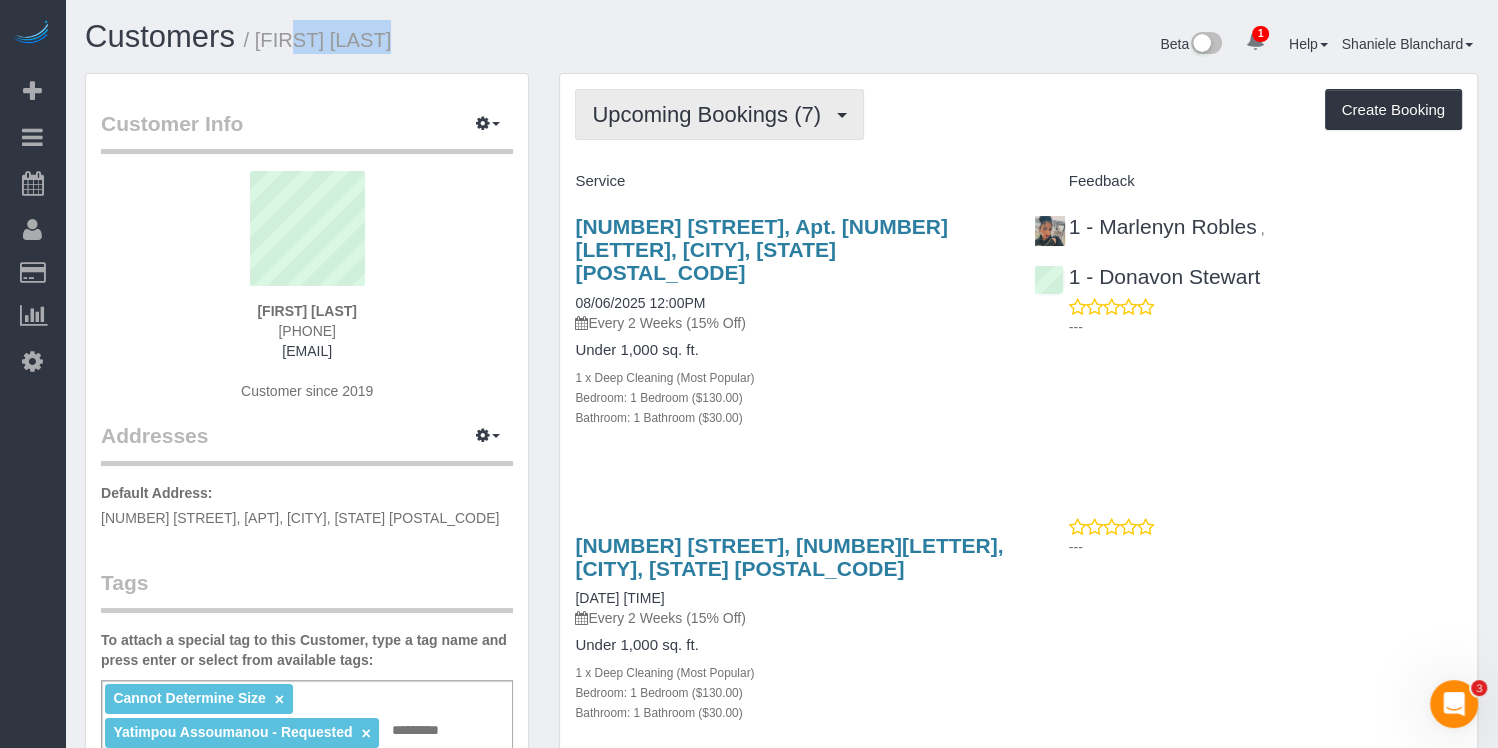 click on "Upcoming Bookings (7)" at bounding box center (711, 114) 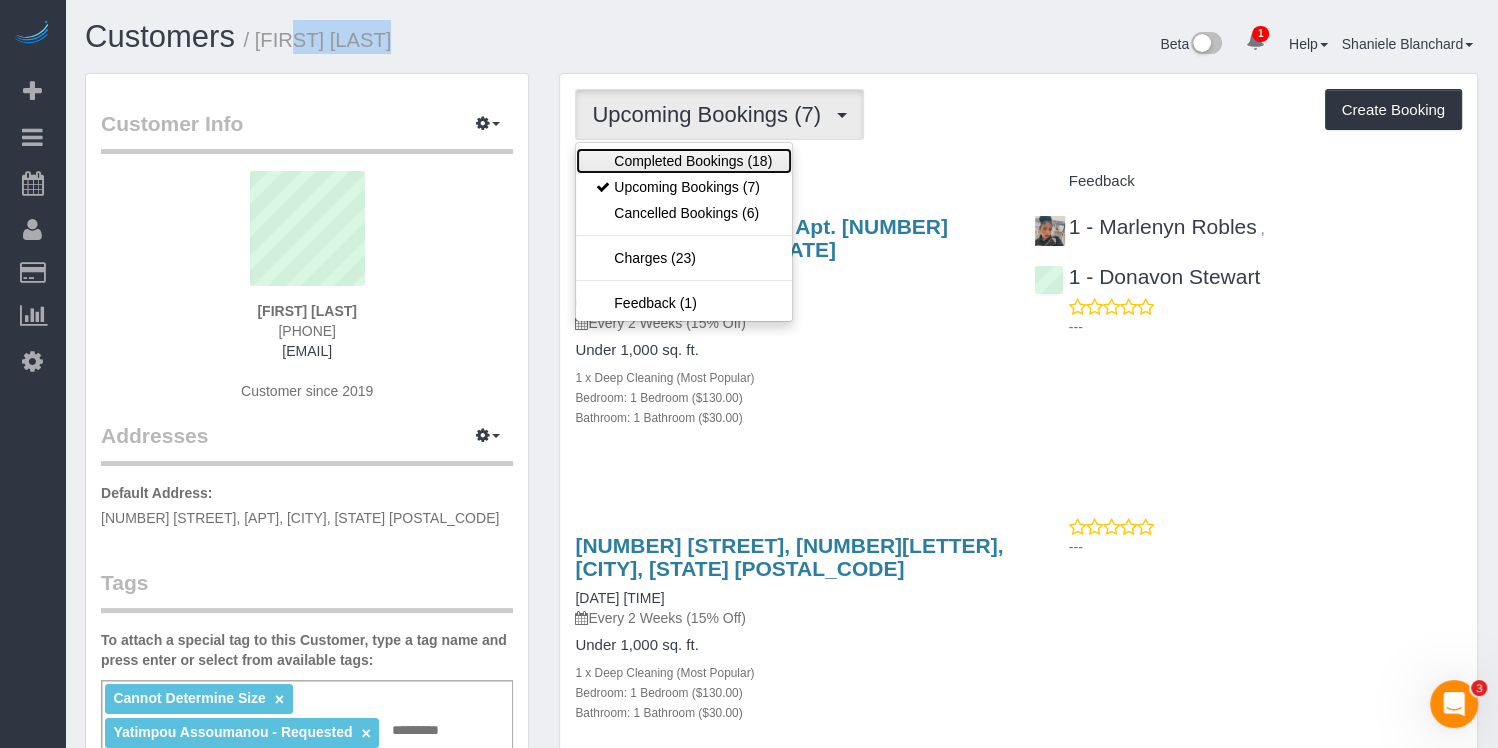 click on "Completed Bookings (18)" at bounding box center (684, 161) 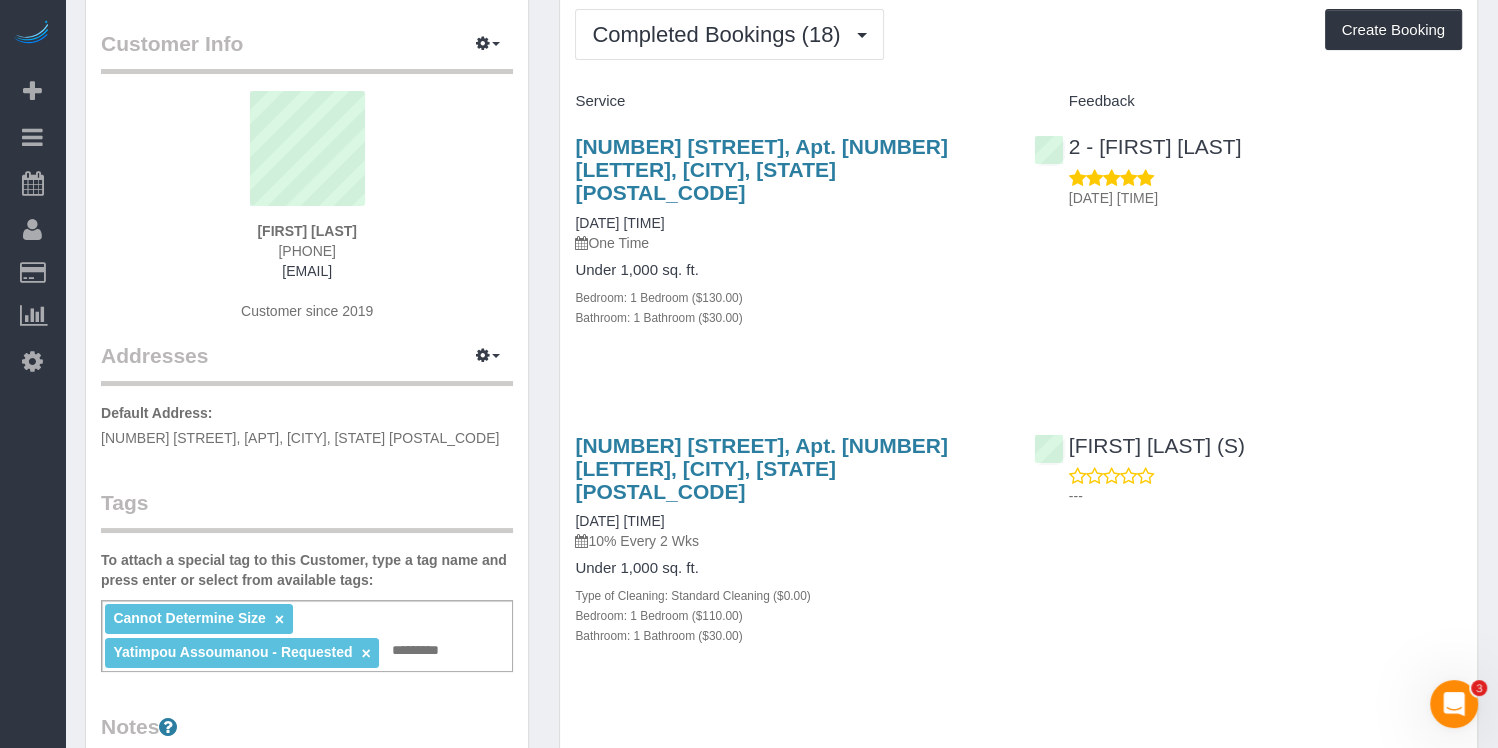 scroll, scrollTop: 0, scrollLeft: 0, axis: both 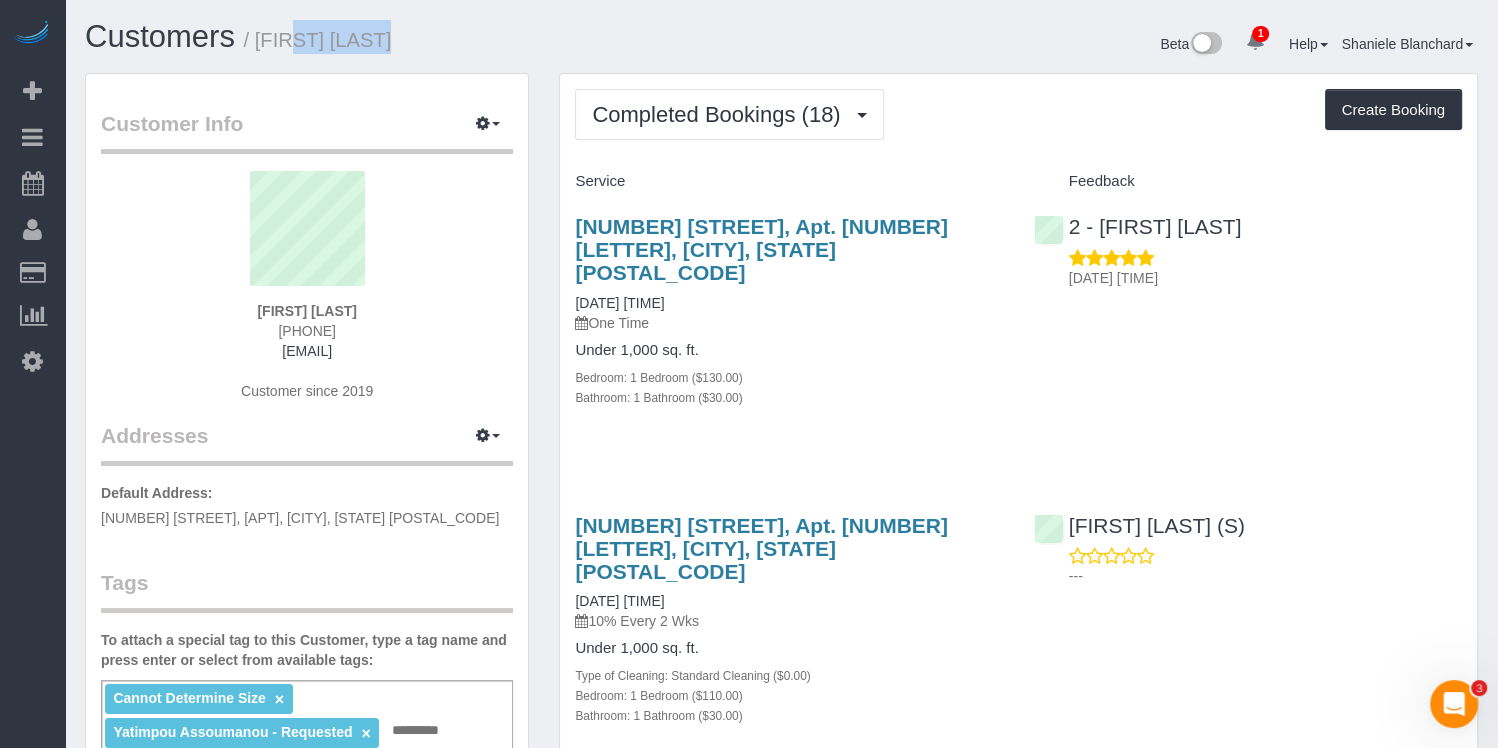 drag, startPoint x: 369, startPoint y: 309, endPoint x: 252, endPoint y: 300, distance: 117.34564 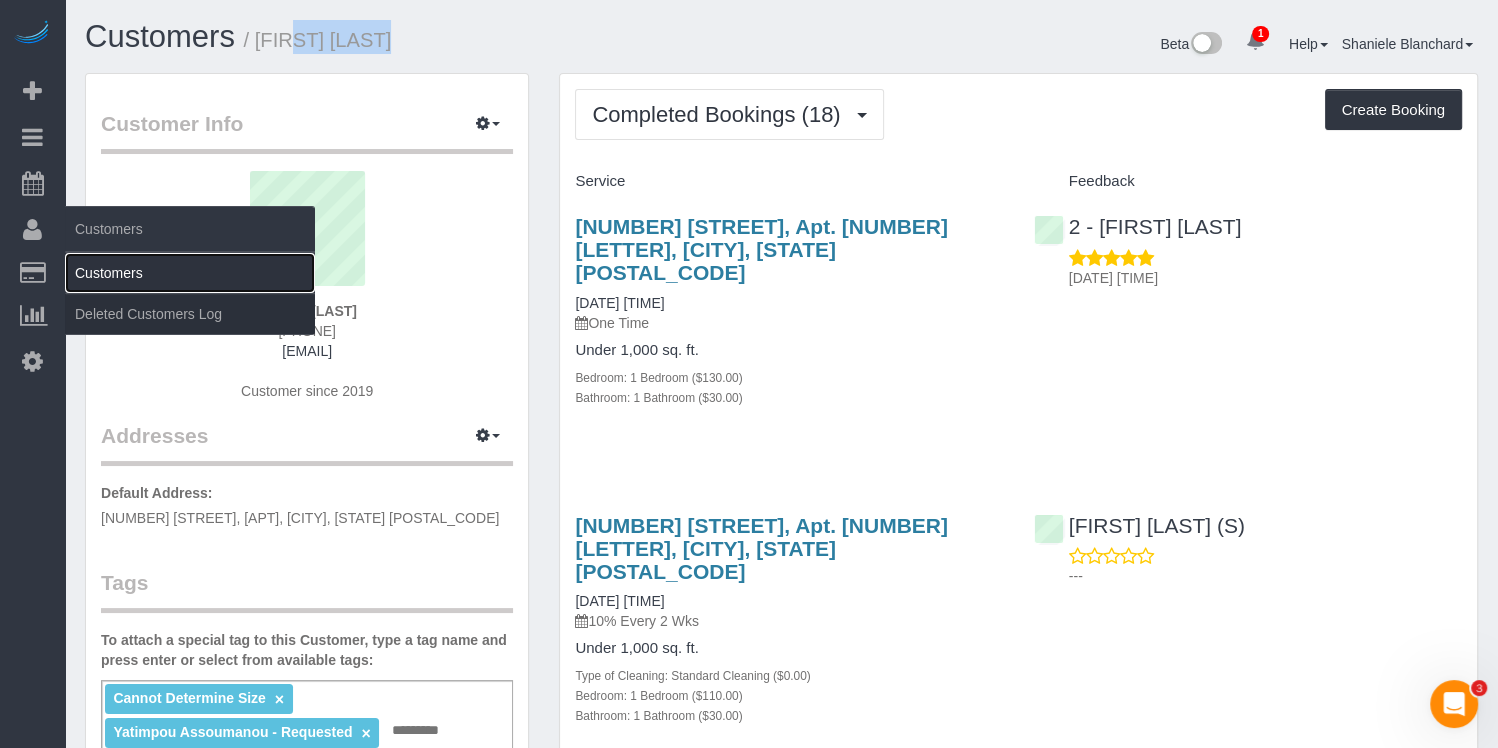 click on "Customers" at bounding box center (190, 273) 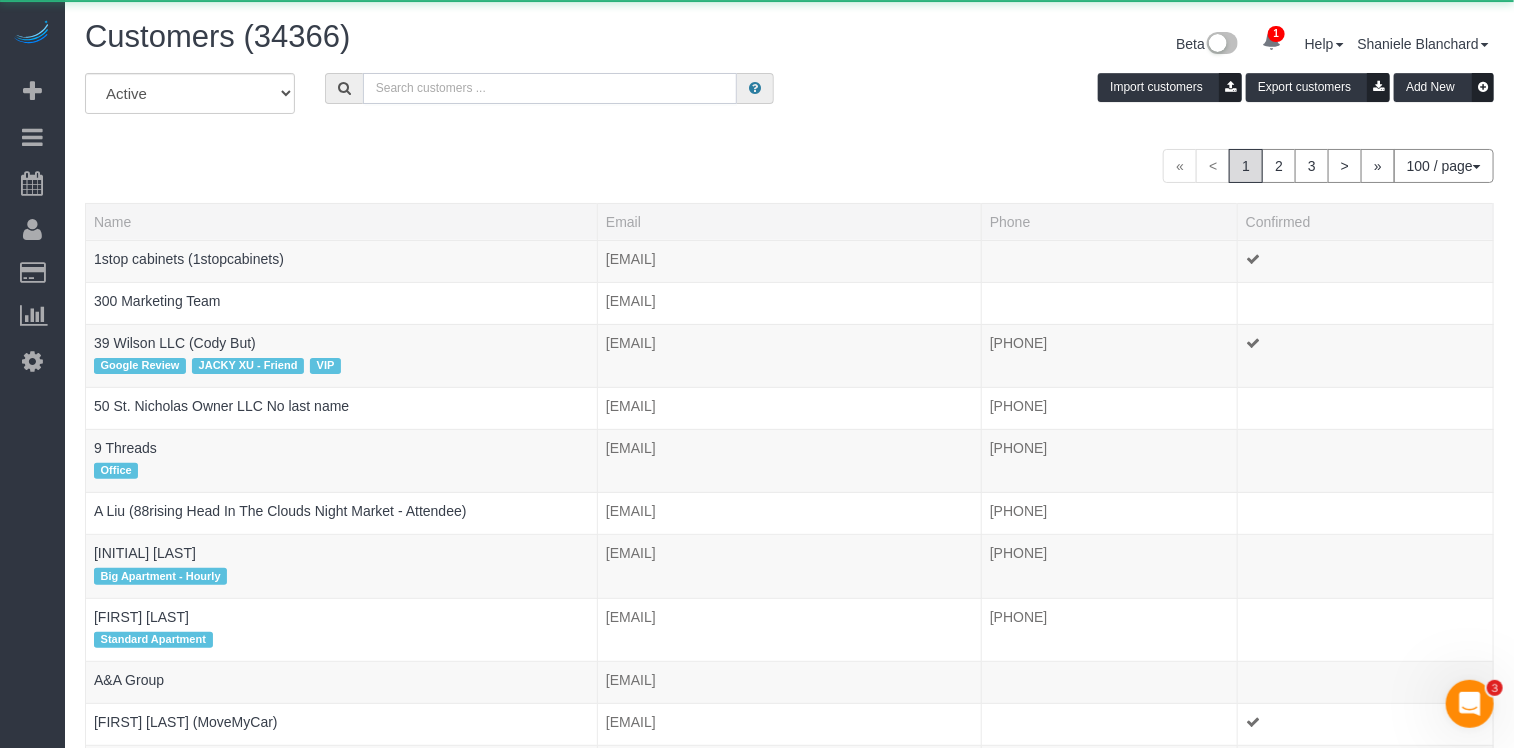 click at bounding box center (550, 88) 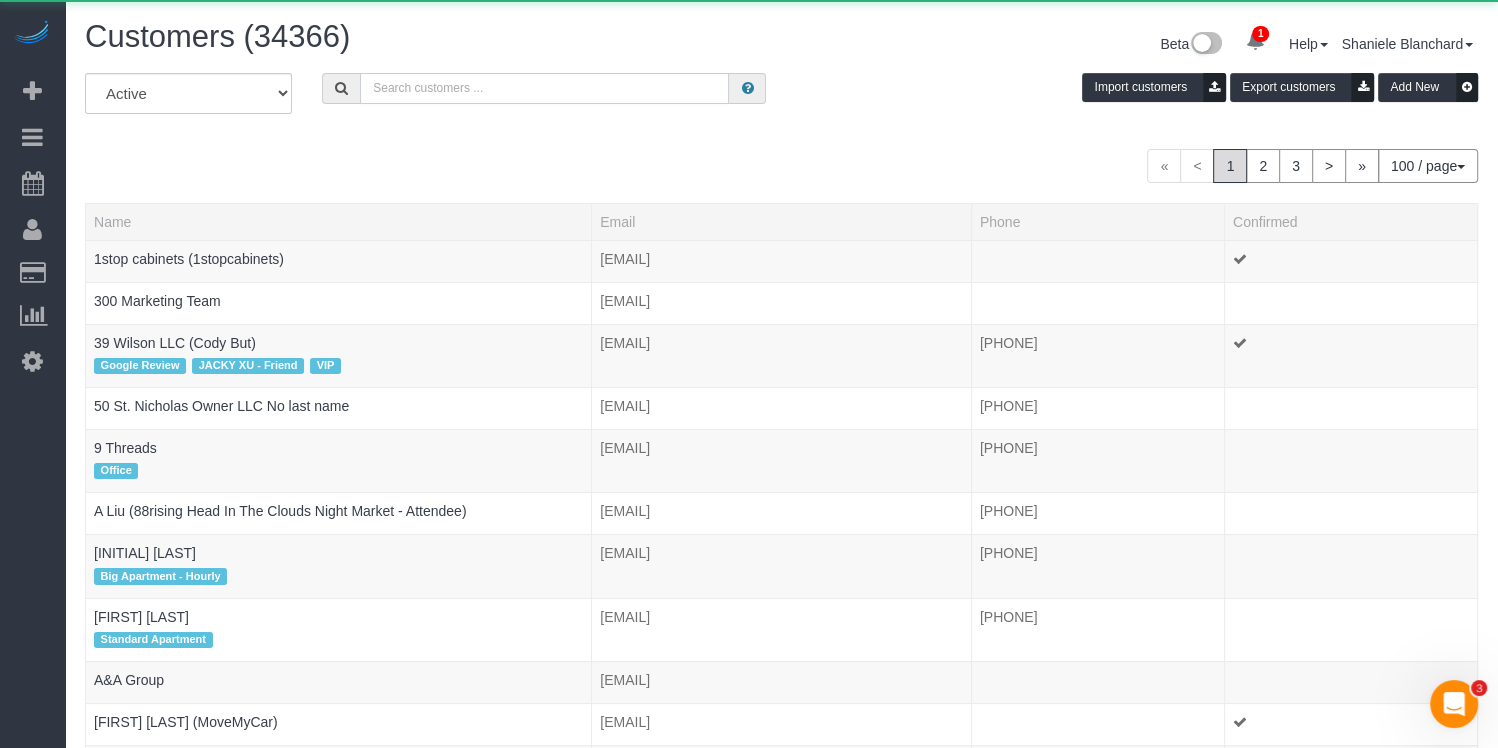 paste on "Minjoo Kim" 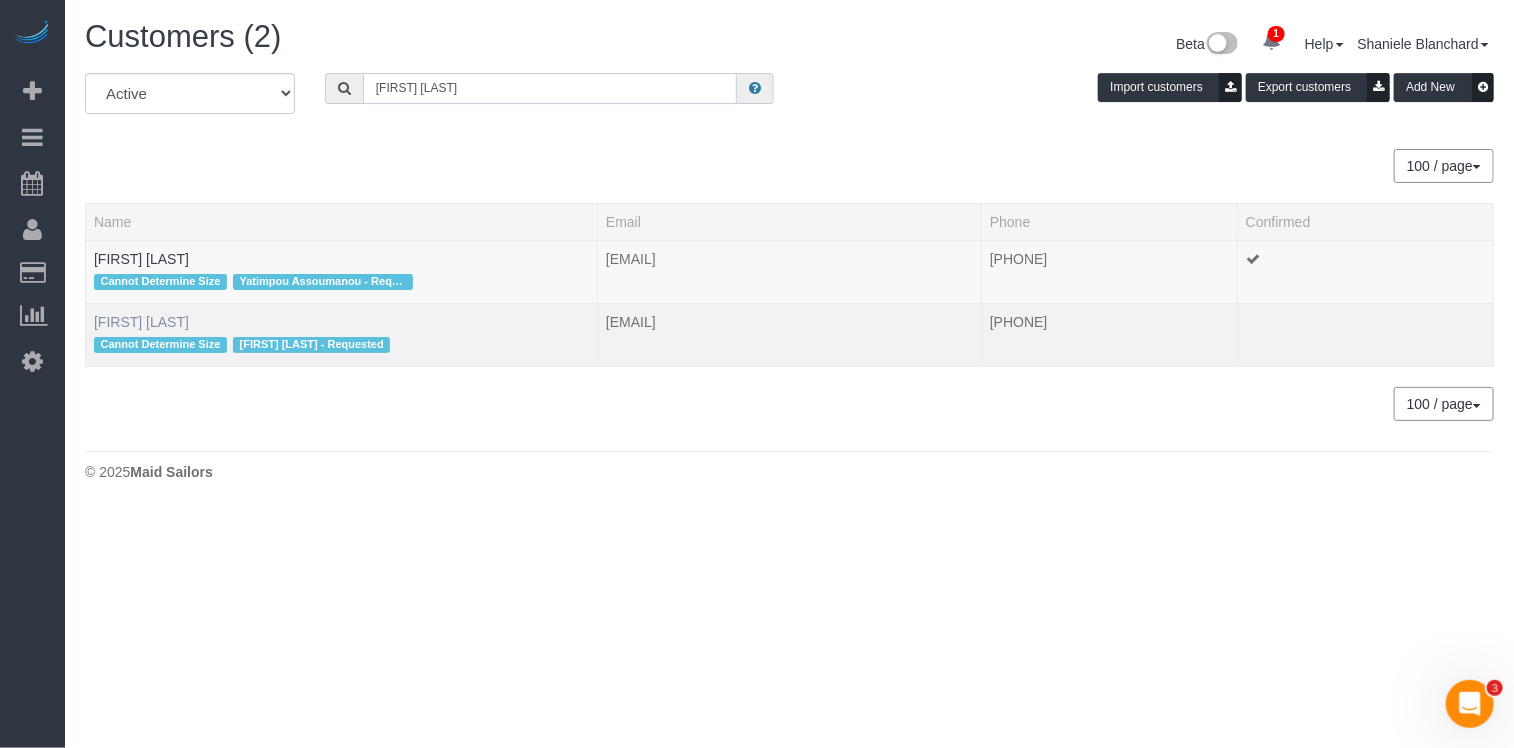 type on "Minjoo Kim" 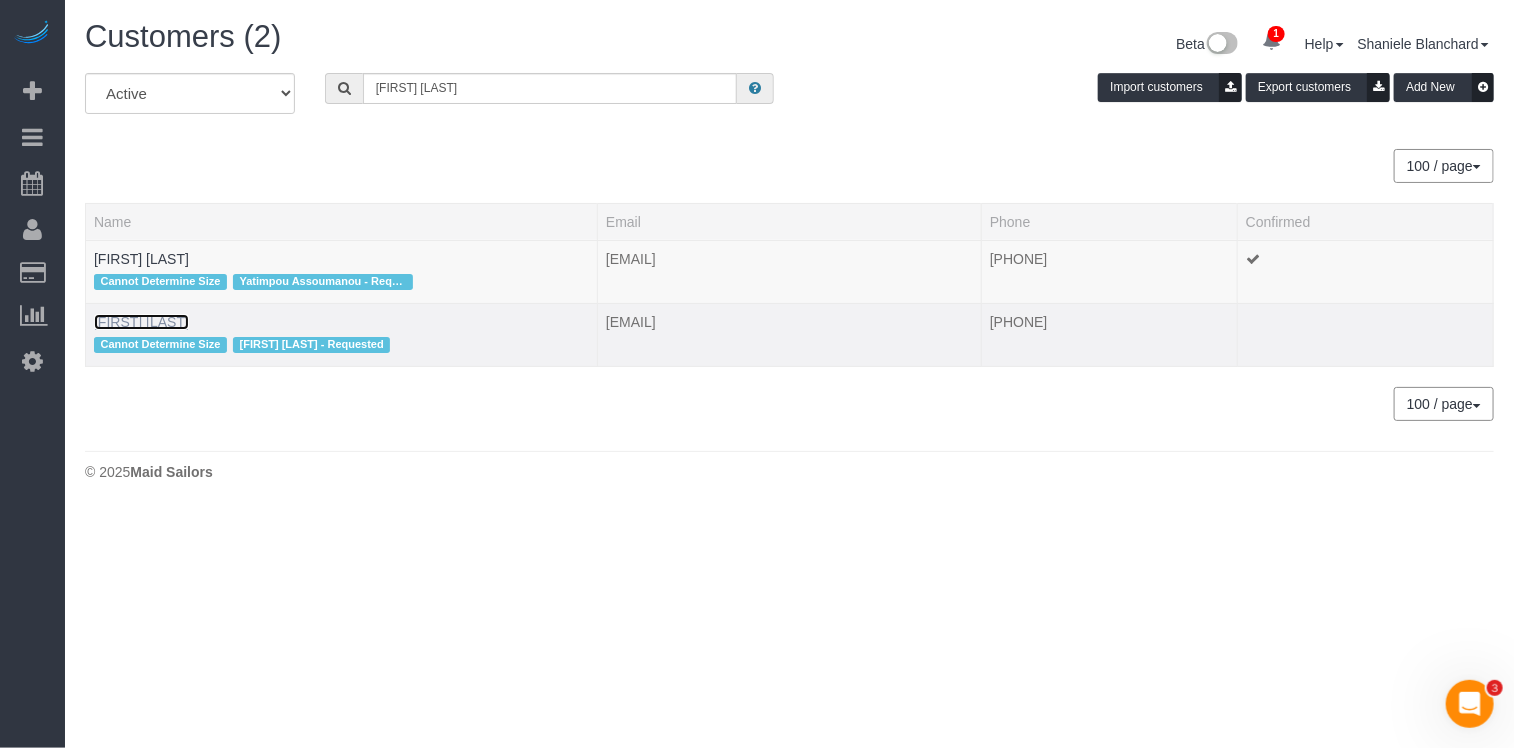 click on "Minjoo Kim" at bounding box center (141, 322) 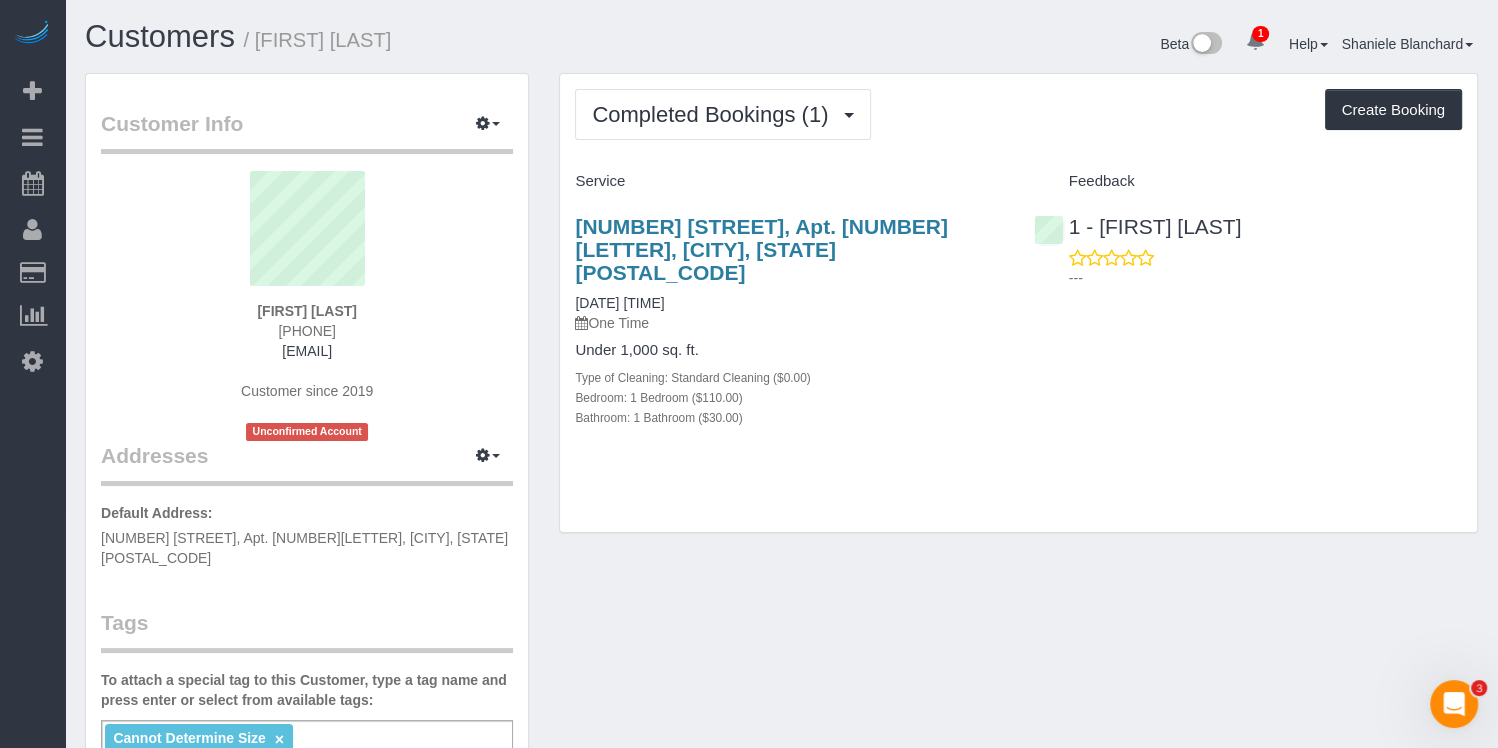 click on "Completed Bookings (1)
Completed Bookings (1)
Upcoming Bookings (0)
Cancelled Bookings (0)
Charges (1)
Feedback (0)
Create Booking
Service
Feedback" at bounding box center [1018, 313] 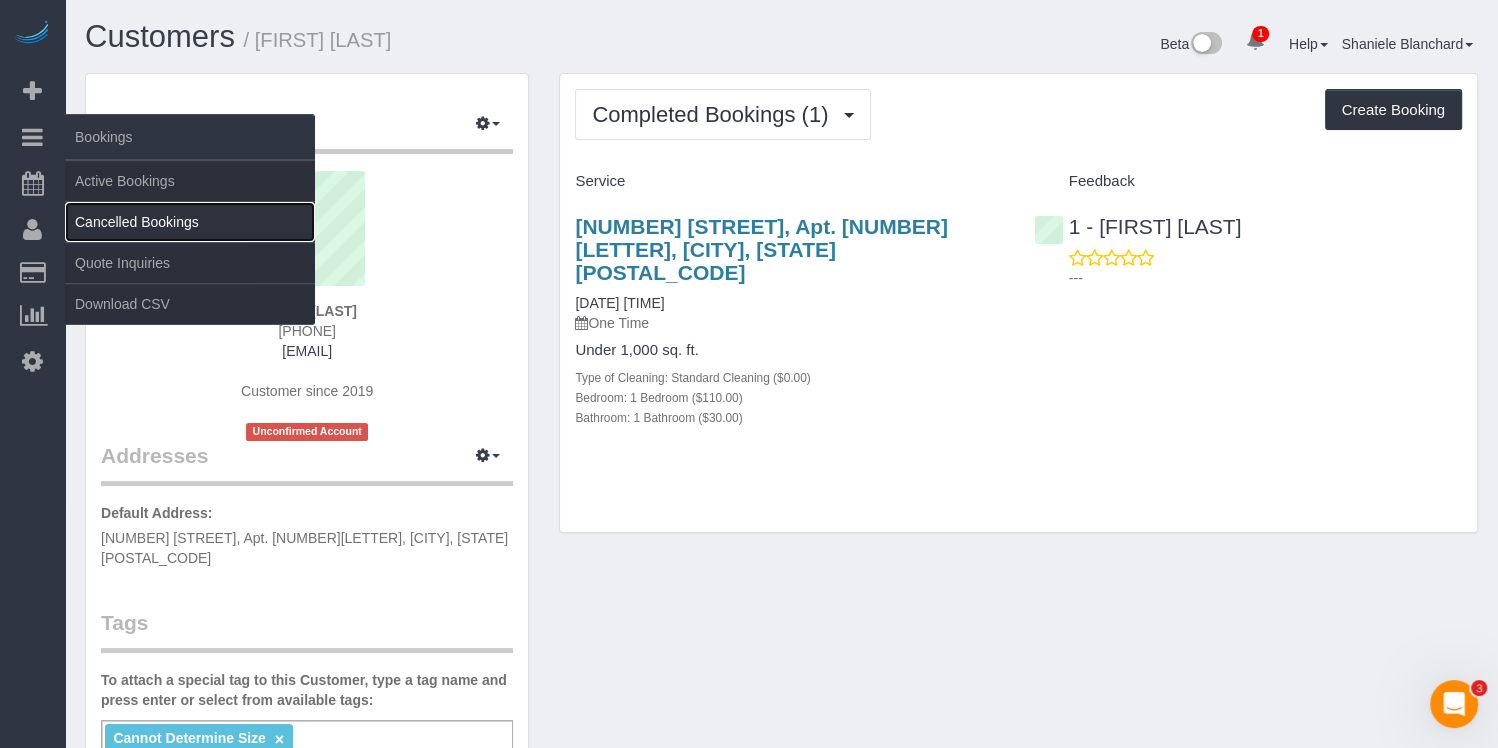 click on "Cancelled Bookings" at bounding box center (190, 222) 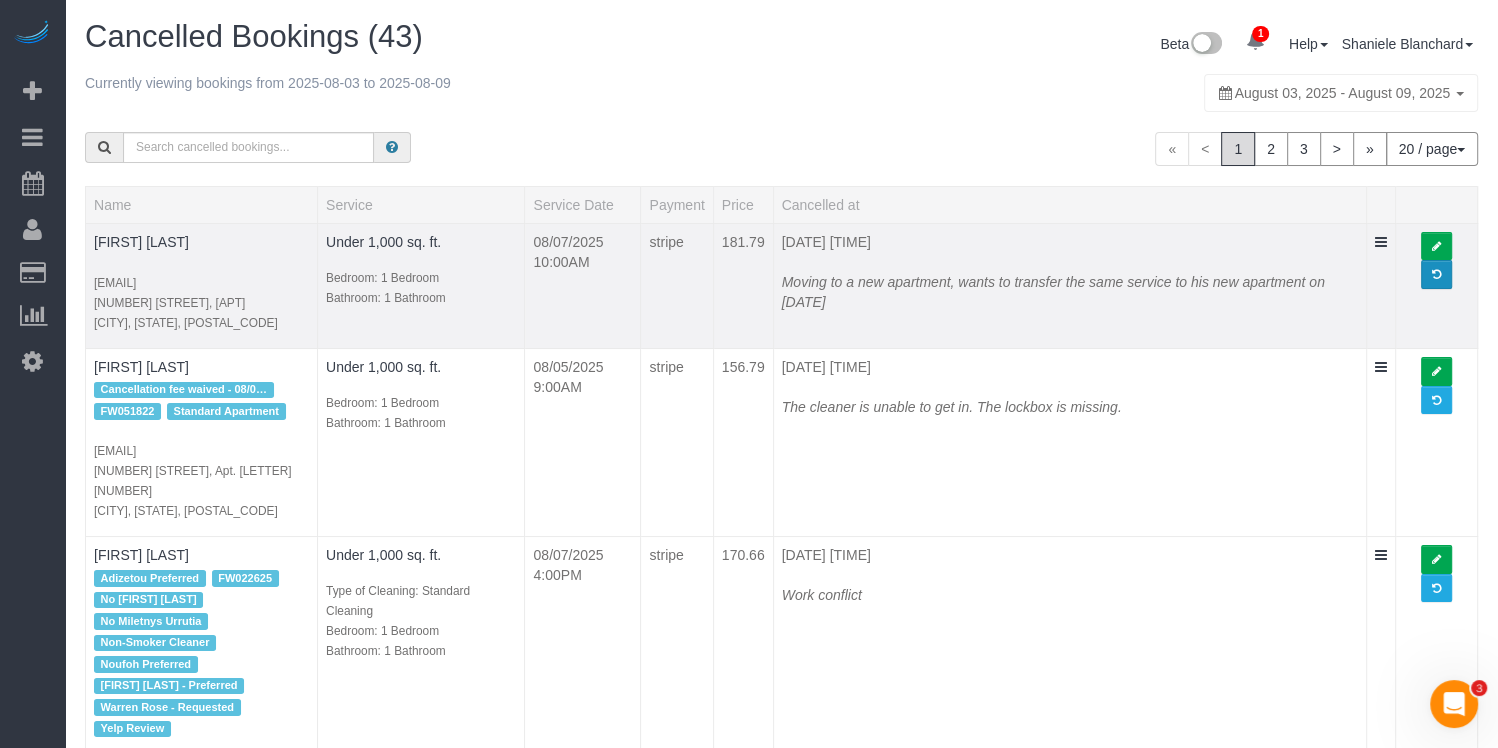 click at bounding box center (1436, 274) 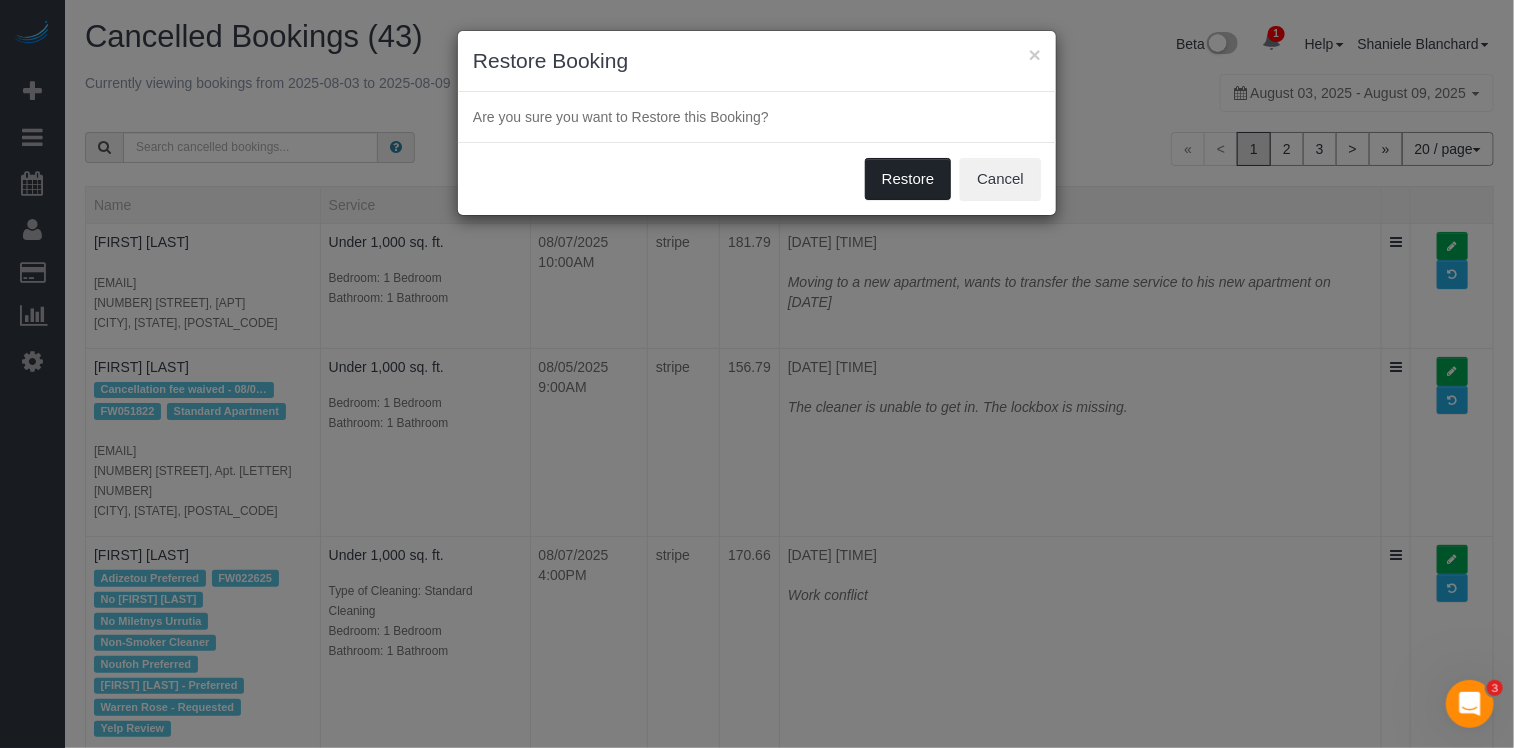 click on "Restore" at bounding box center (908, 179) 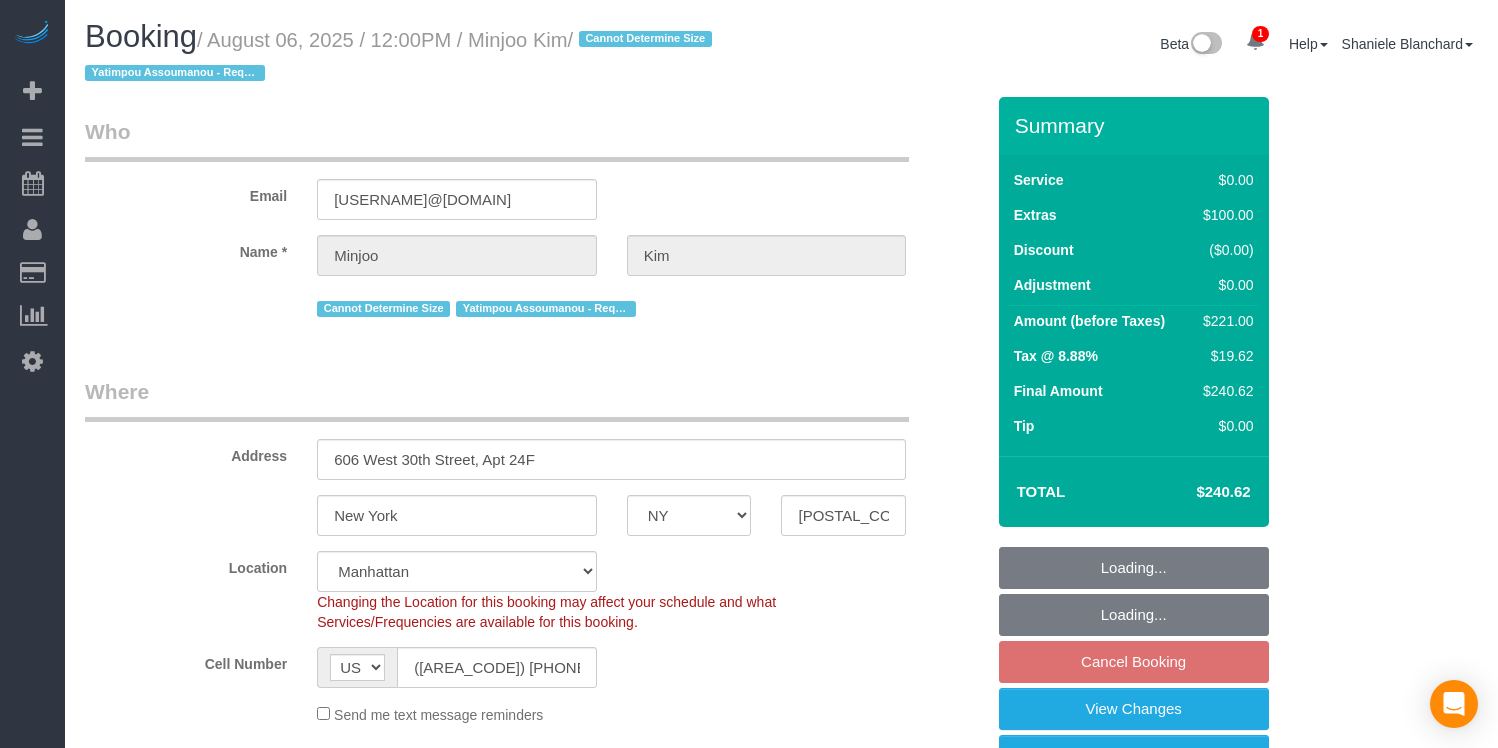 select on "NY" 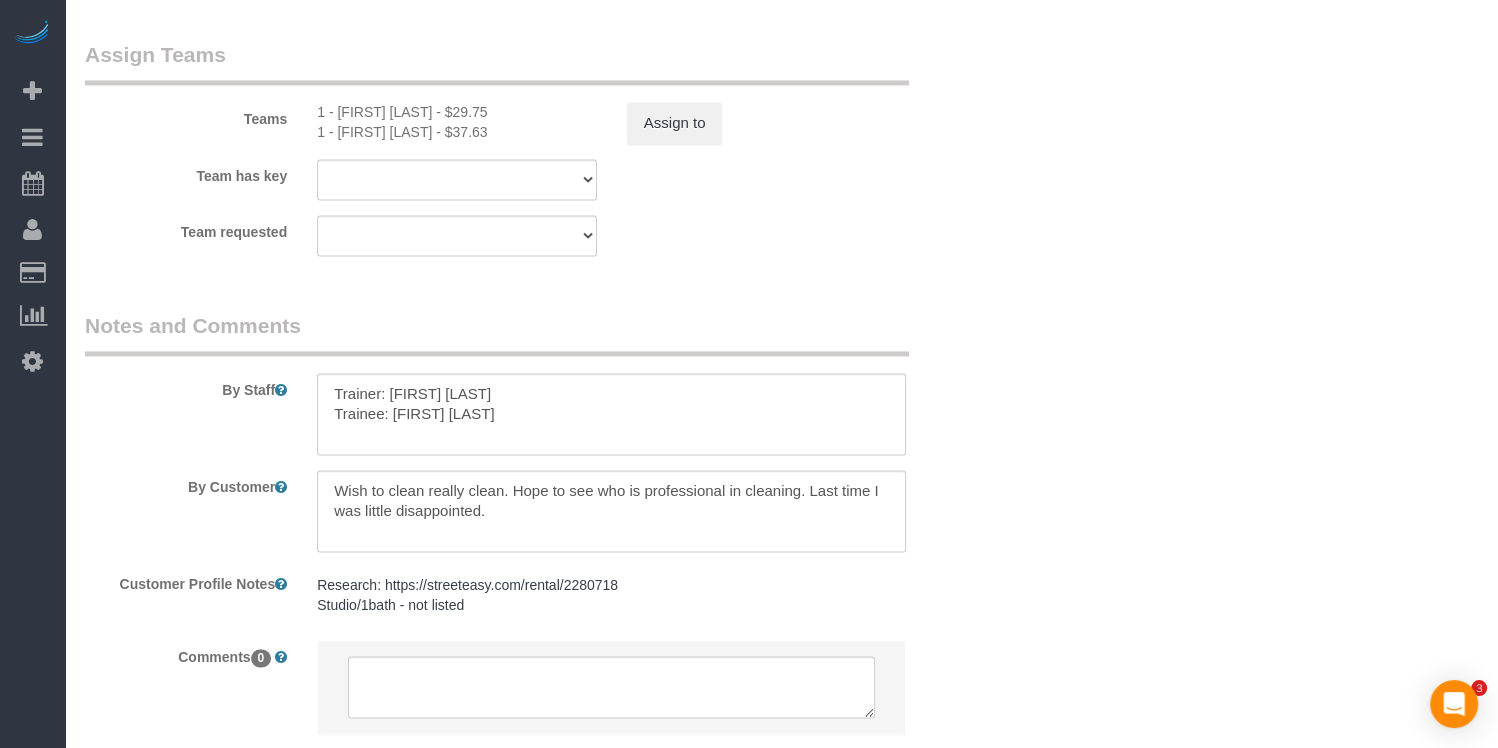 scroll, scrollTop: 2689, scrollLeft: 0, axis: vertical 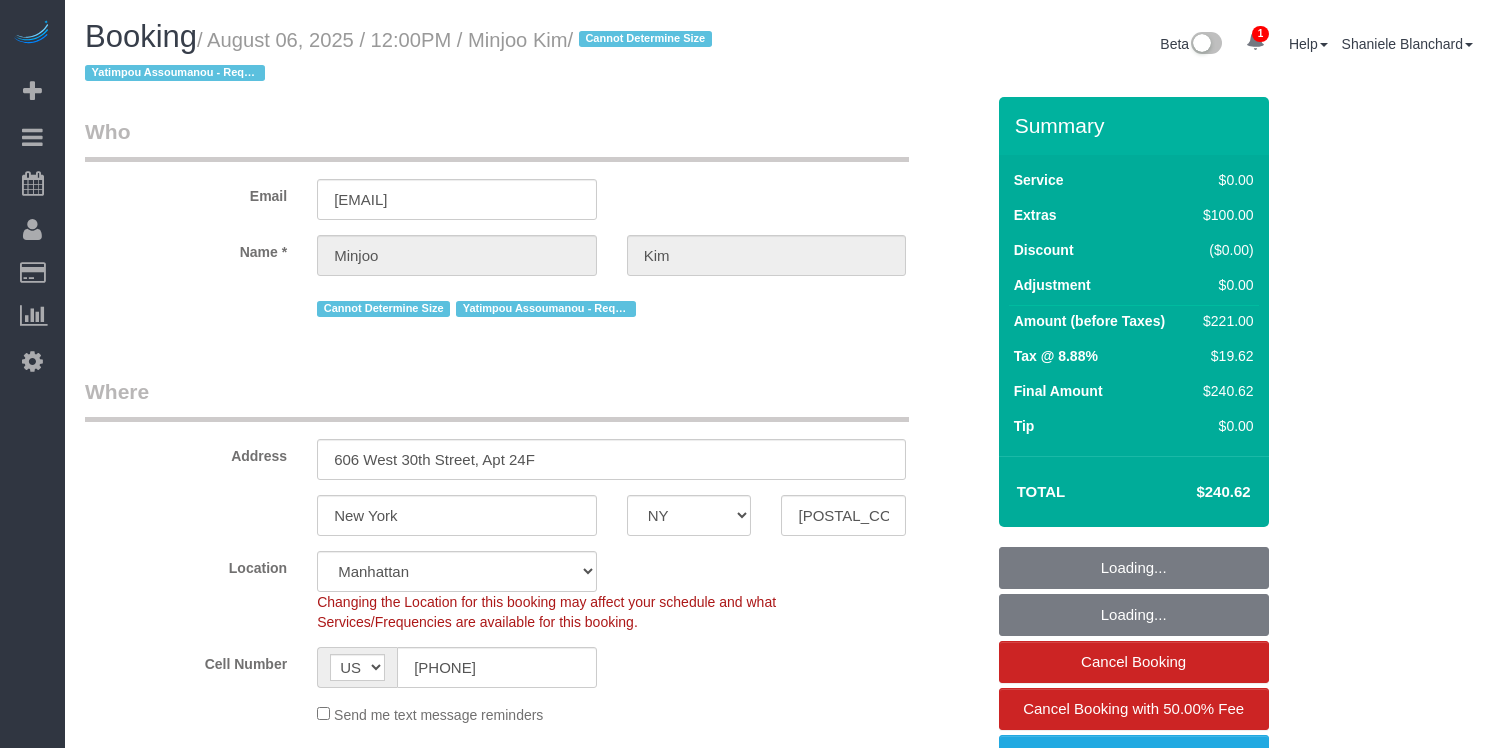 select on "NY" 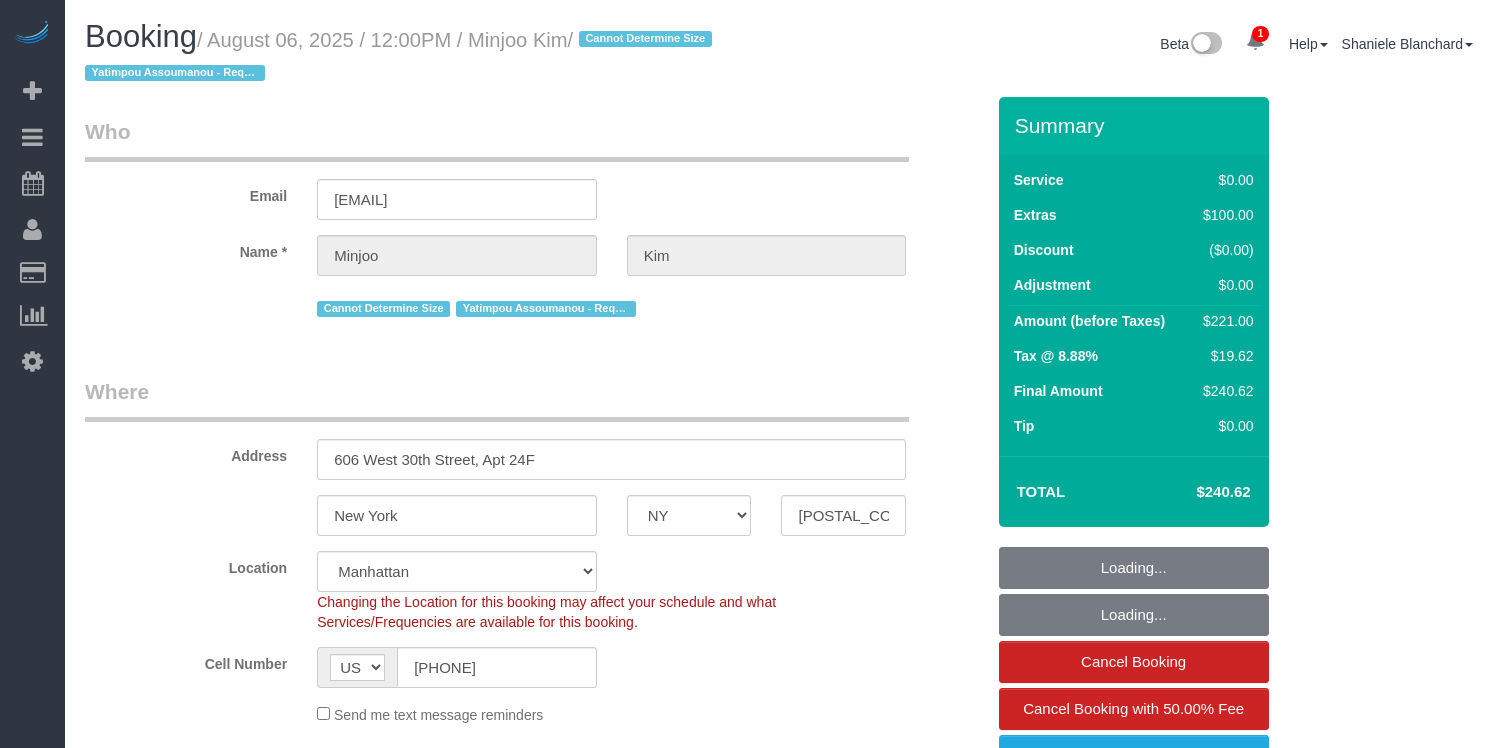 scroll, scrollTop: 0, scrollLeft: 0, axis: both 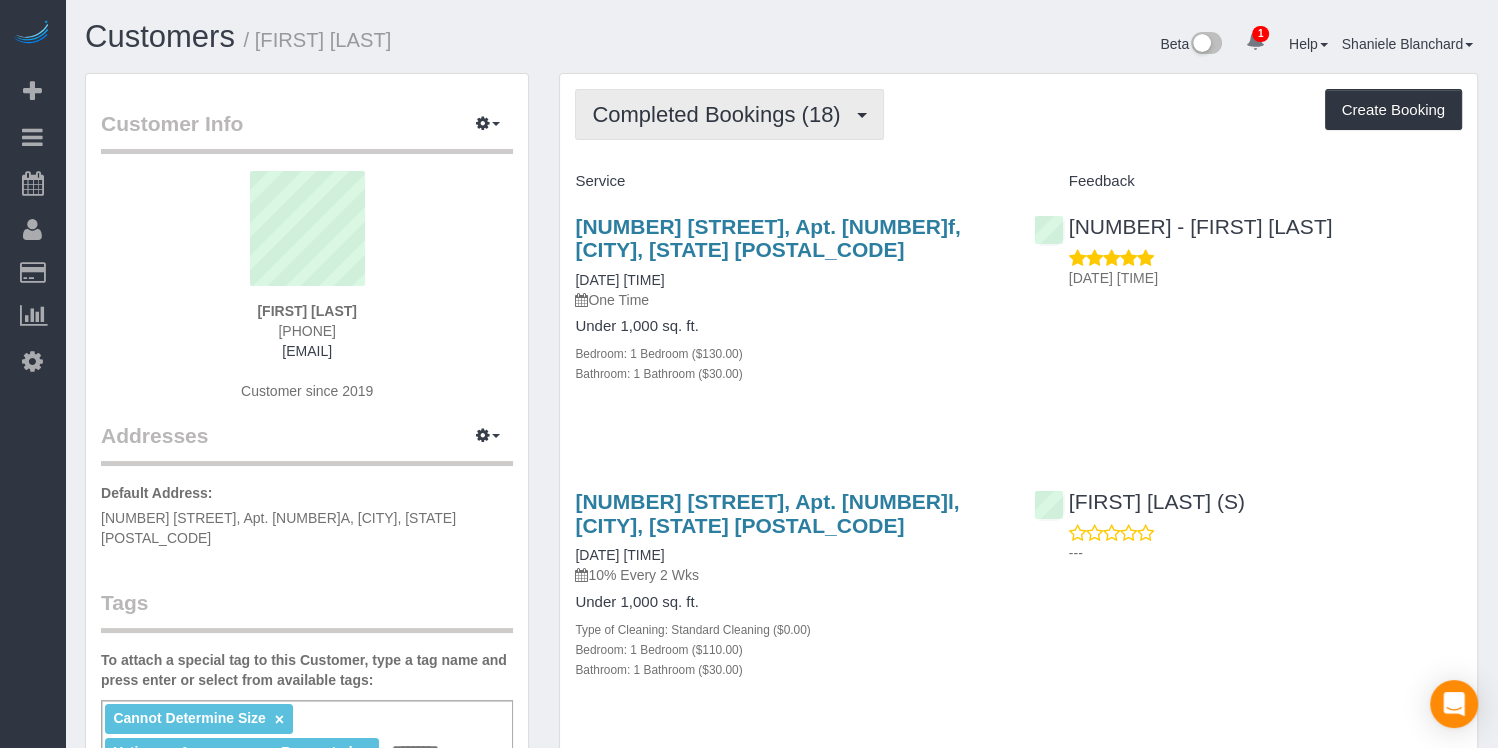 click on "Completed Bookings (18)" at bounding box center [721, 114] 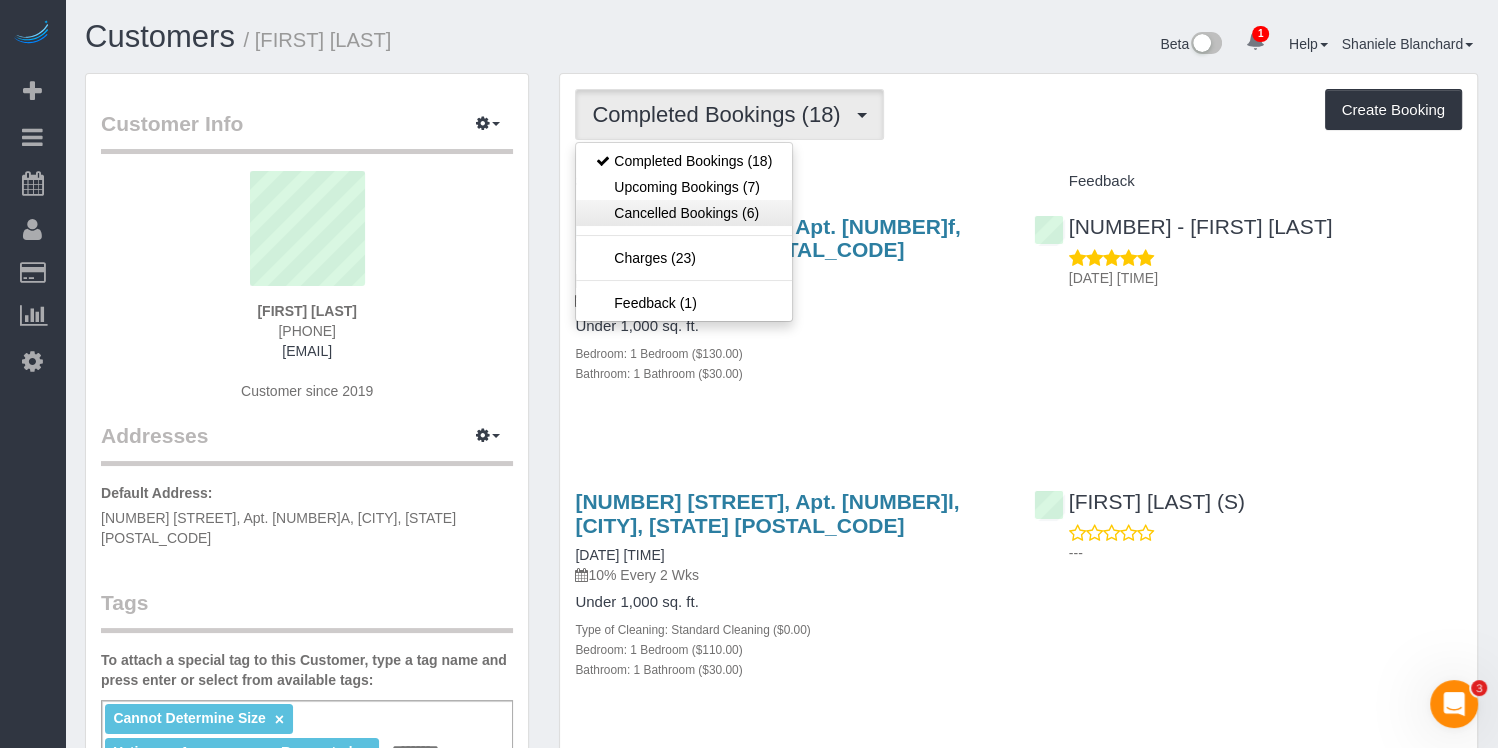 scroll, scrollTop: 0, scrollLeft: 0, axis: both 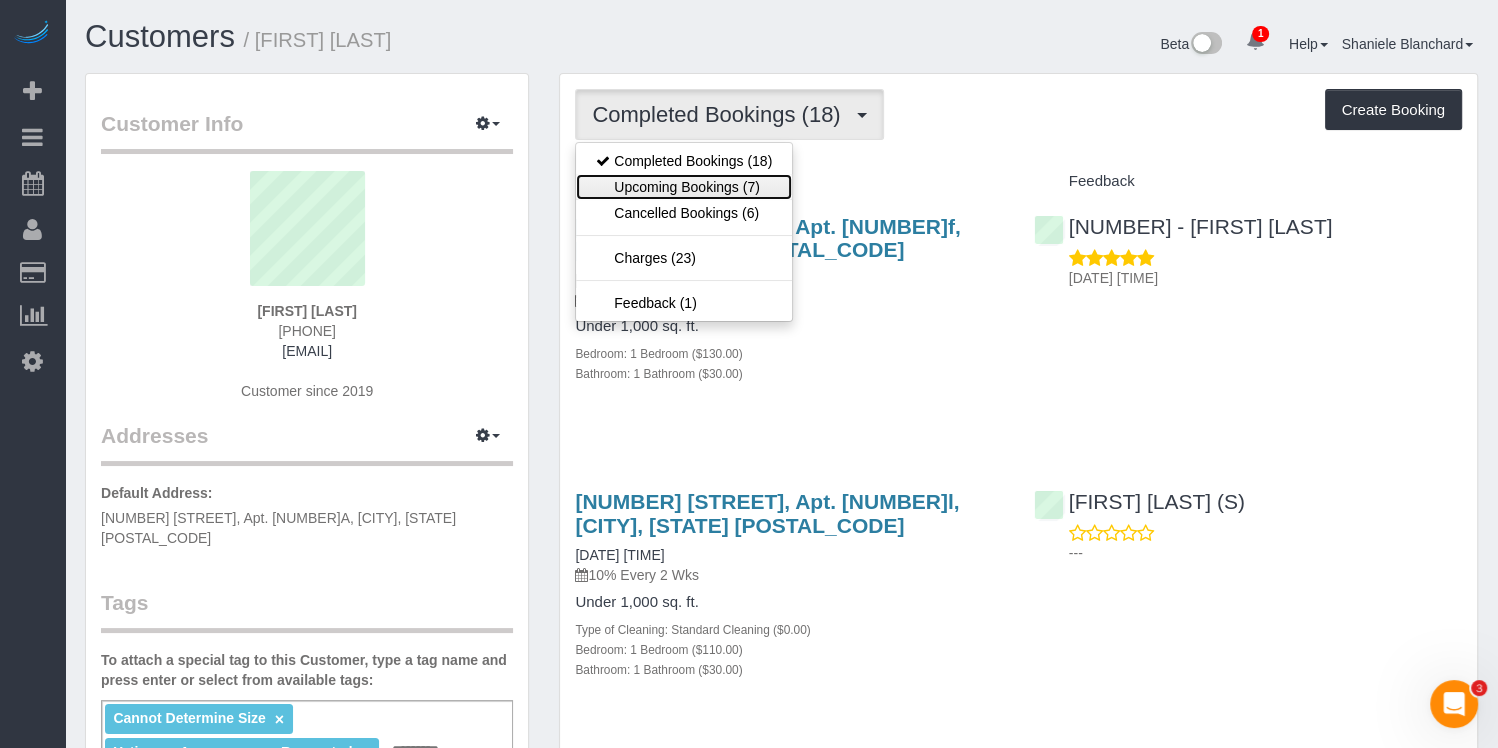 click on "Upcoming Bookings (7)" at bounding box center [684, 187] 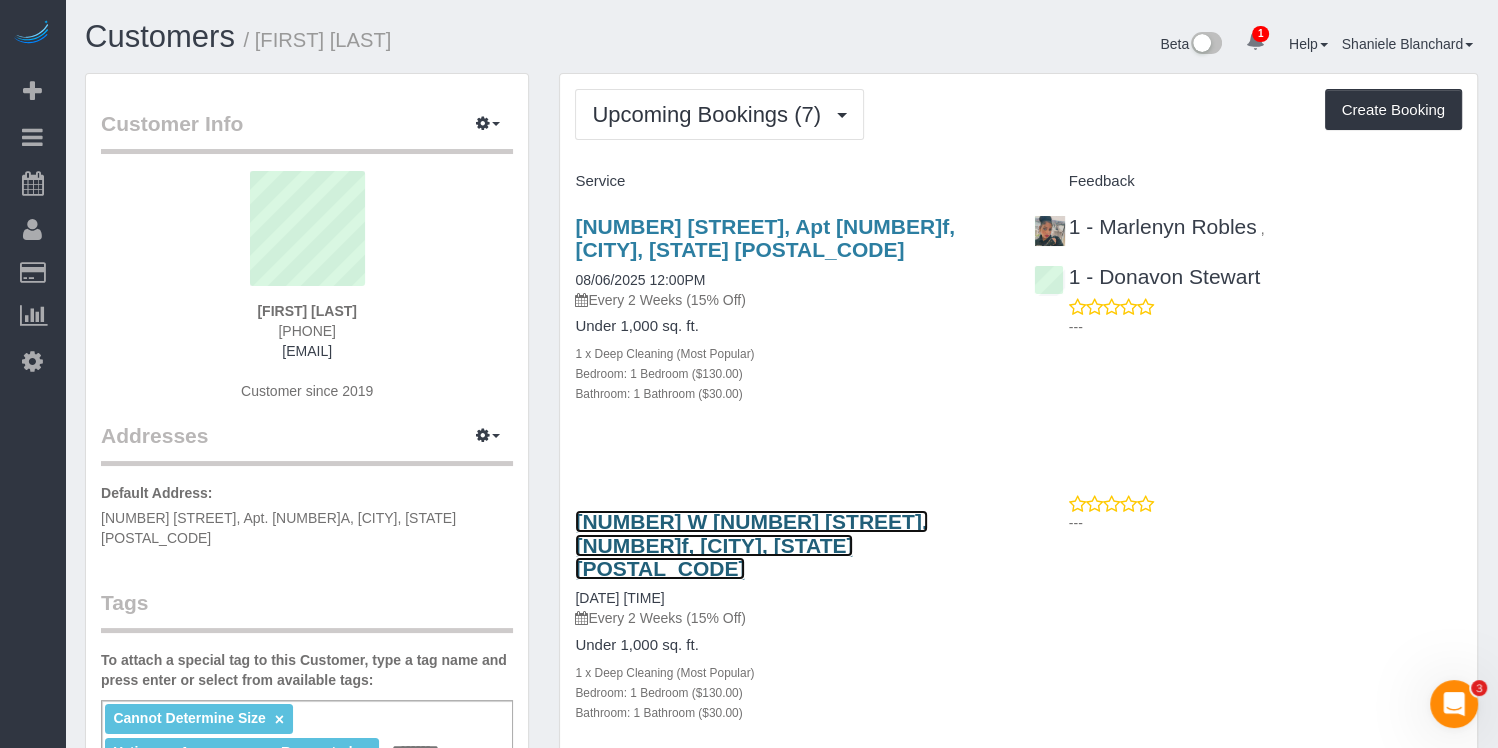 click on "[NUMBER] W [NUMBER] [STREET], [NUMBER]f, [CITY], [STATE] [POSTAL_CODE]" at bounding box center [751, 544] 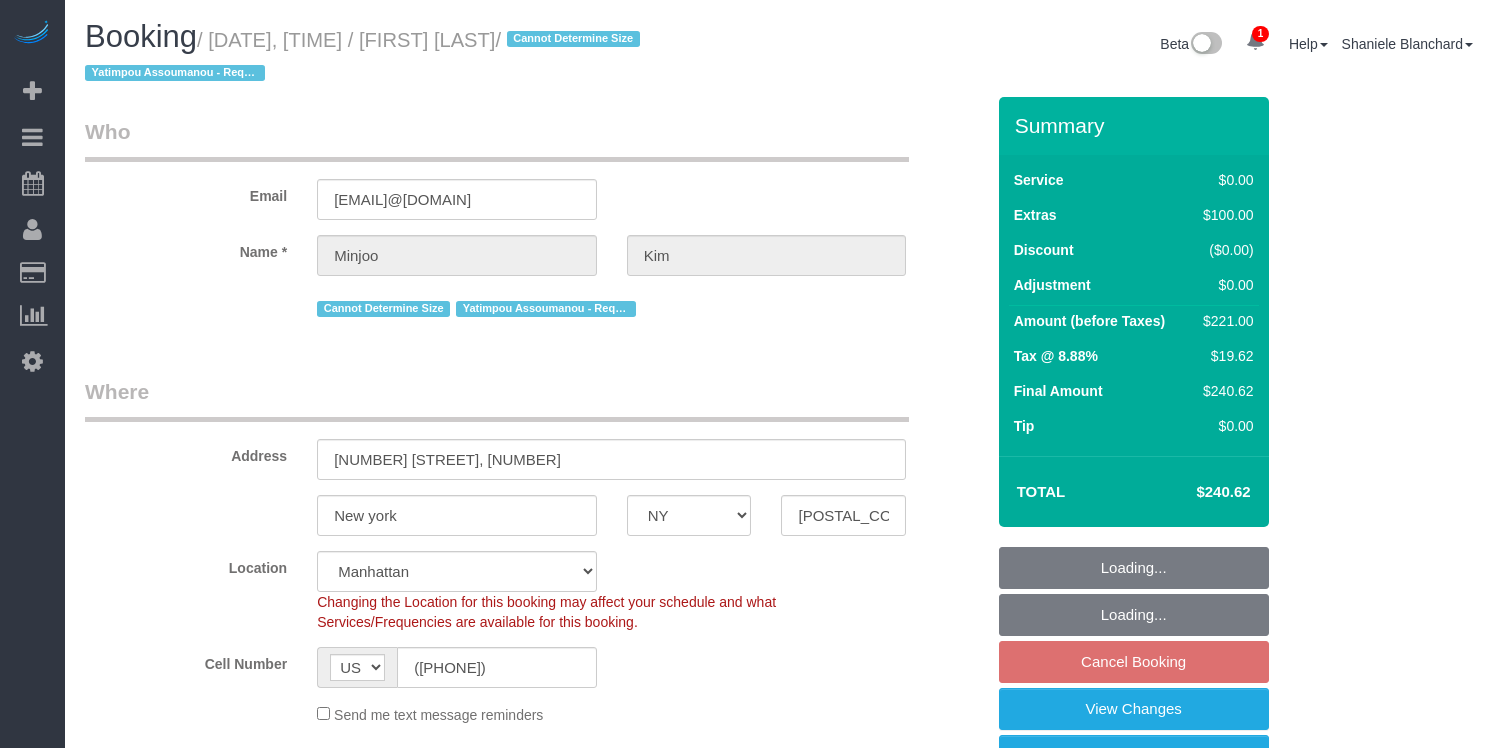 select on "NY" 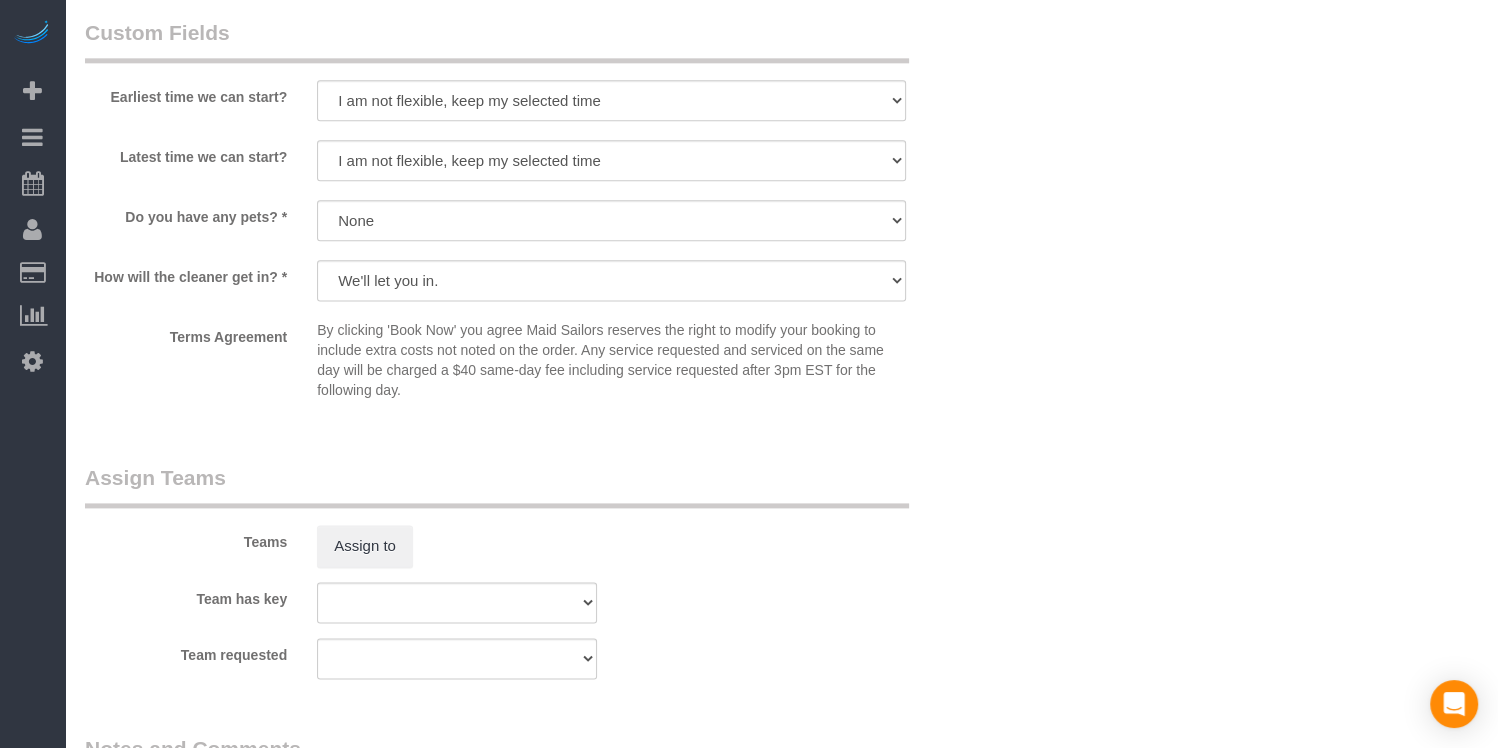 scroll, scrollTop: 2680, scrollLeft: 0, axis: vertical 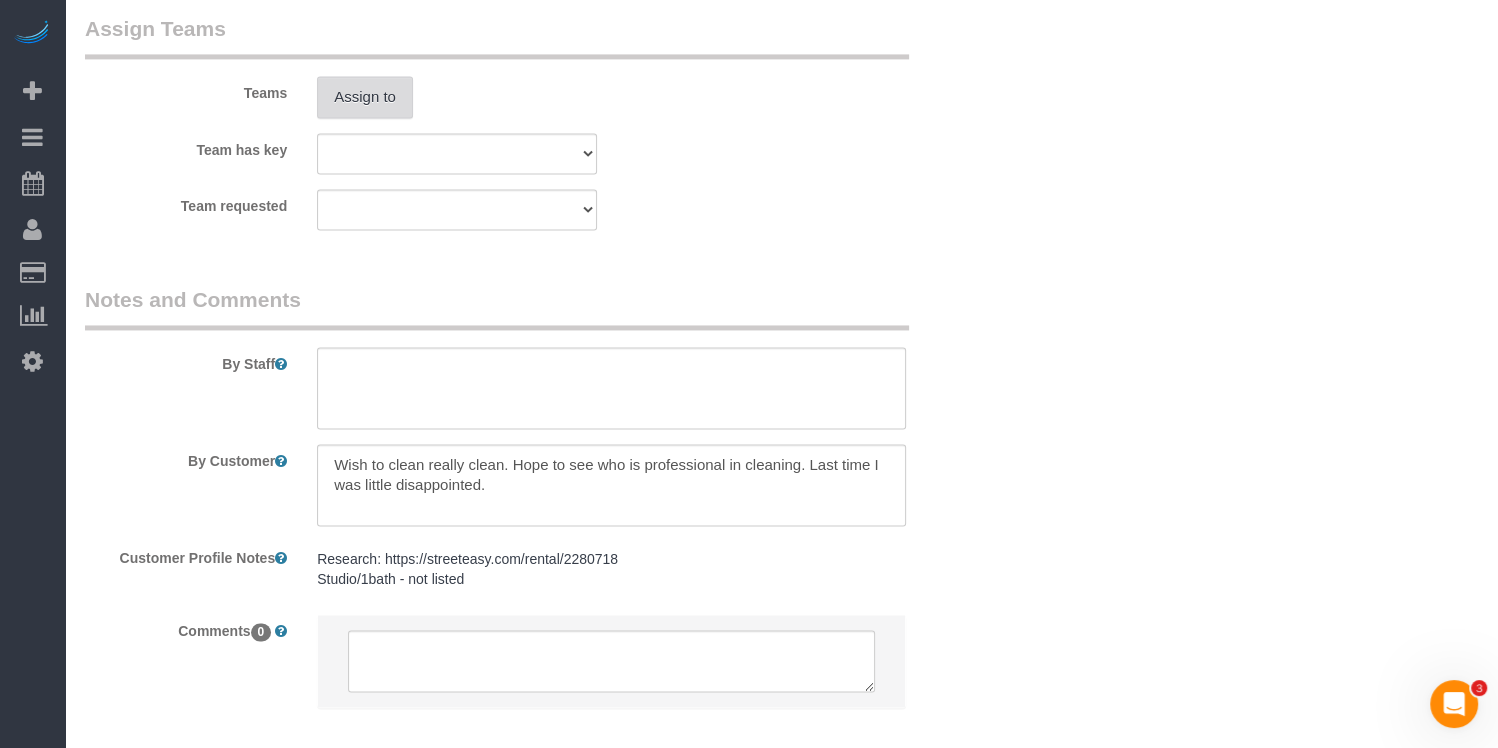click on "Assign to" at bounding box center [365, 97] 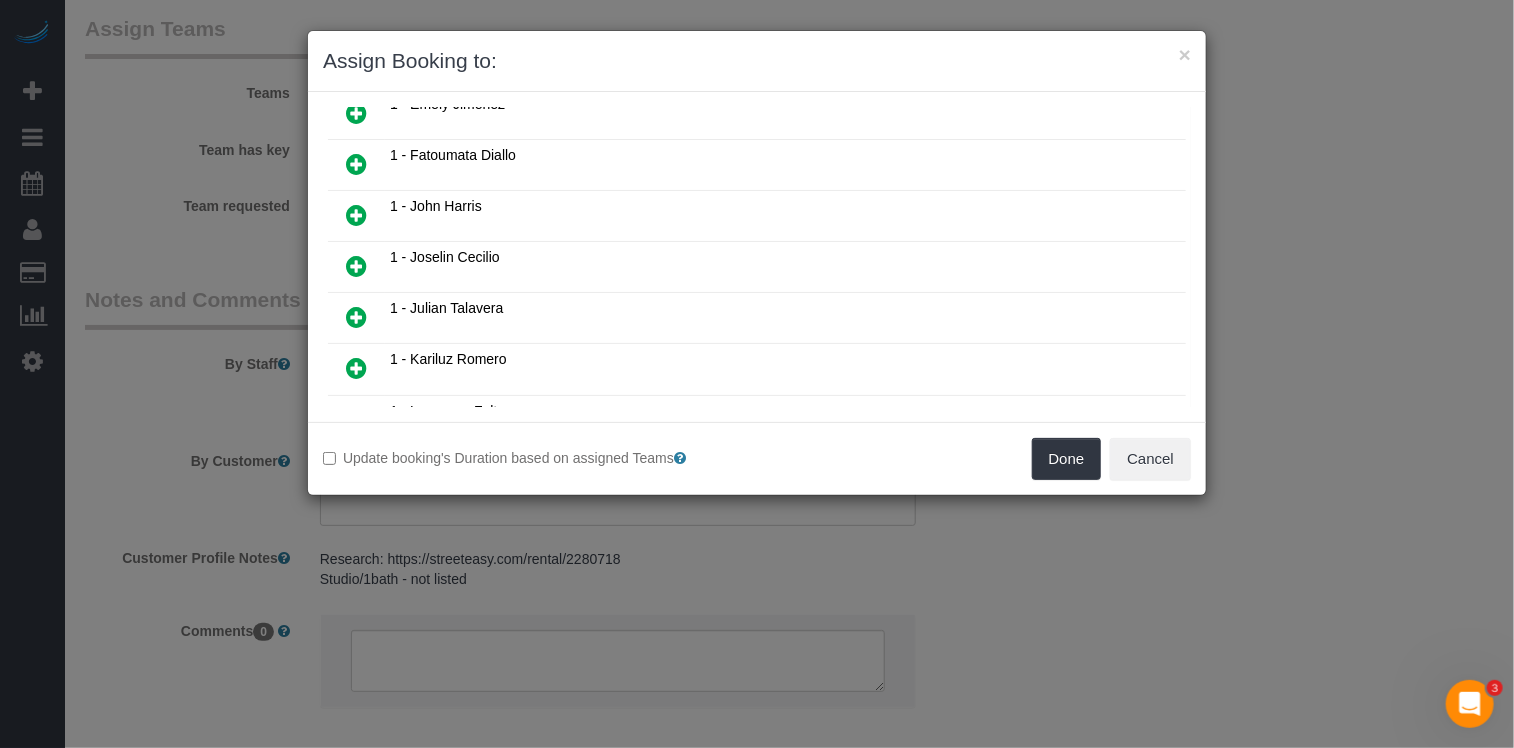 scroll, scrollTop: 1041, scrollLeft: 0, axis: vertical 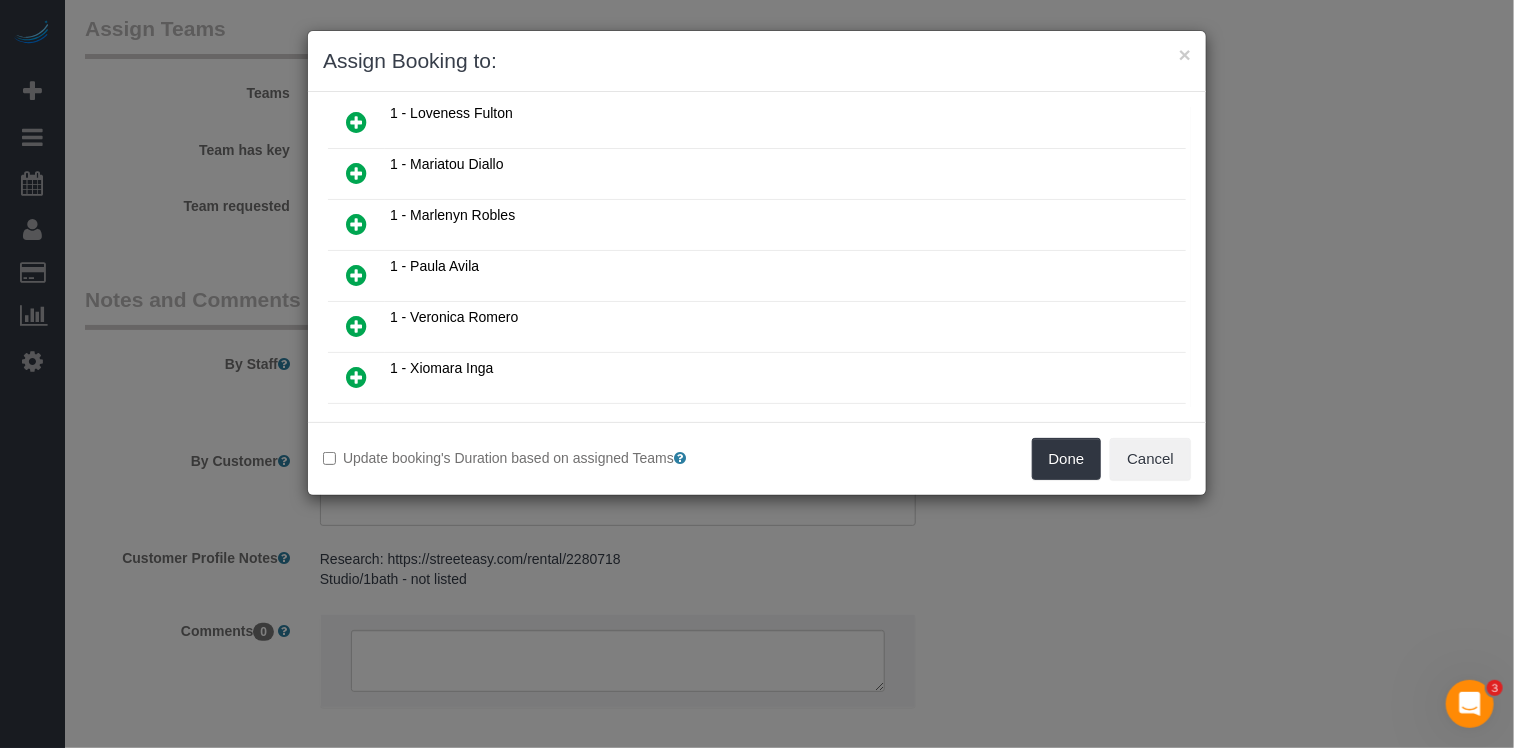 click at bounding box center (356, 225) 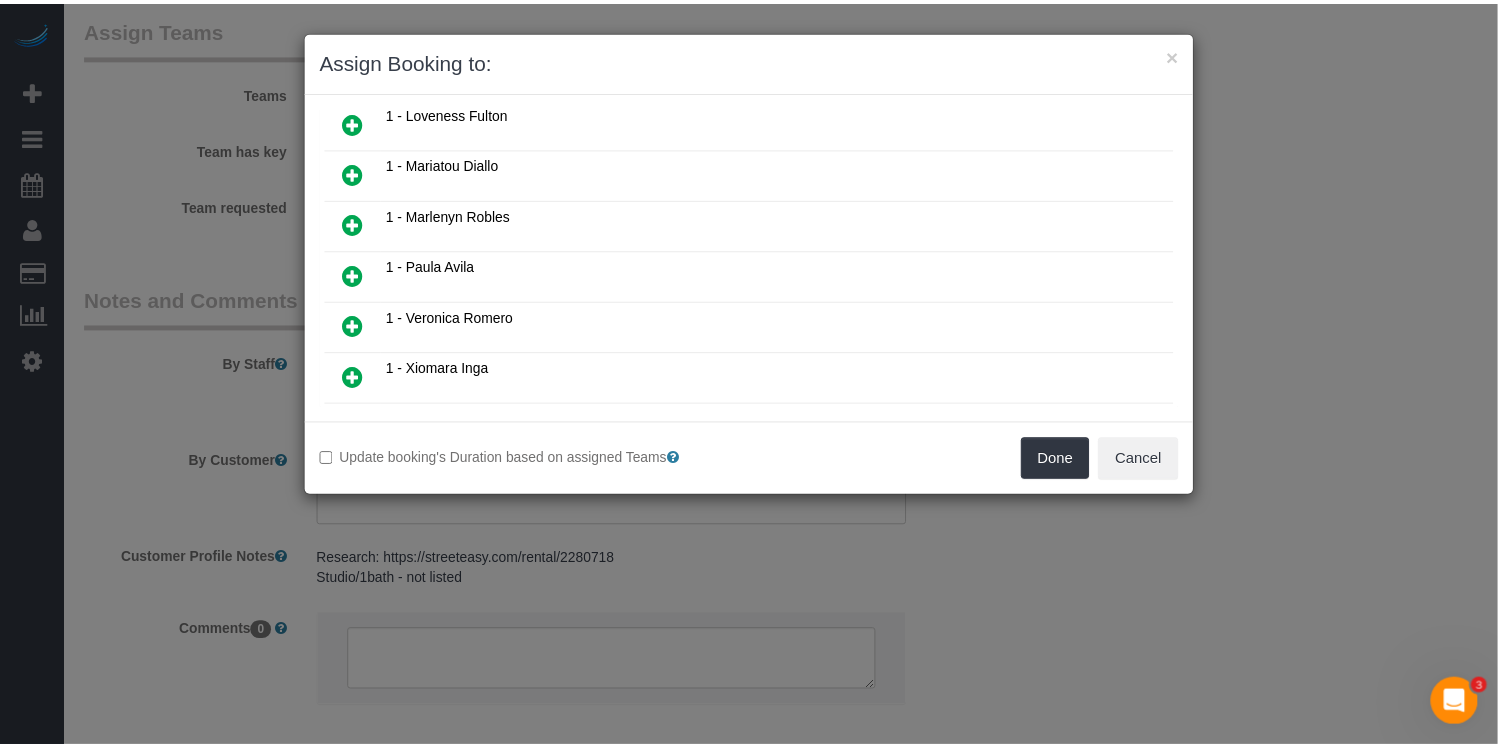 scroll, scrollTop: 1087, scrollLeft: 0, axis: vertical 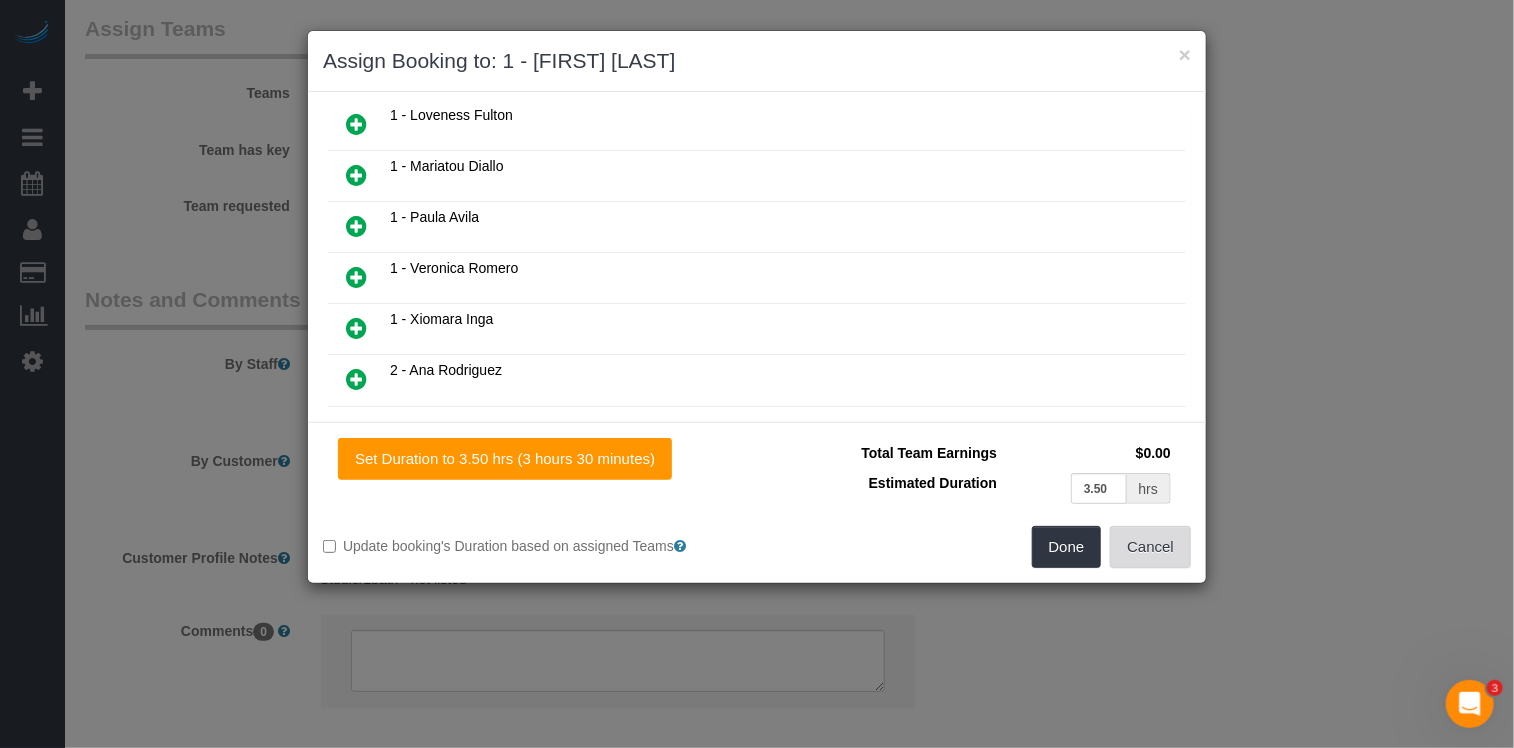 click on "Cancel" at bounding box center (1150, 547) 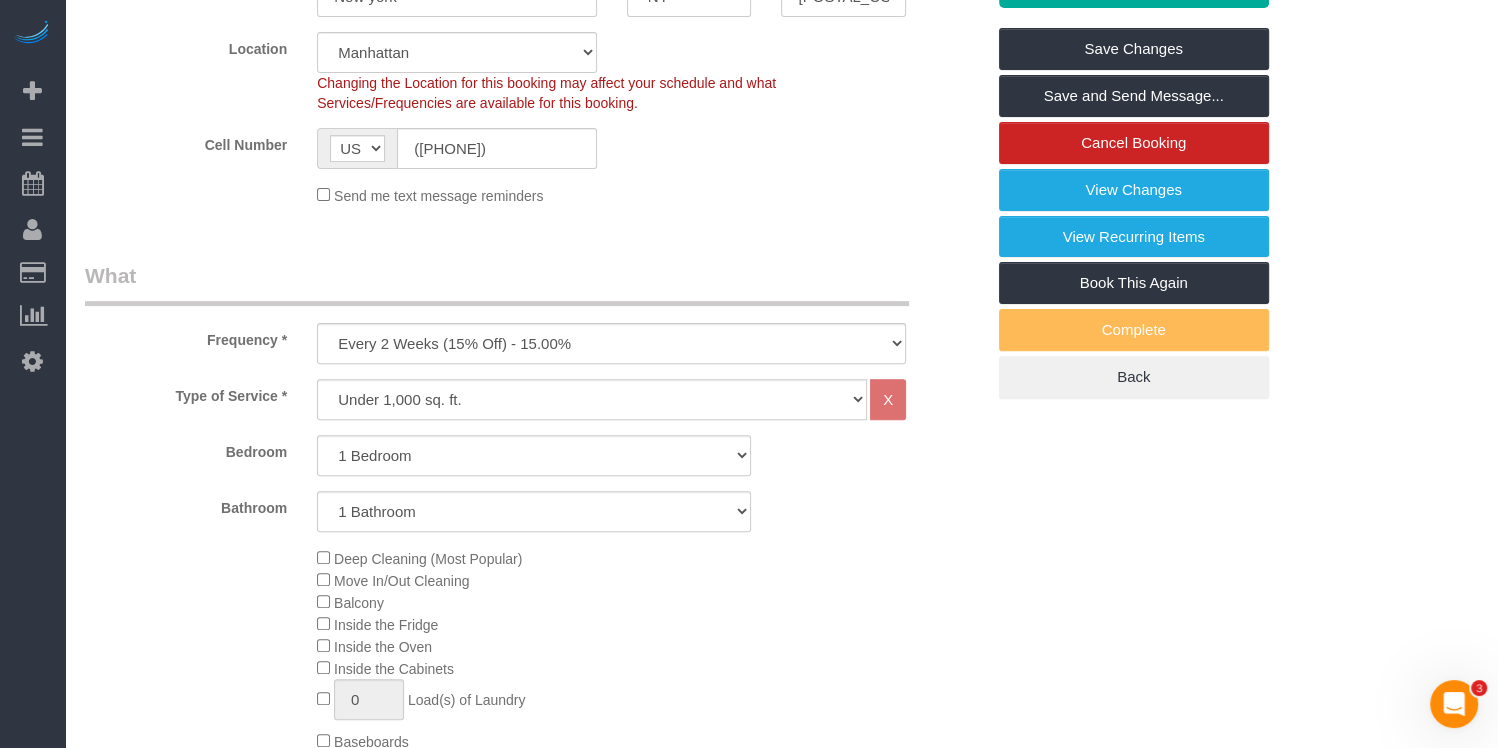 scroll, scrollTop: 468, scrollLeft: 0, axis: vertical 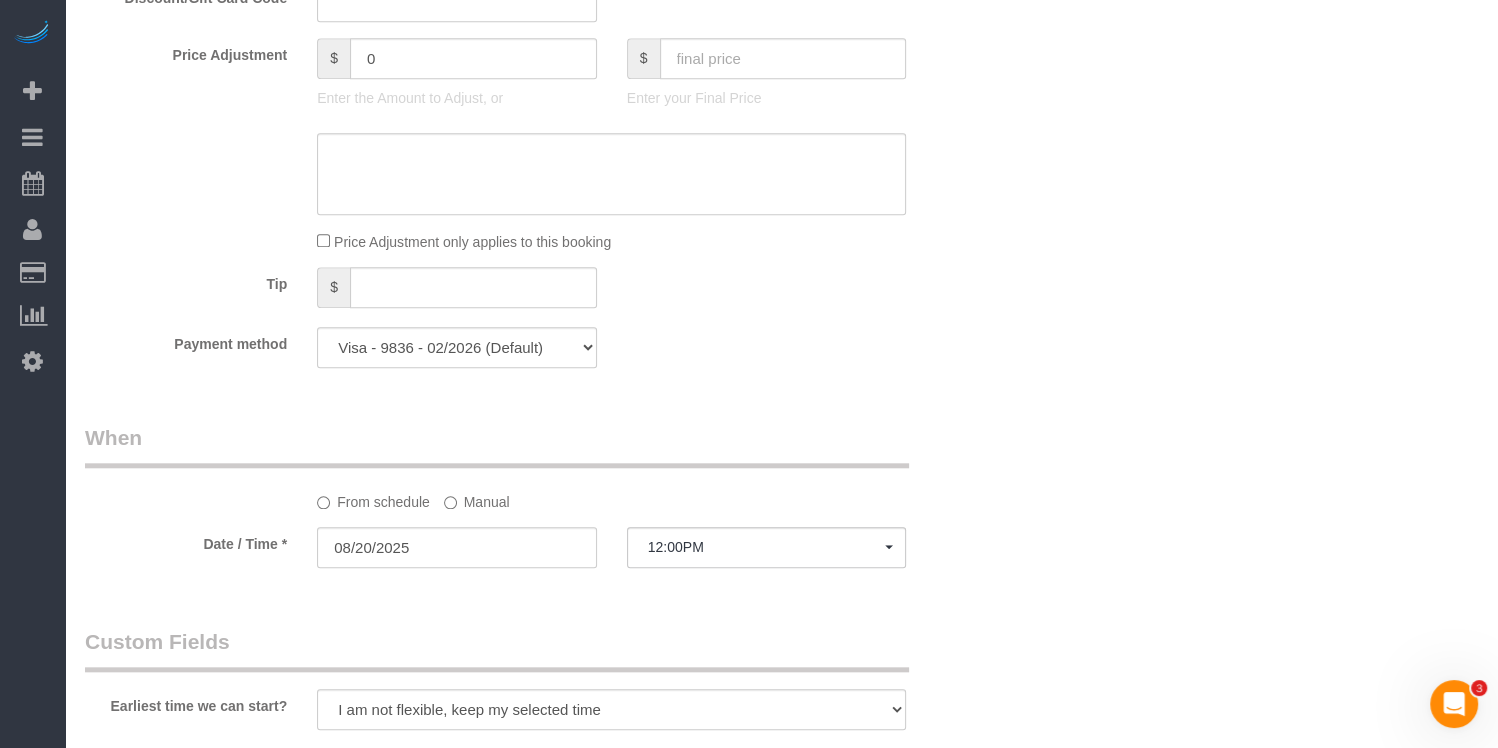 select on "spot65" 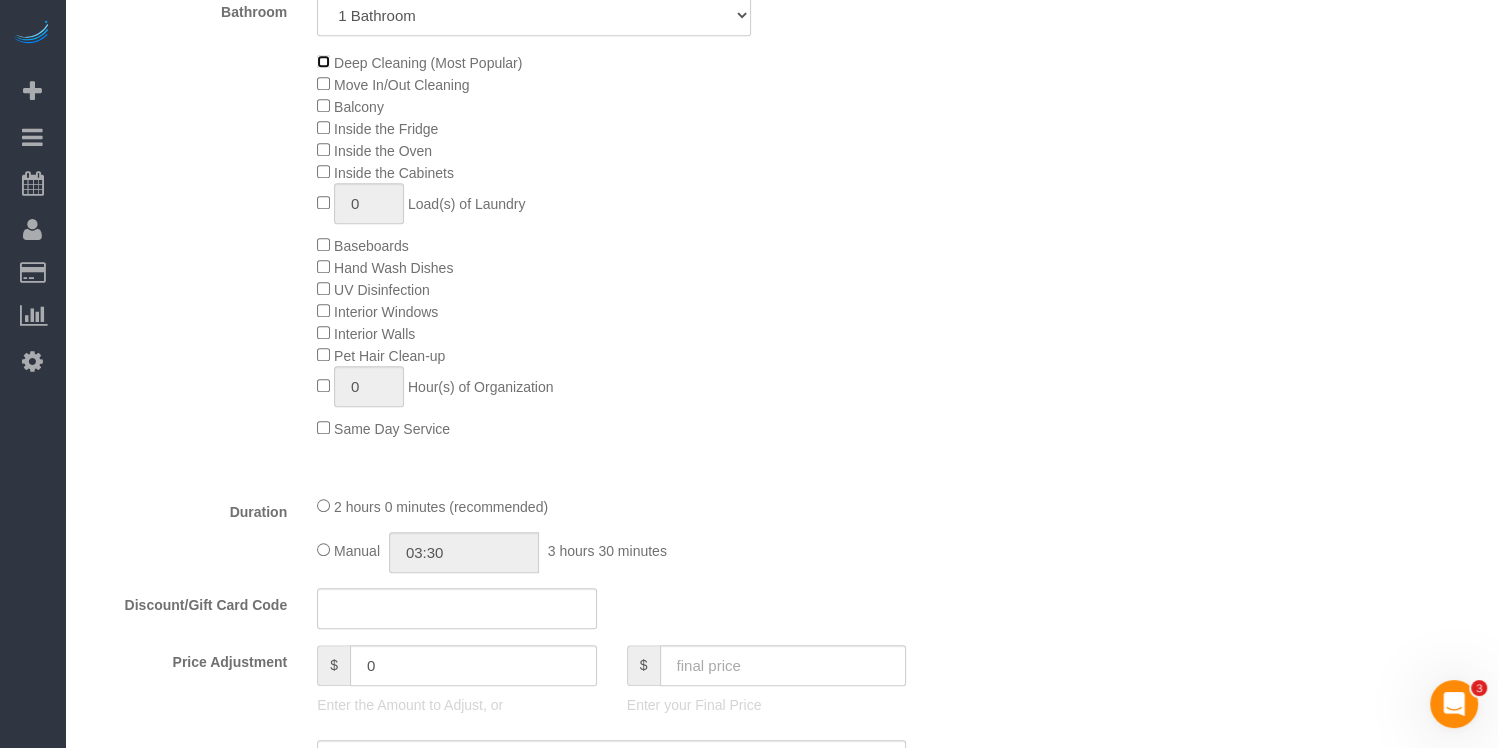 scroll, scrollTop: 0, scrollLeft: 0, axis: both 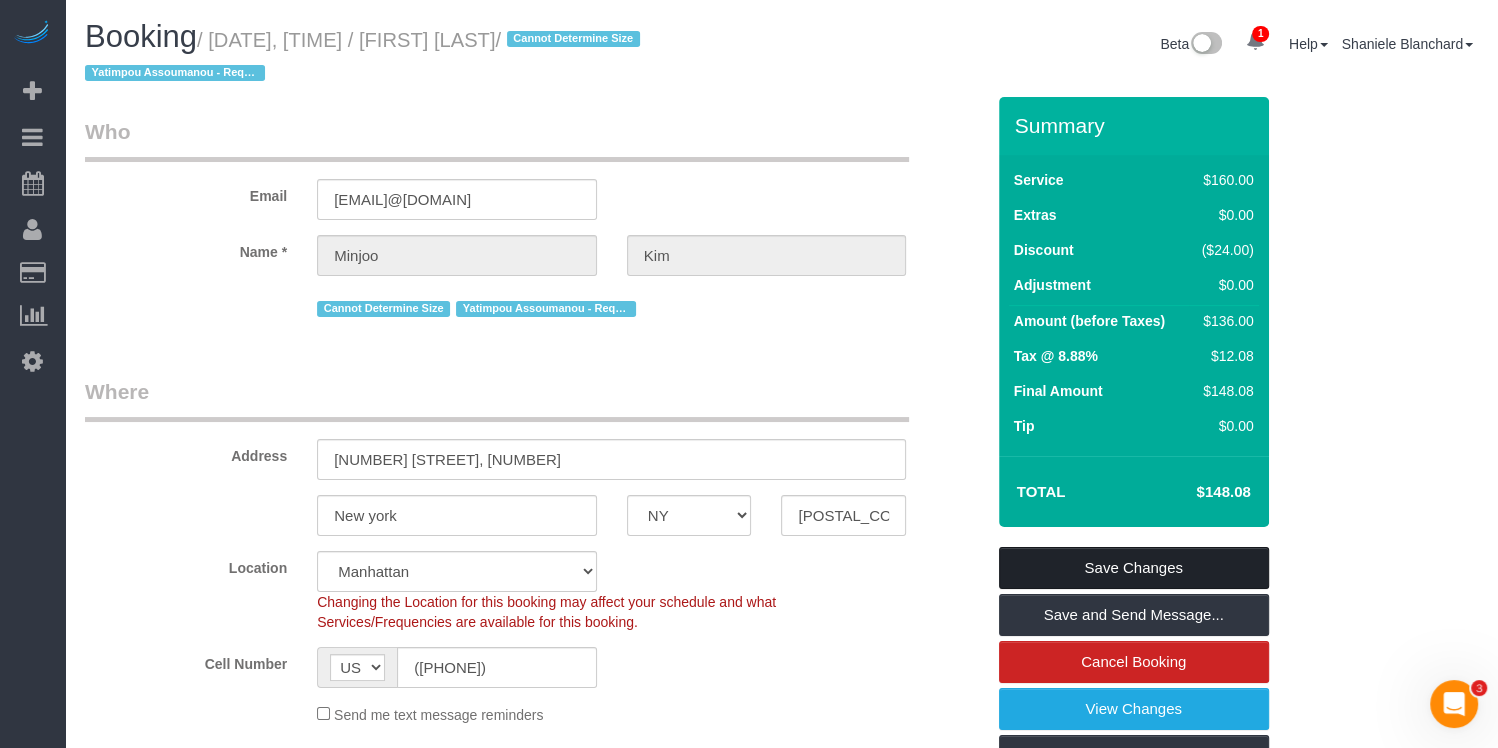 click on "Save Changes" at bounding box center (1134, 568) 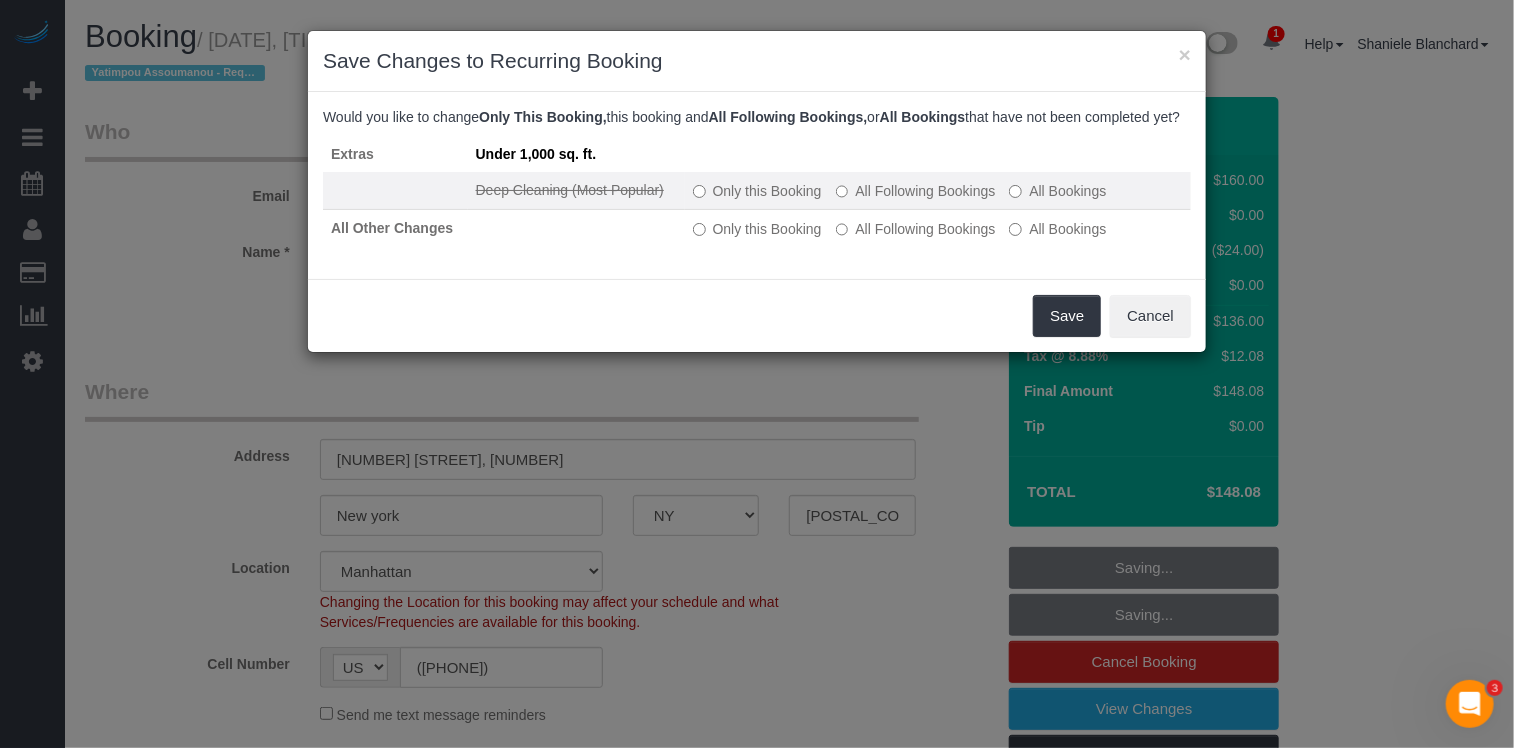 click on "All Following Bookings" at bounding box center [916, 191] 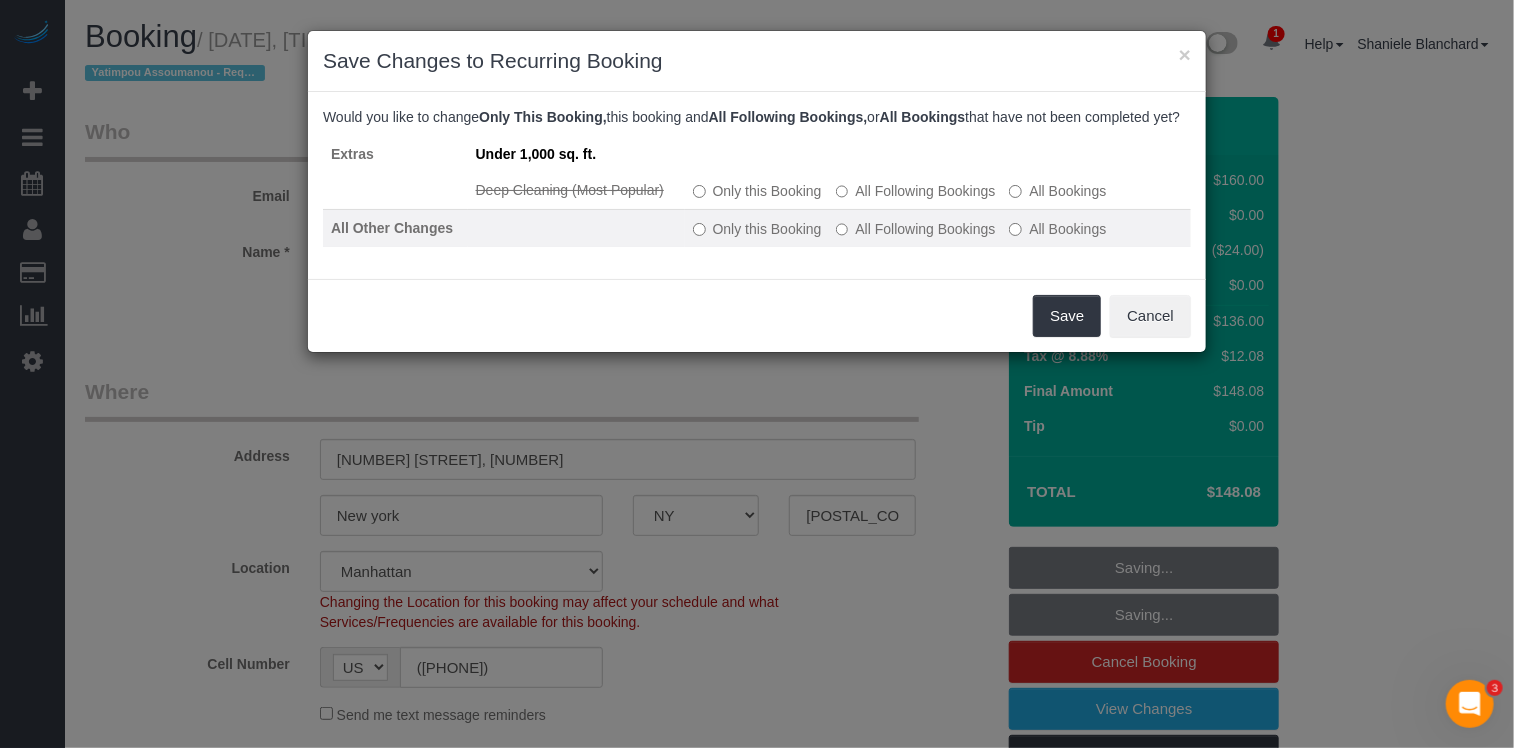 click on "All Following Bookings" at bounding box center (916, 229) 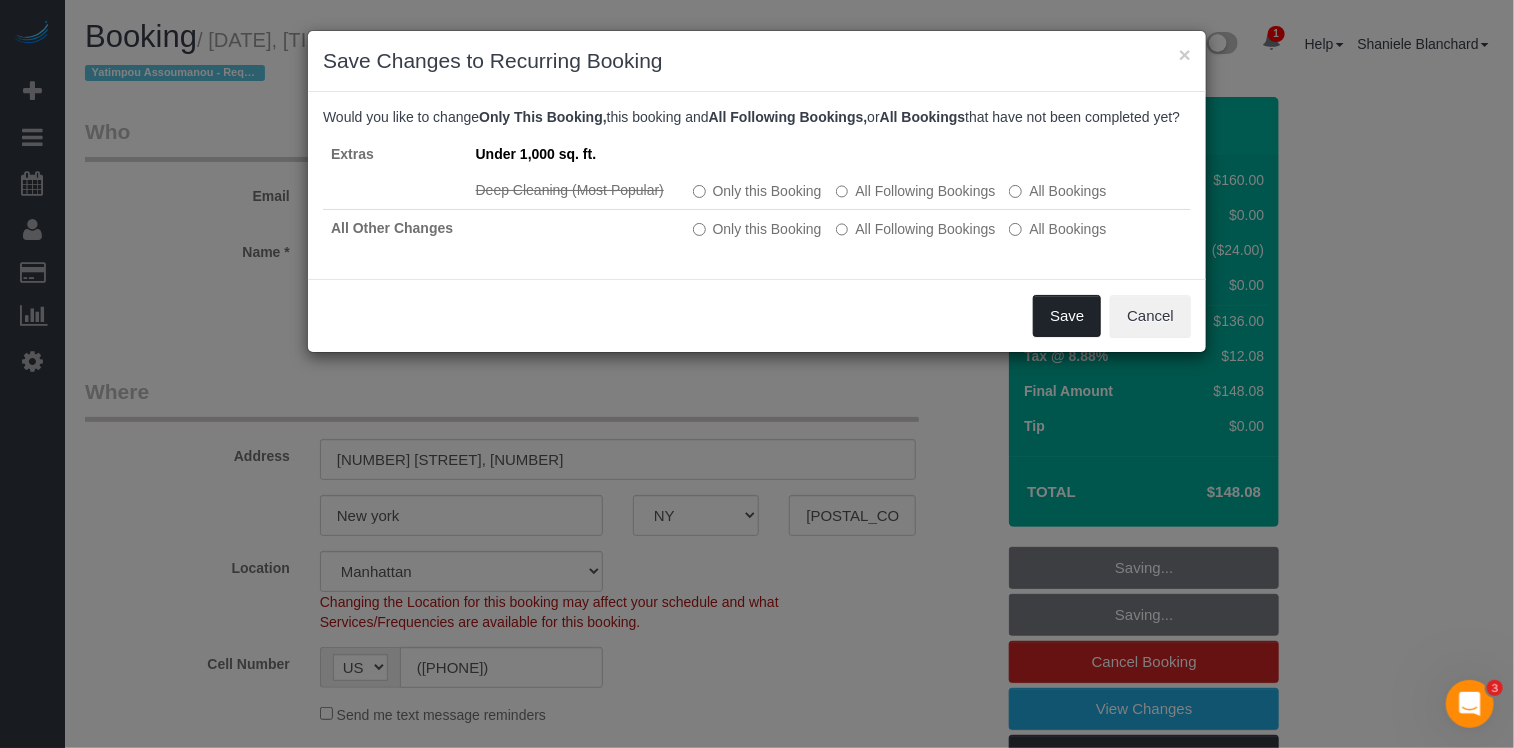 click on "Save" at bounding box center [1067, 316] 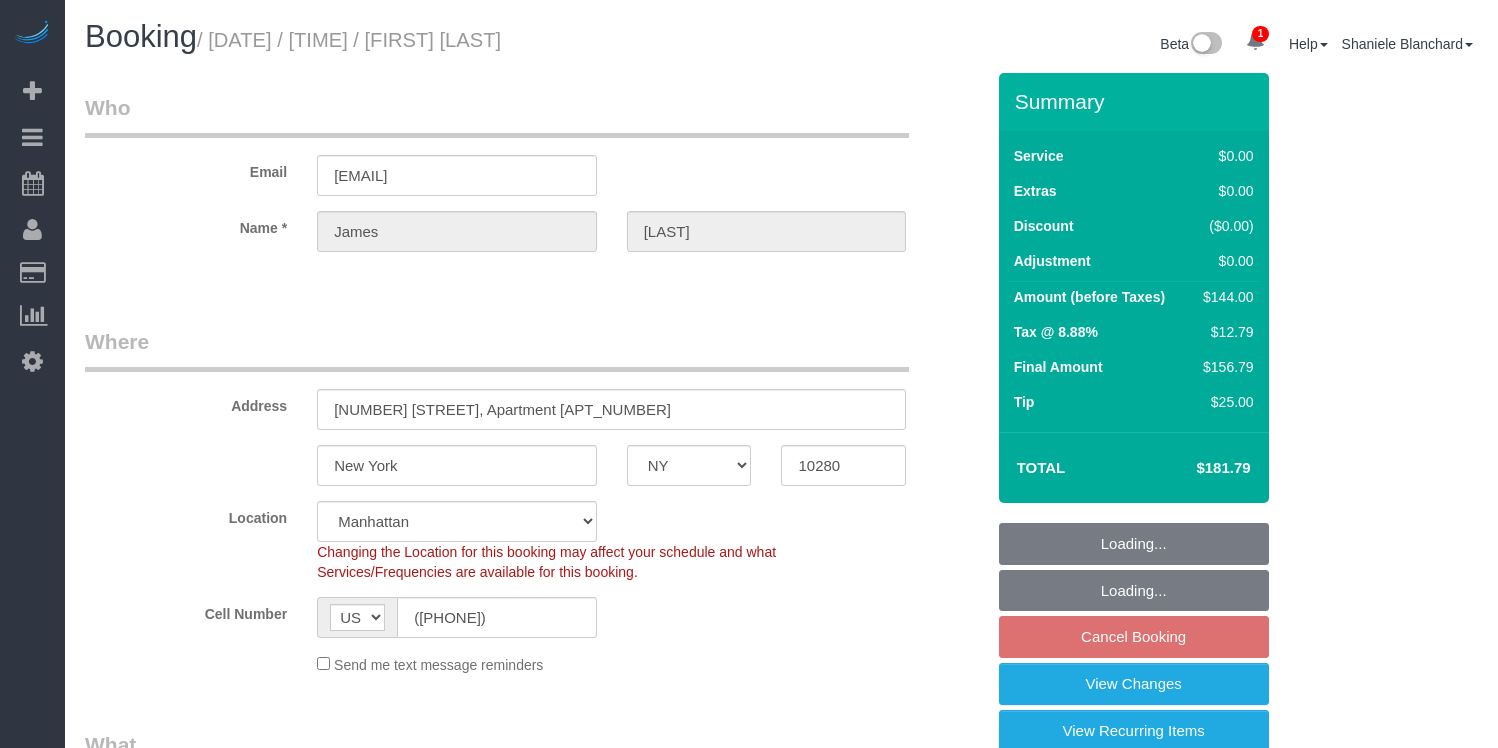 select on "NY" 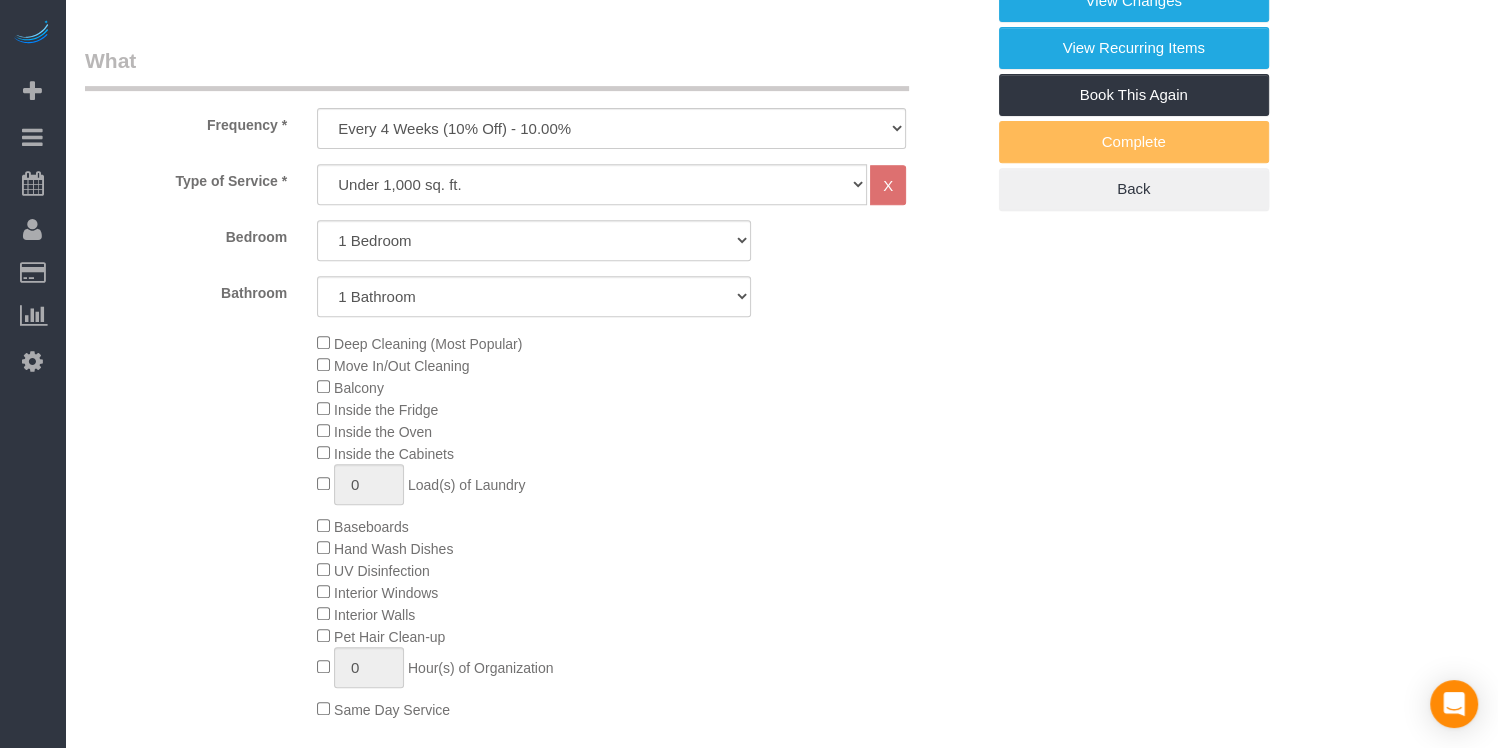 scroll, scrollTop: 0, scrollLeft: 0, axis: both 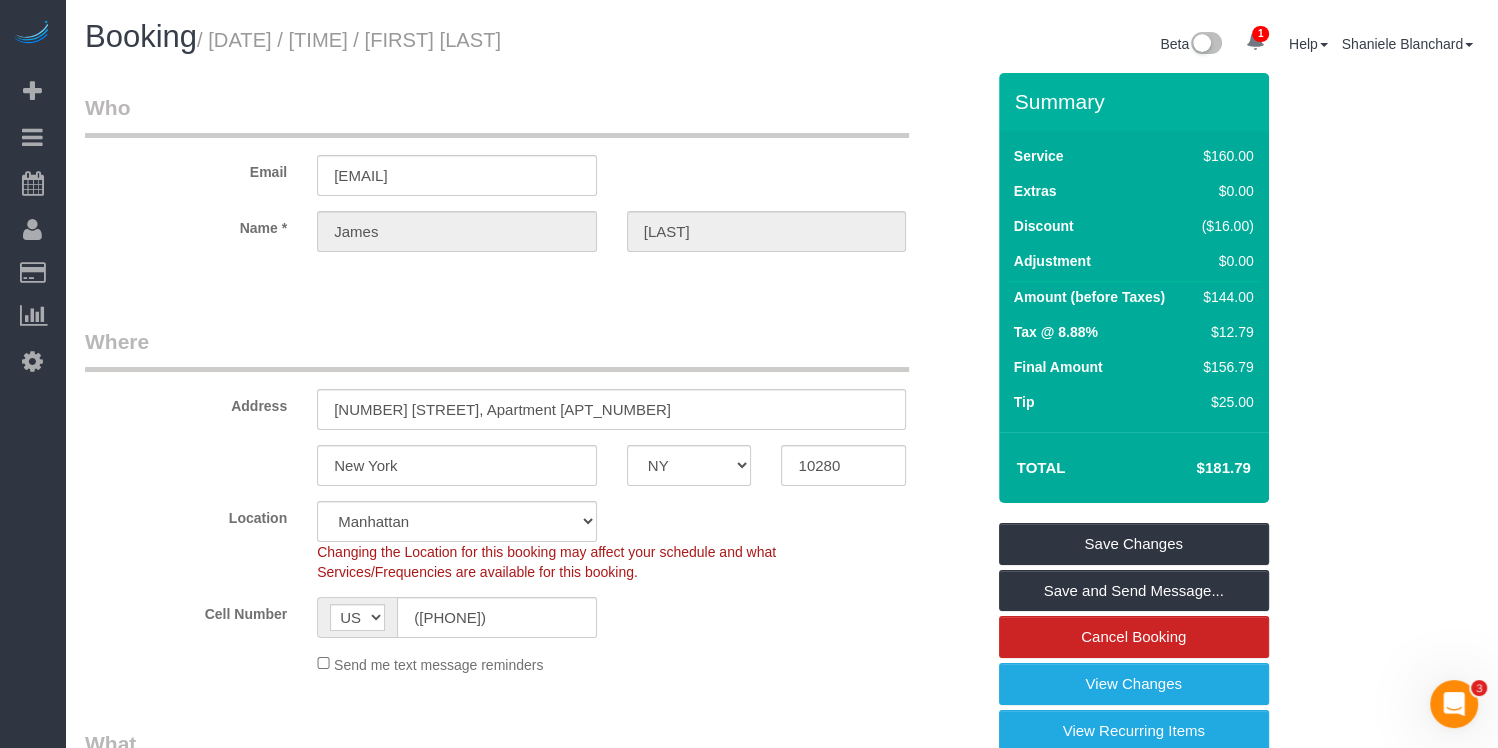 drag, startPoint x: 641, startPoint y: 37, endPoint x: 488, endPoint y: 37, distance: 153 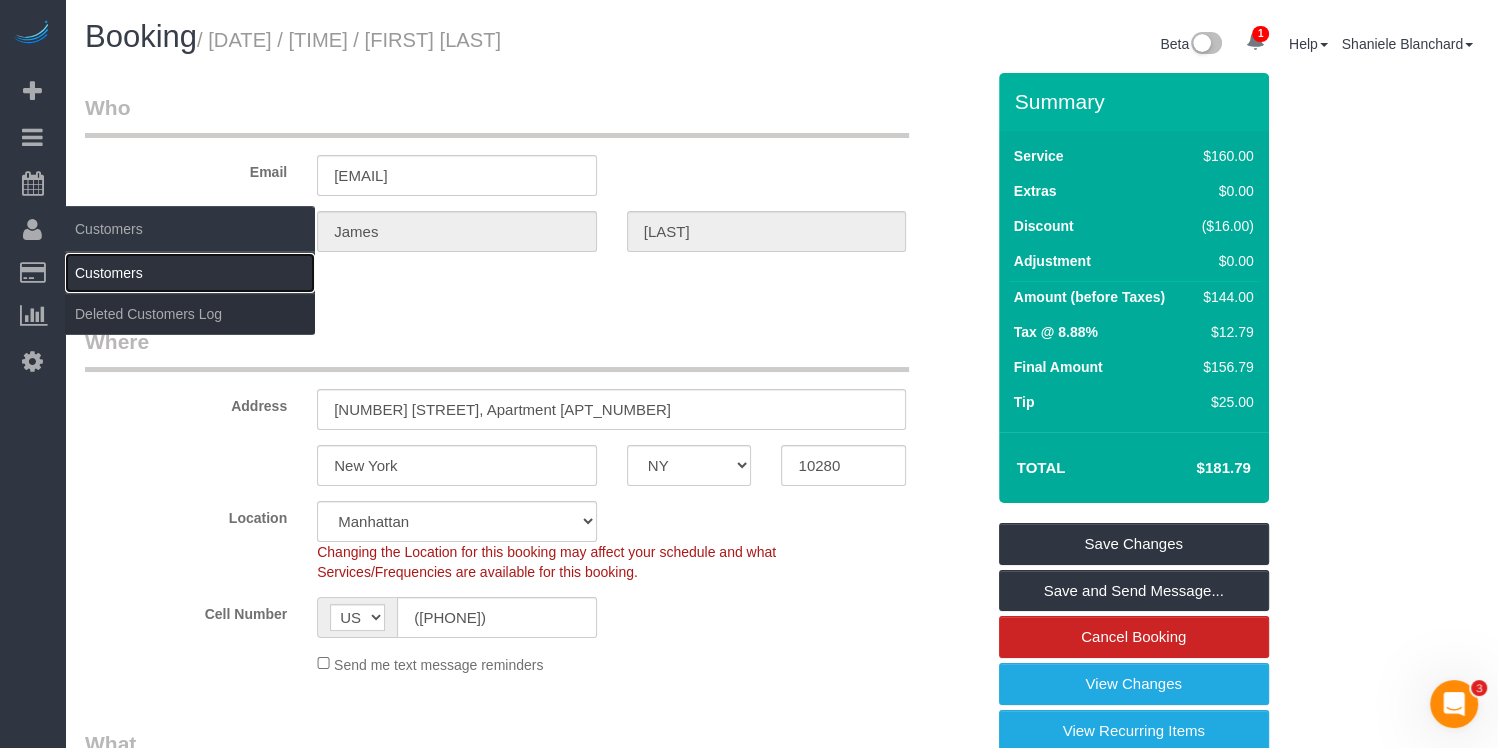 click on "Customers" at bounding box center (190, 273) 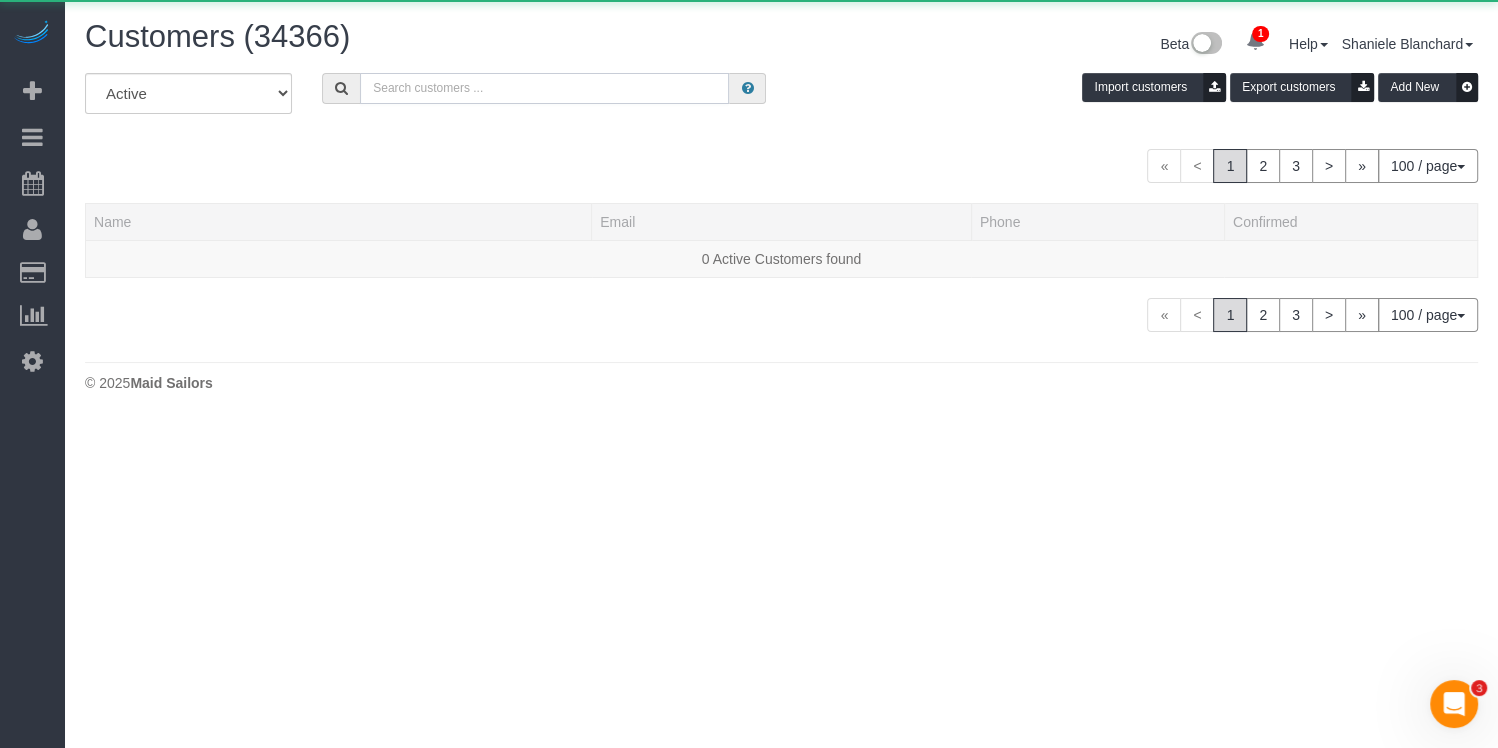 click at bounding box center (544, 88) 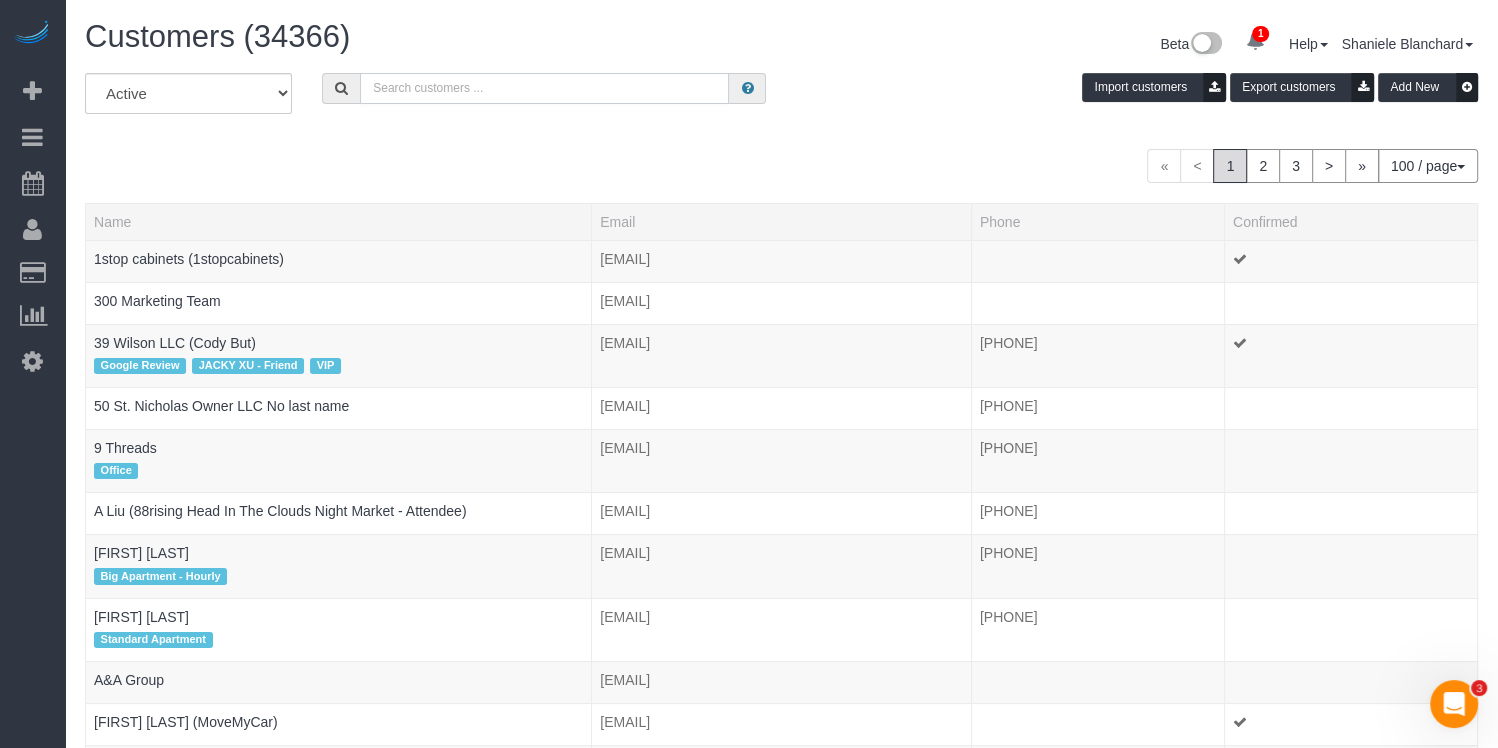 paste on "[FIRST] [LAST]" 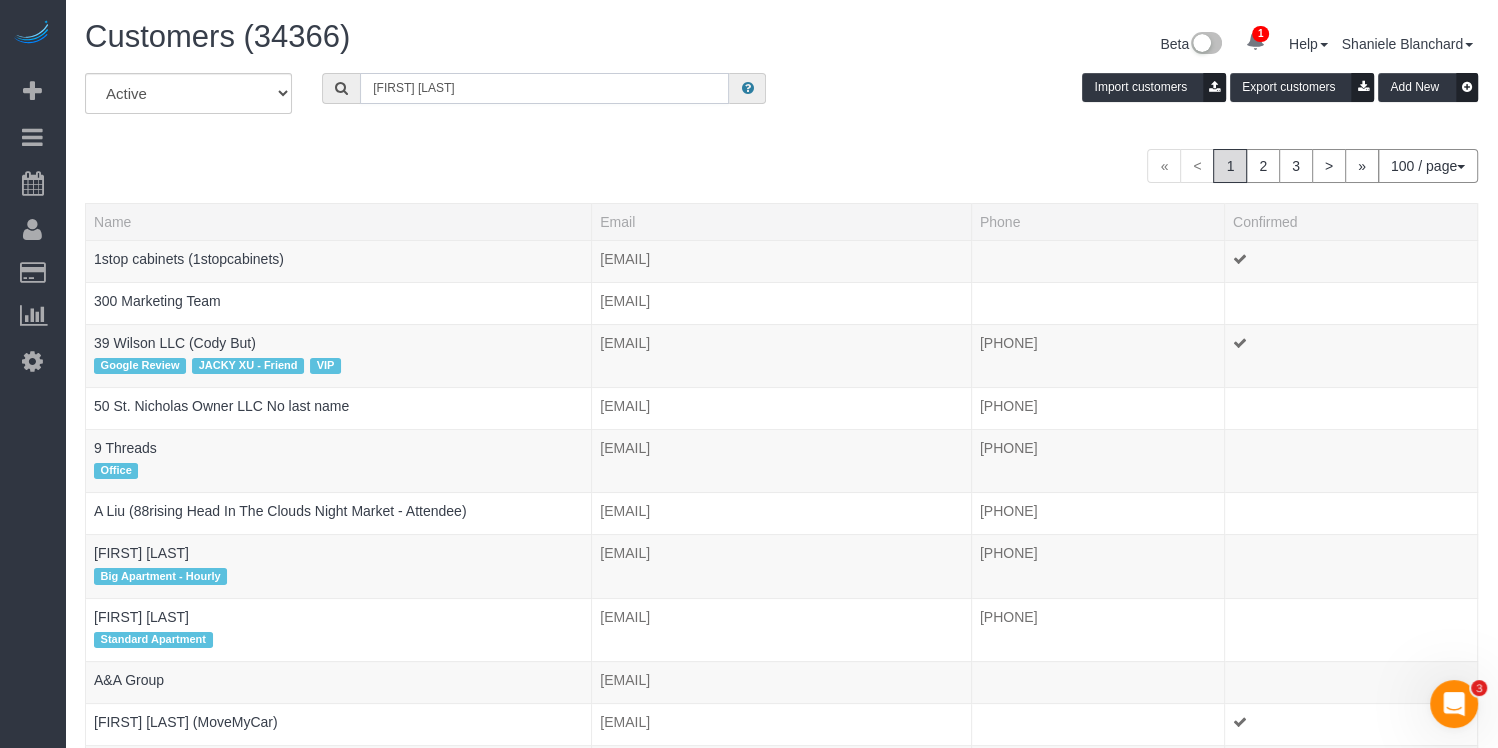 click on "[FIRST] [LAST]" at bounding box center [544, 88] 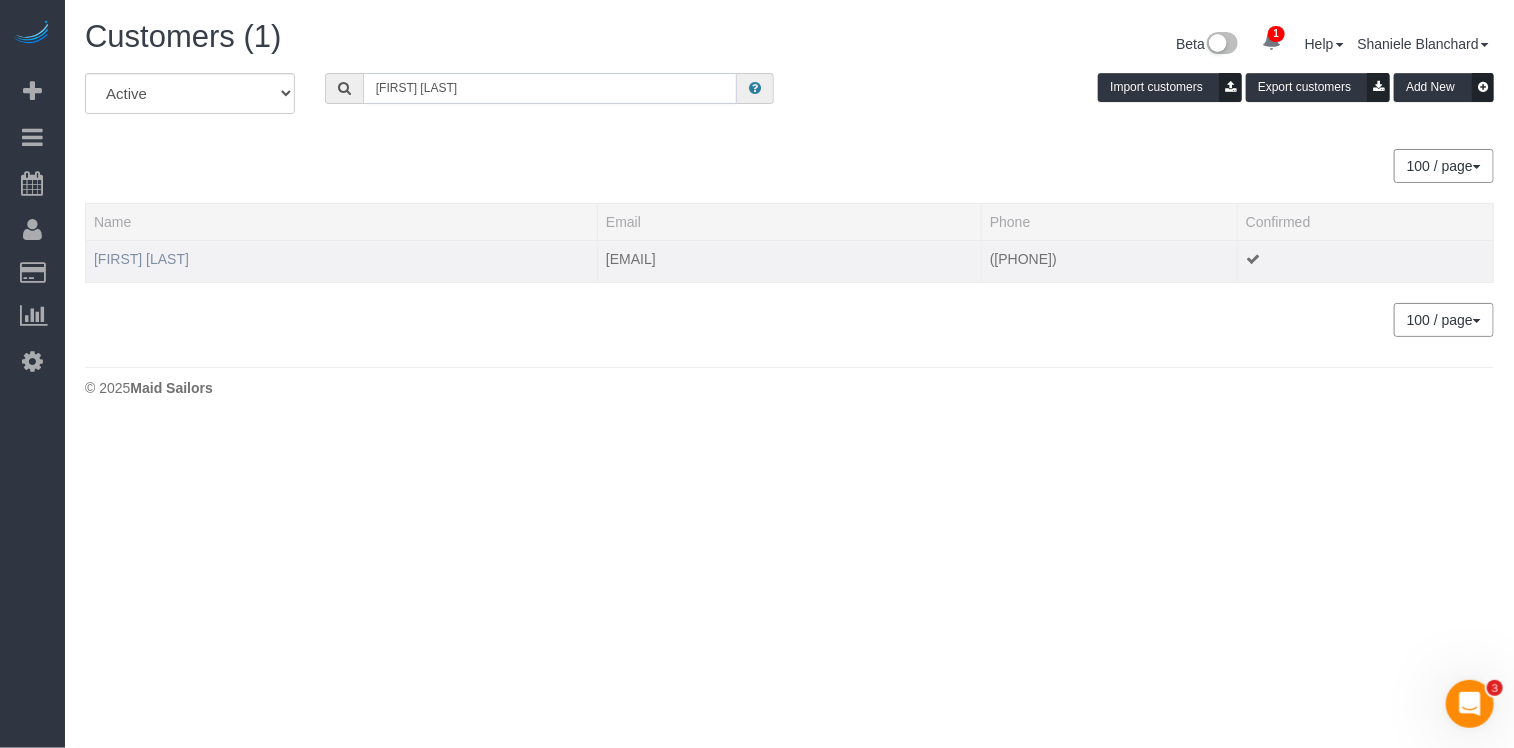 type on "[FIRST] [LAST]" 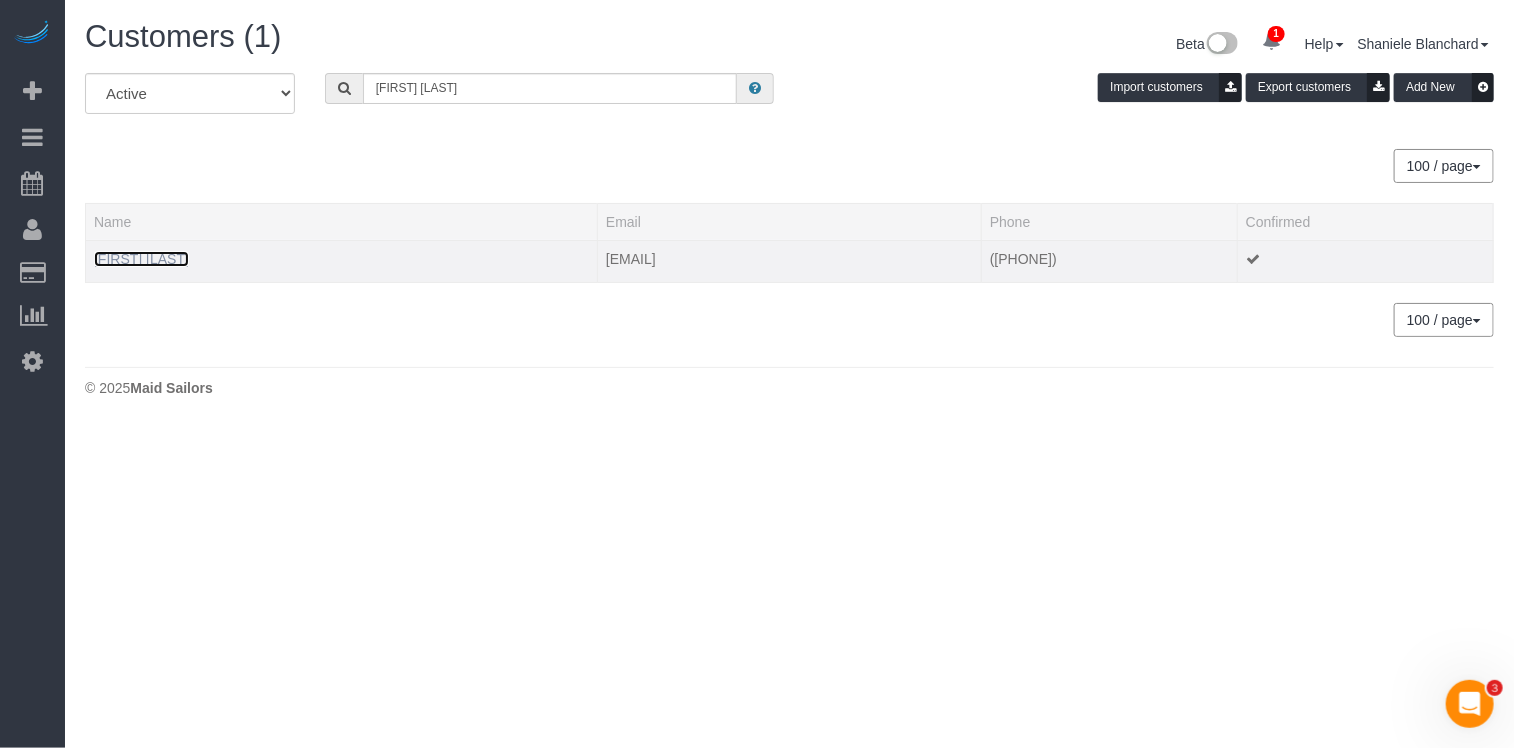 click on "[FIRST] [LAST]" at bounding box center (141, 259) 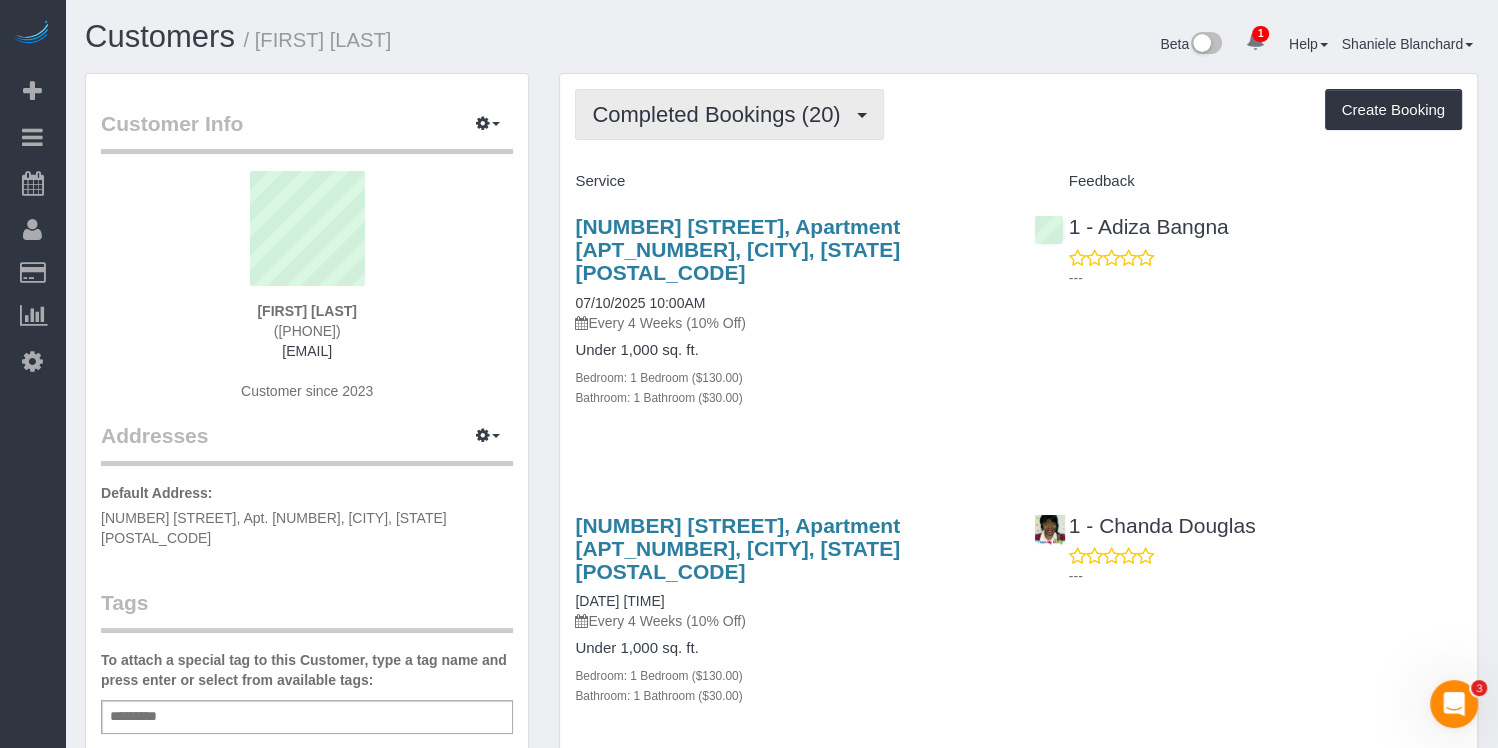 click on "Completed Bookings (20)" at bounding box center (721, 114) 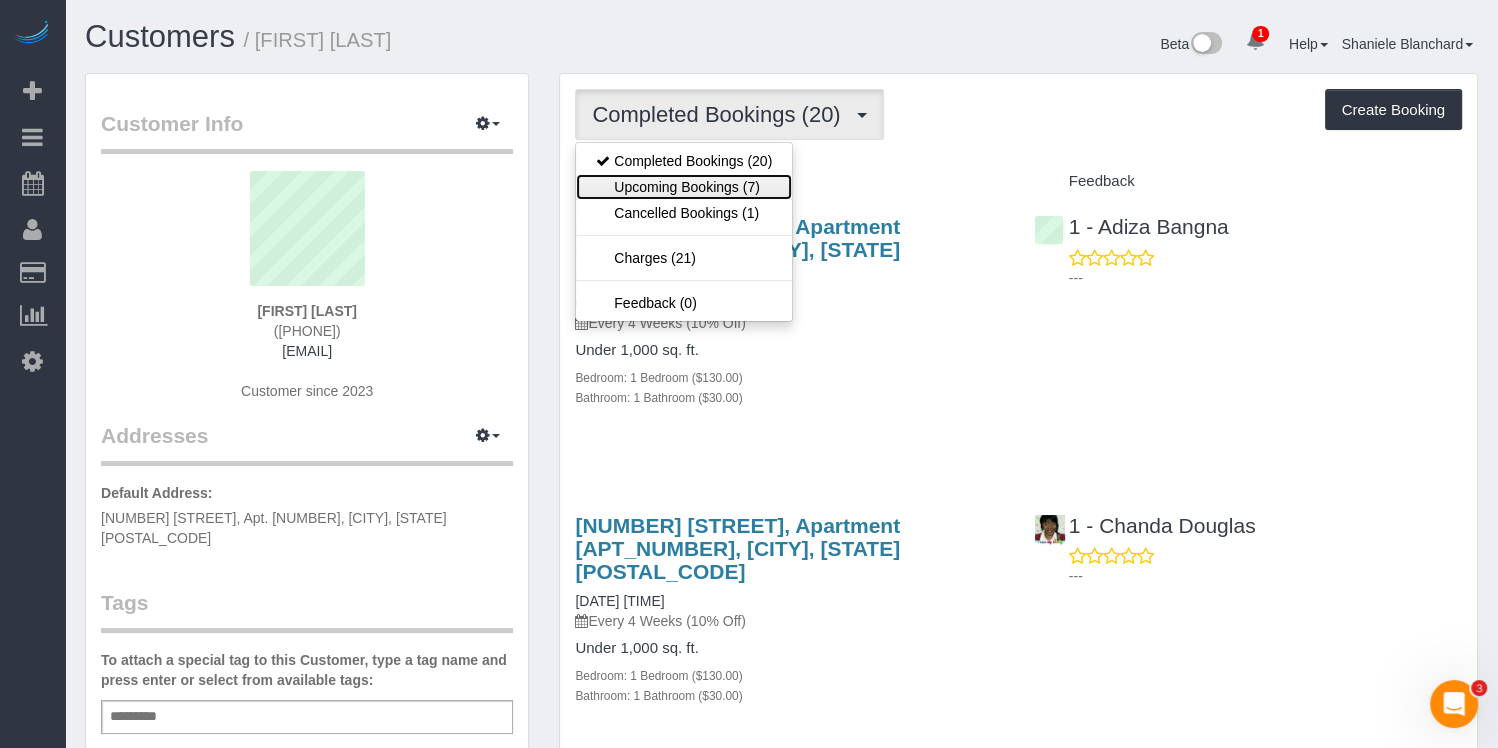 click on "Upcoming Bookings (7)" at bounding box center [684, 187] 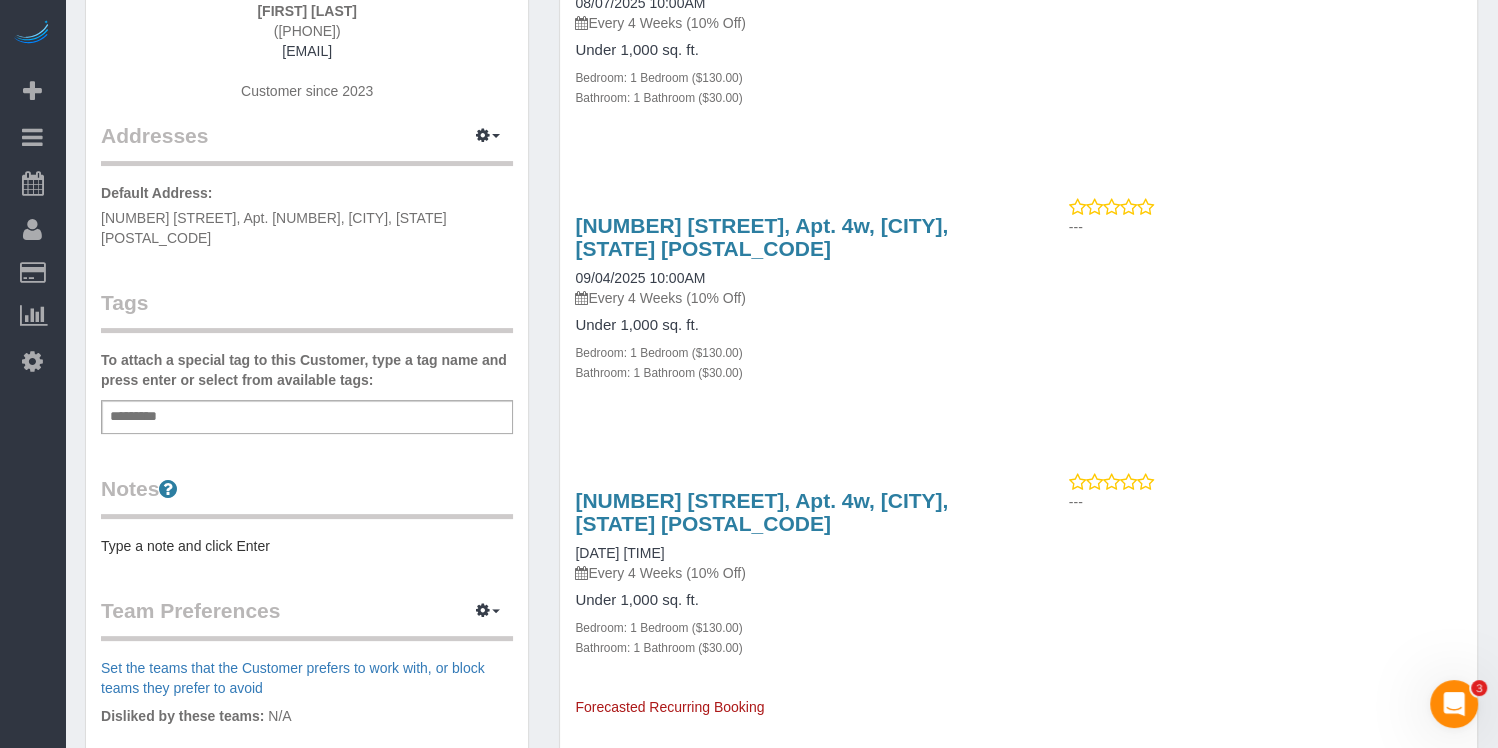 scroll, scrollTop: 0, scrollLeft: 0, axis: both 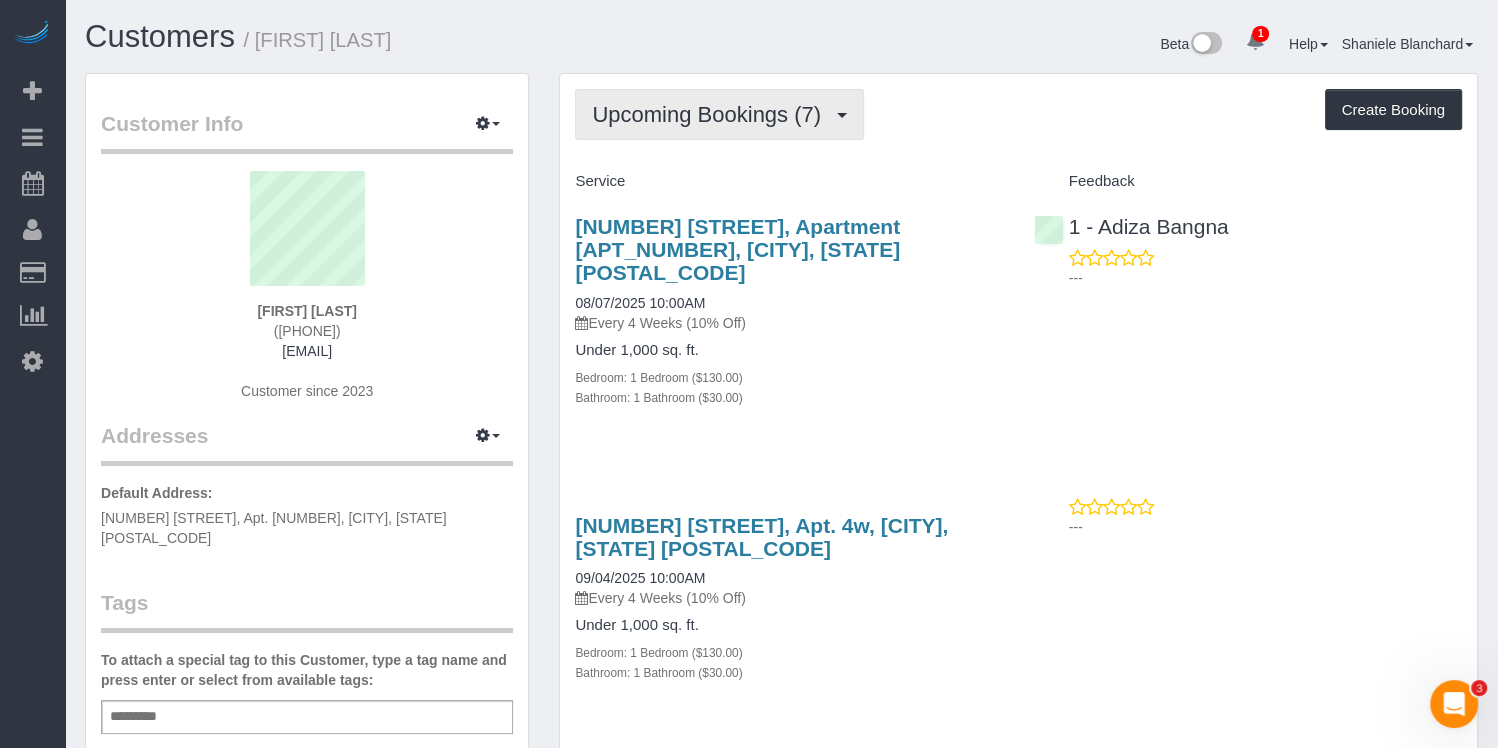 click on "Upcoming Bookings (7)" at bounding box center (719, 114) 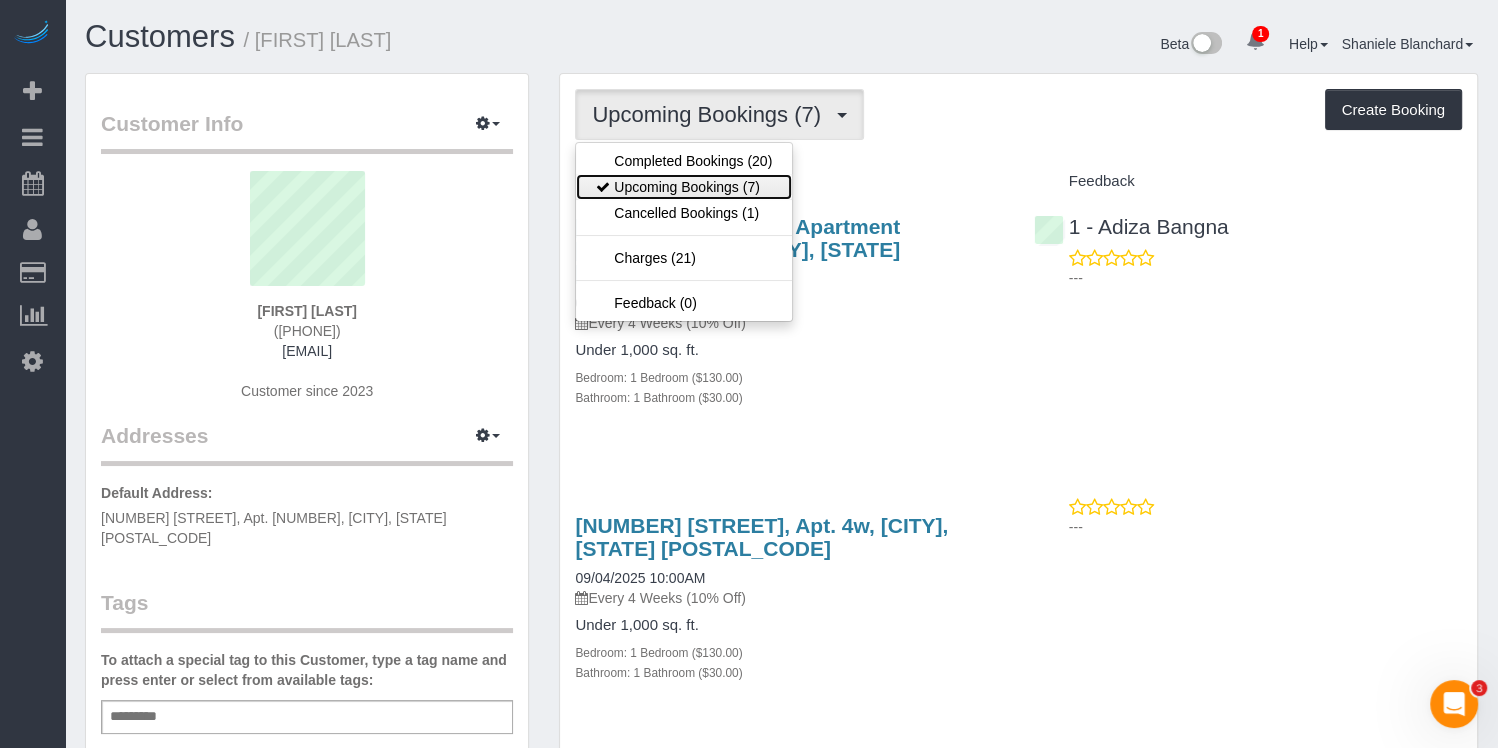 click on "Upcoming Bookings (7)" at bounding box center (684, 187) 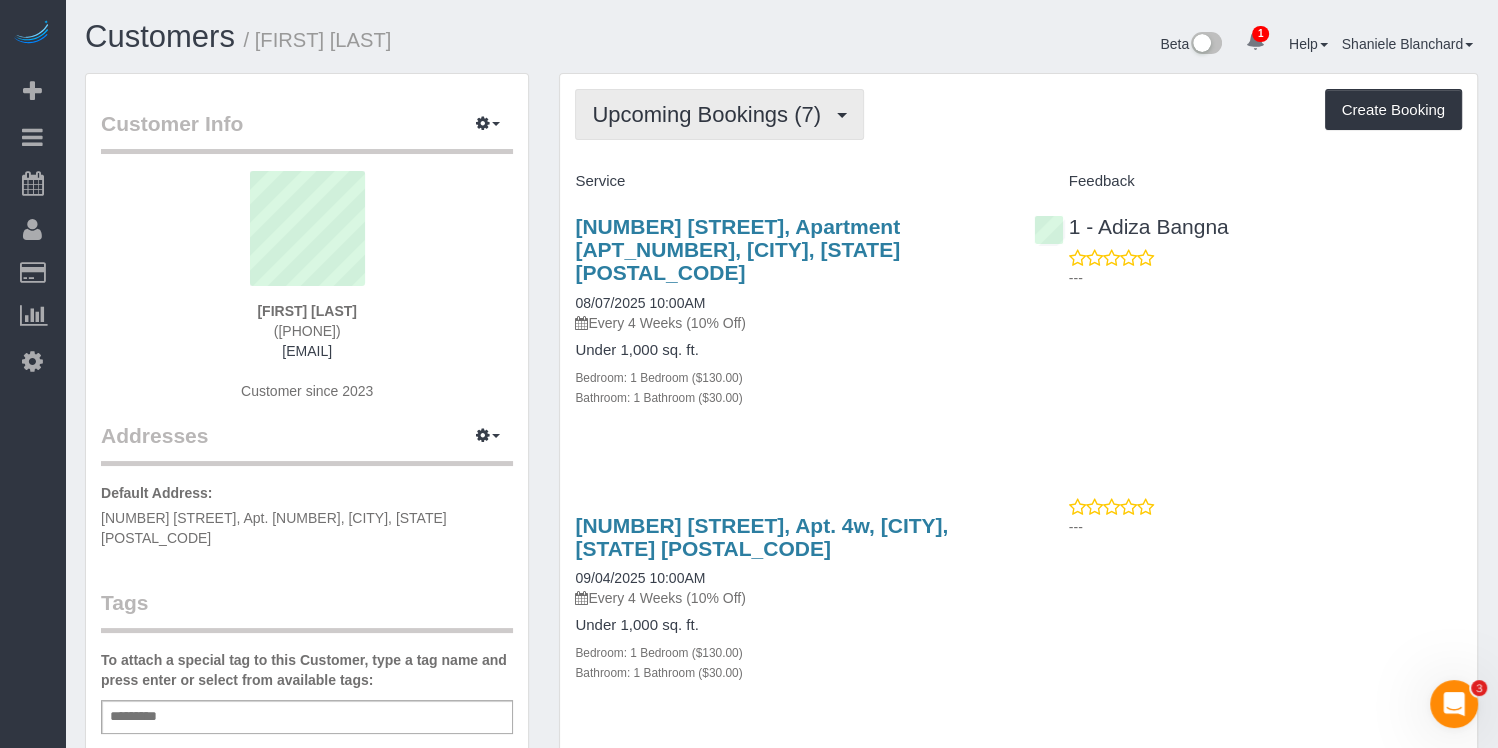 click on "Upcoming Bookings (7)" at bounding box center [711, 114] 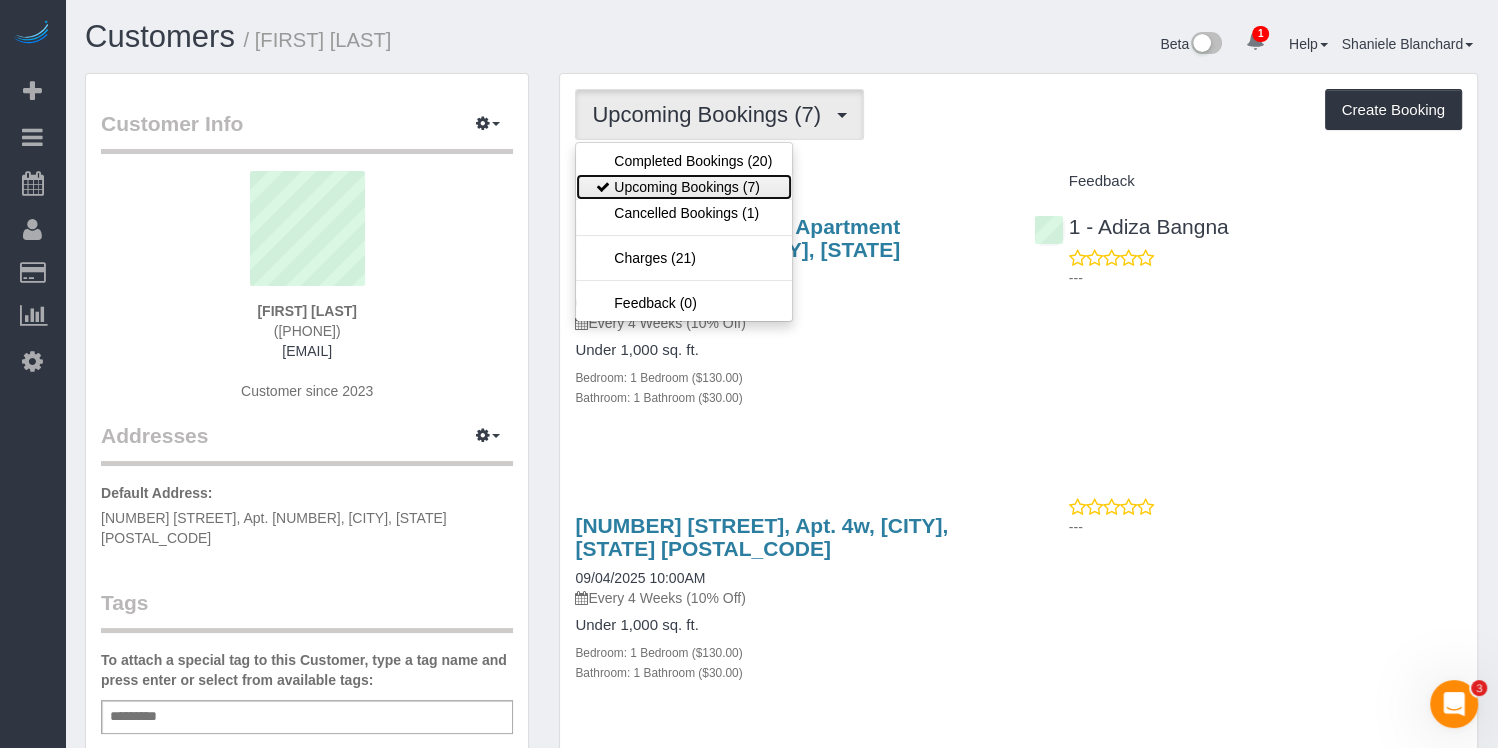 click on "Upcoming Bookings (7)" at bounding box center (684, 187) 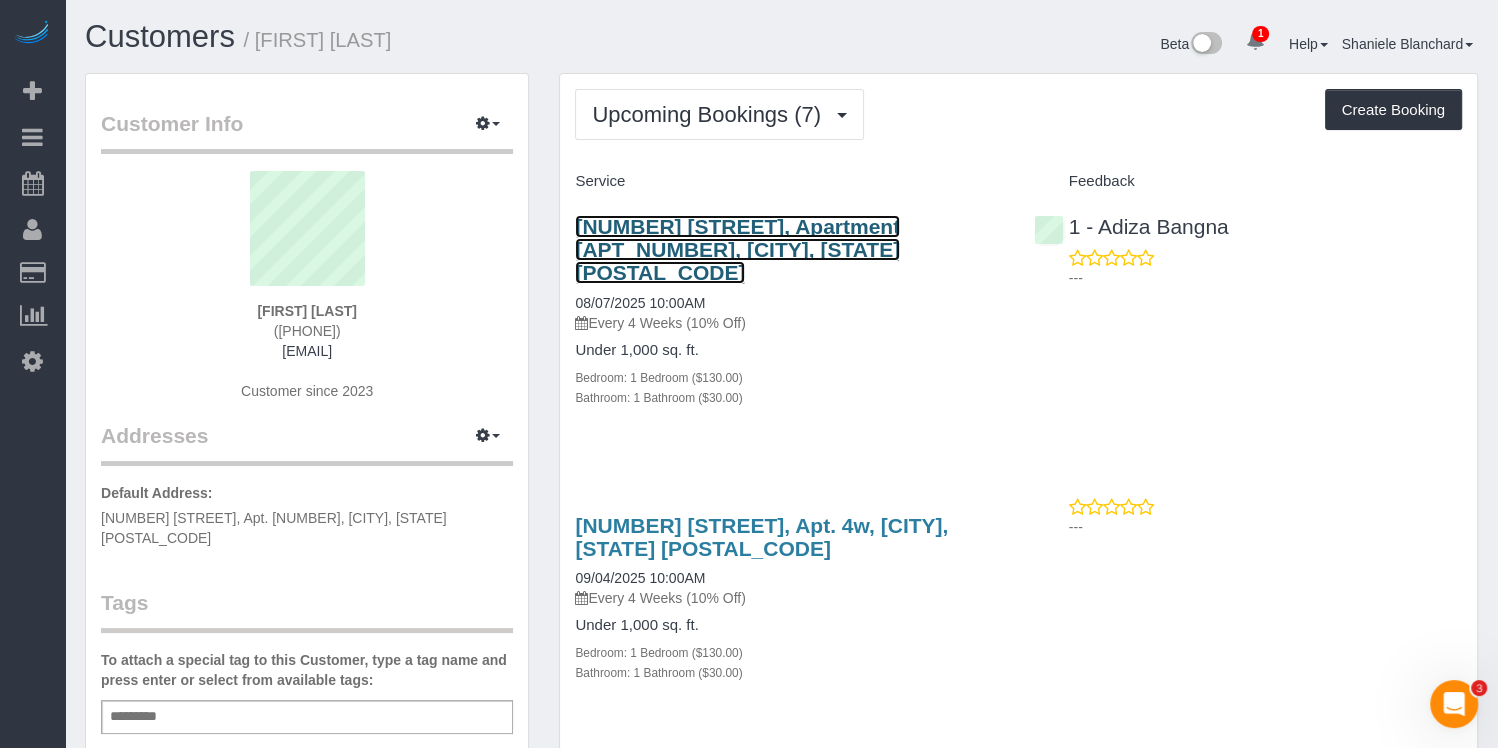 click on "377 Rector Place, Apartment 11i, New York, NY 10280" at bounding box center [737, 249] 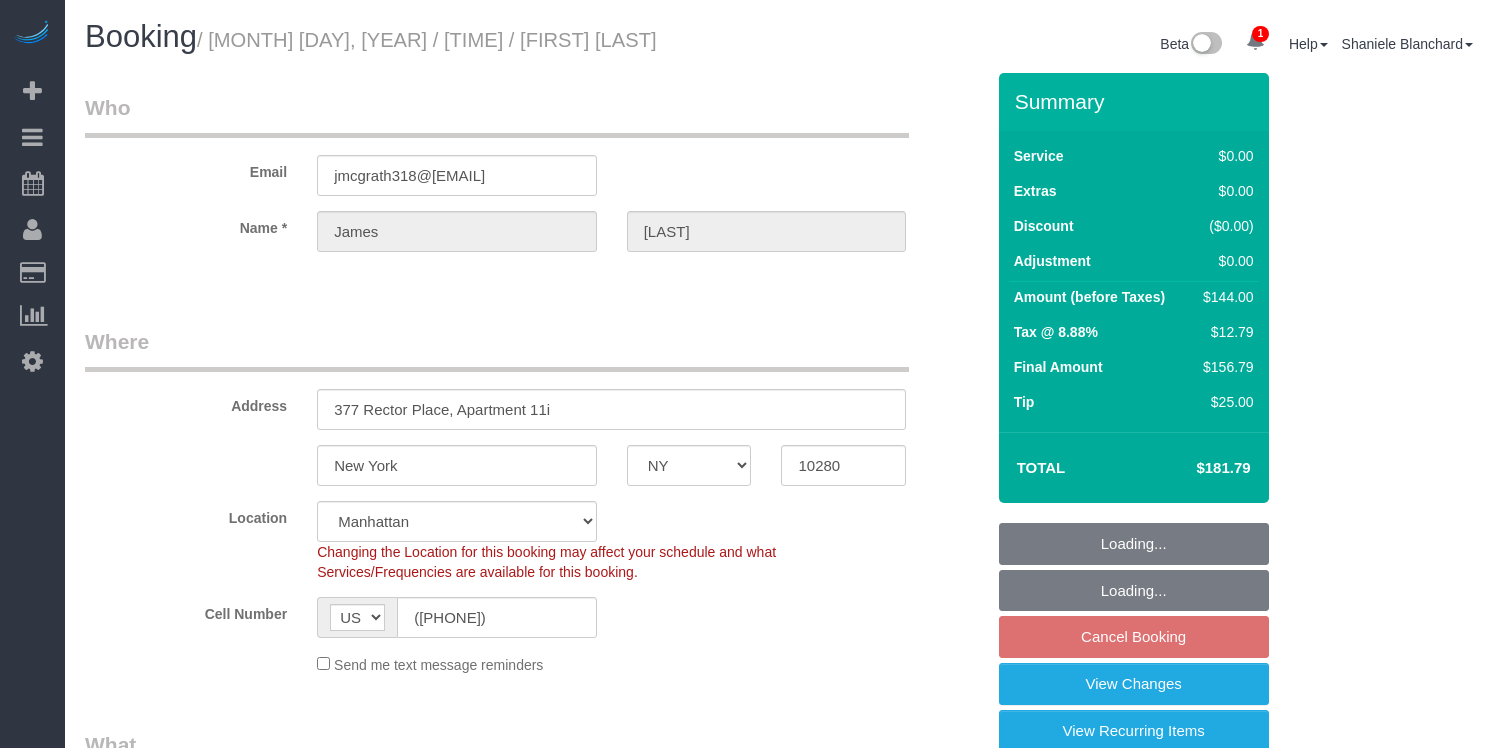 select on "NY" 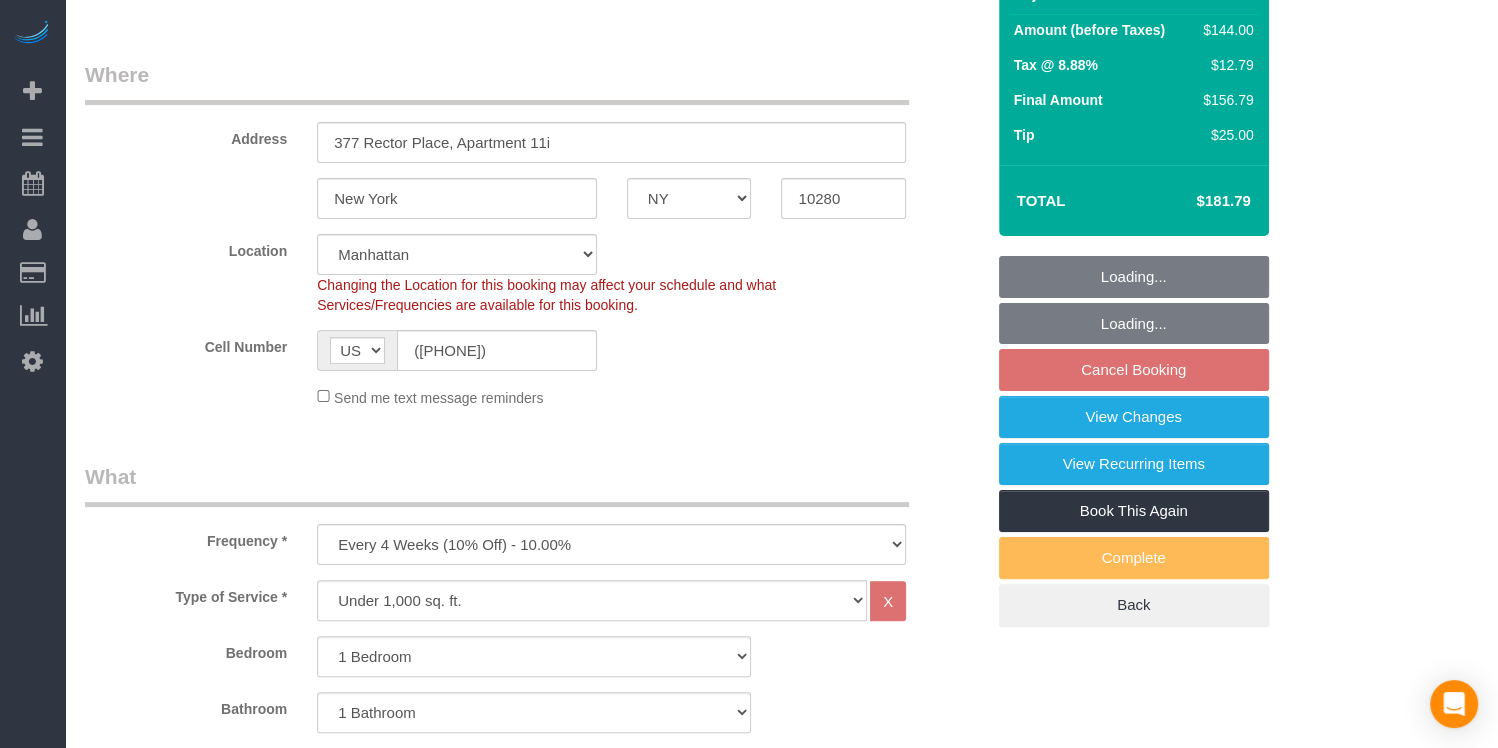scroll, scrollTop: 267, scrollLeft: 0, axis: vertical 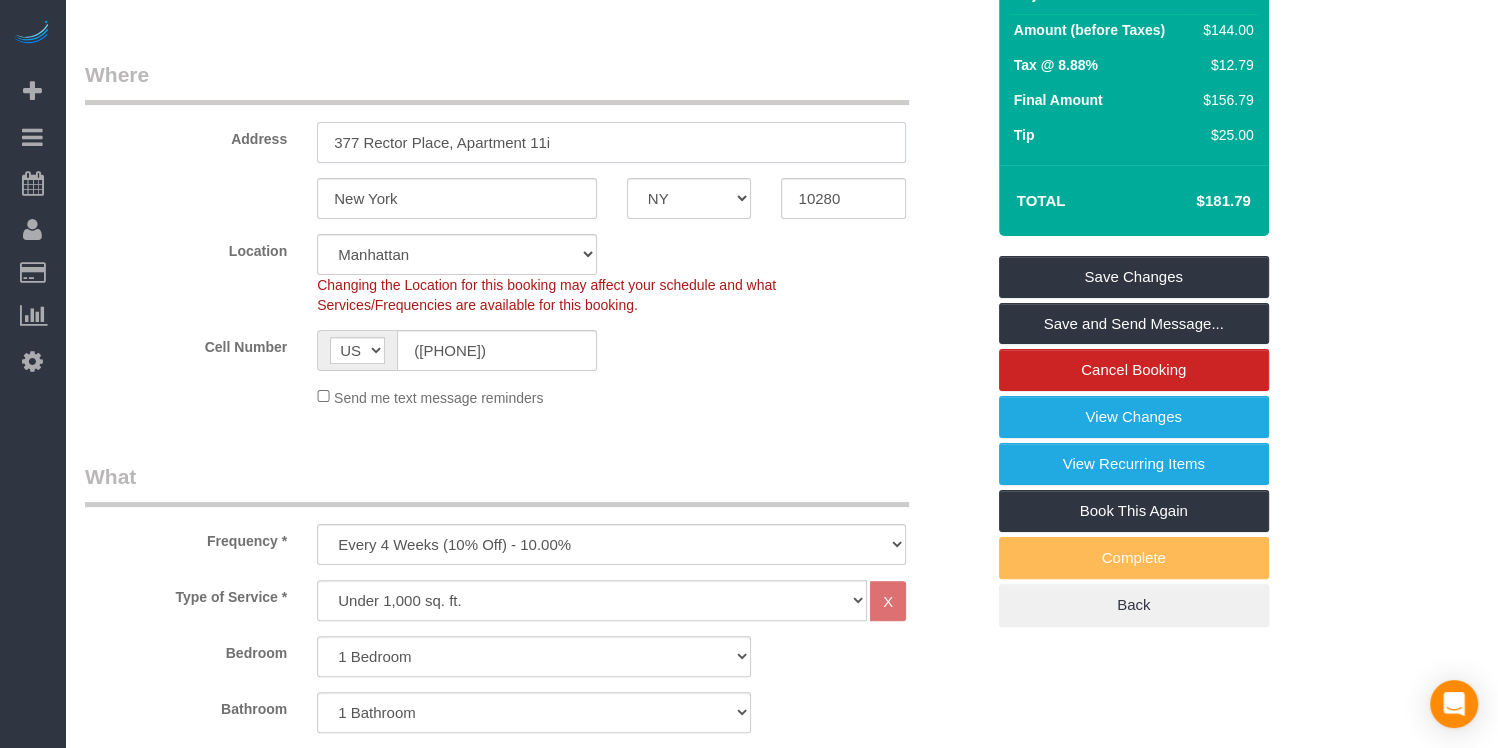 click on "377 Rector Place, Apartment 11i" at bounding box center (611, 142) 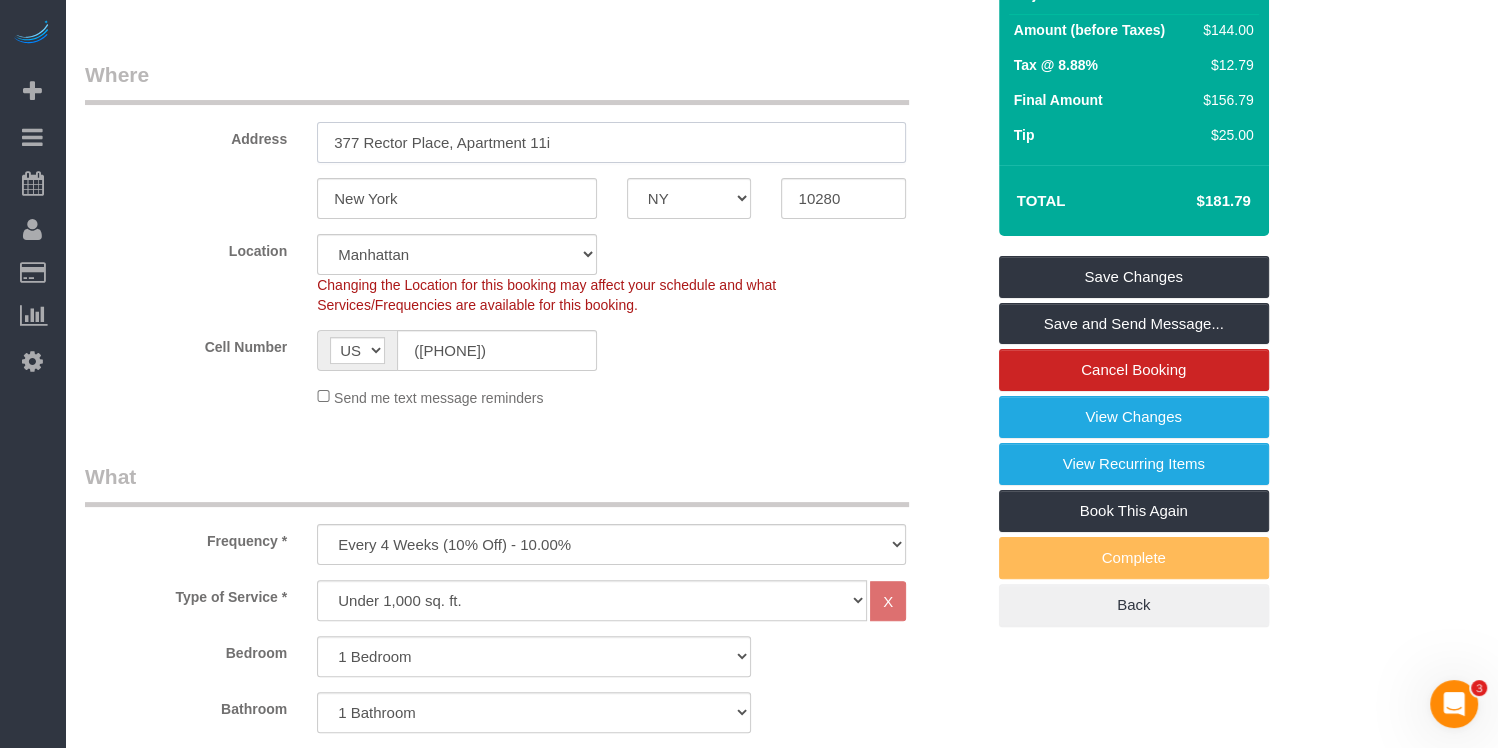 scroll, scrollTop: 0, scrollLeft: 0, axis: both 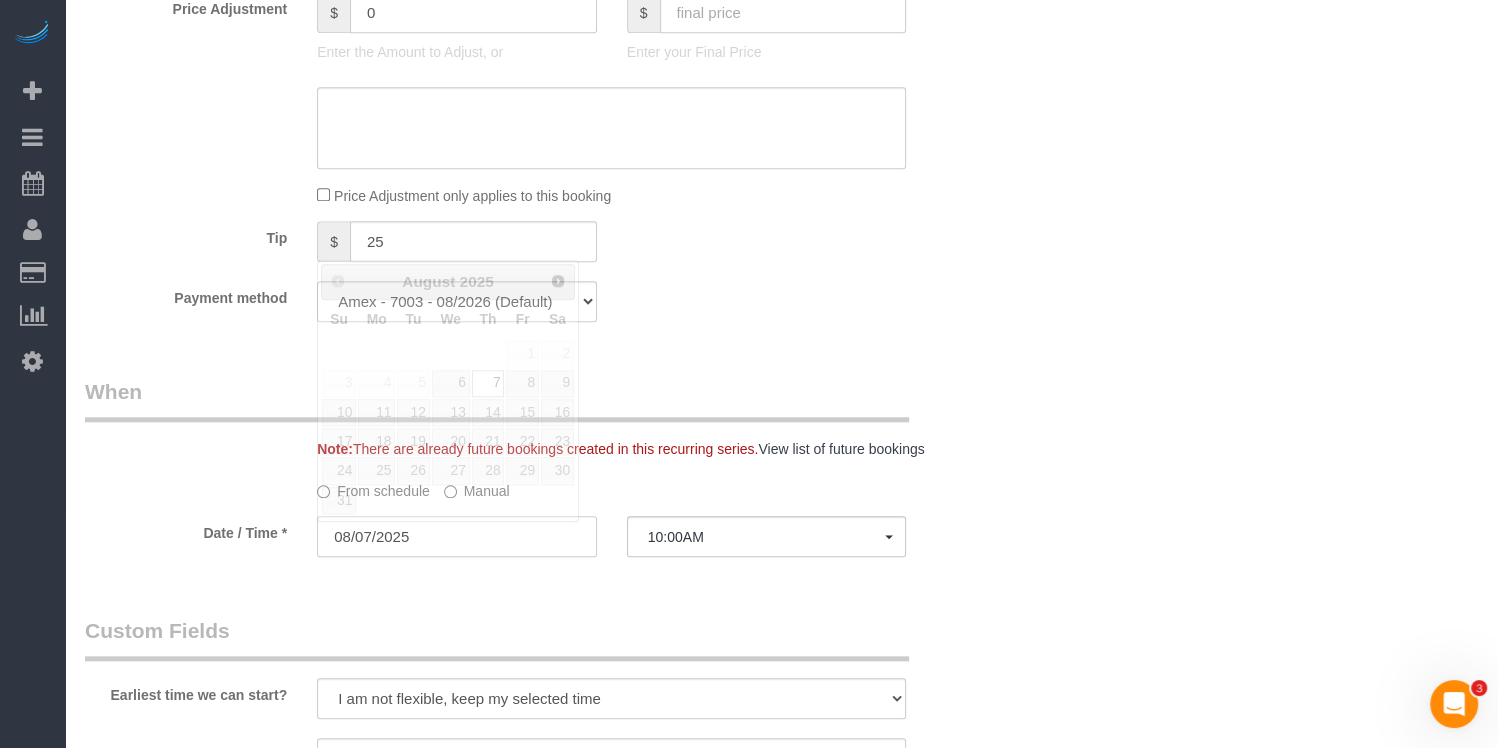click on "08/07/2025" at bounding box center [457, 536] 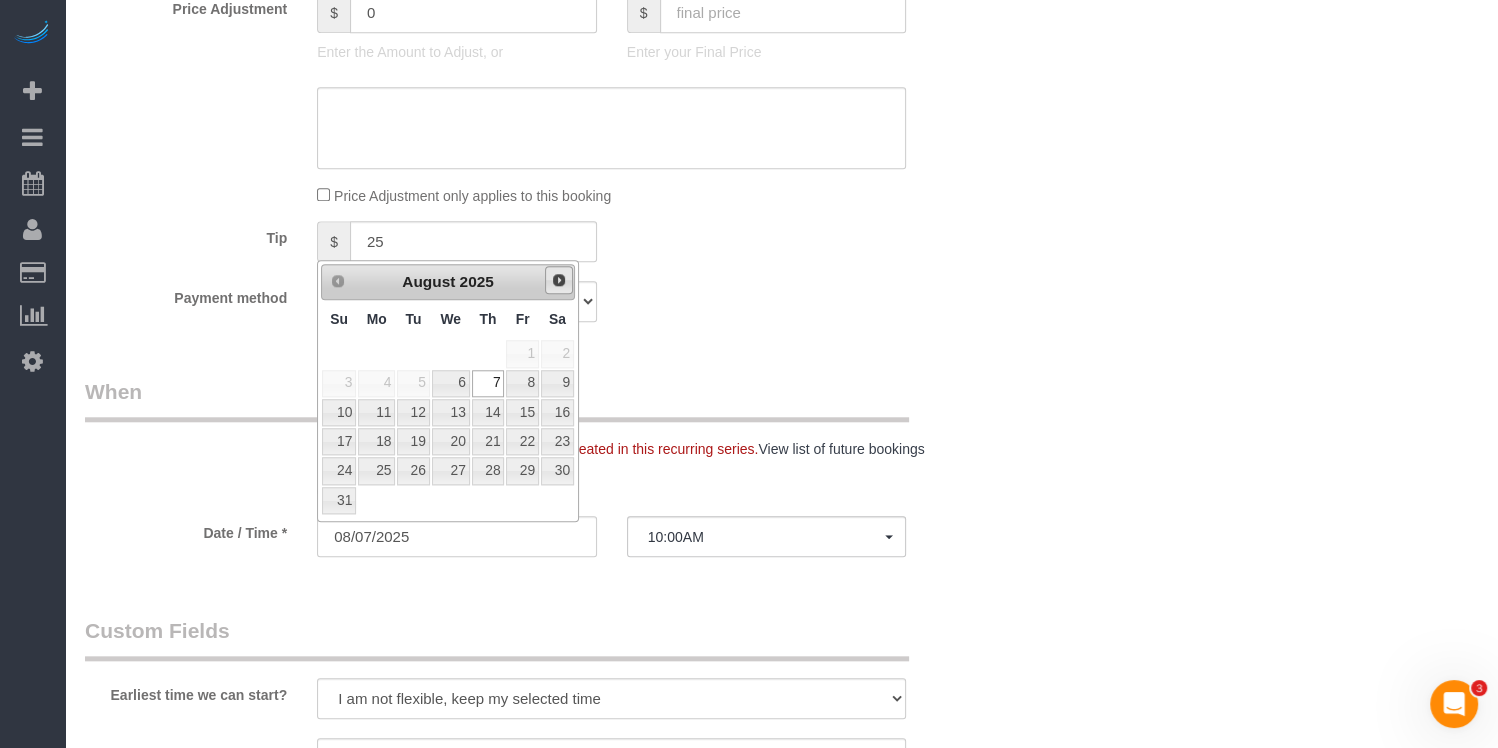 click on "Next" at bounding box center (559, 280) 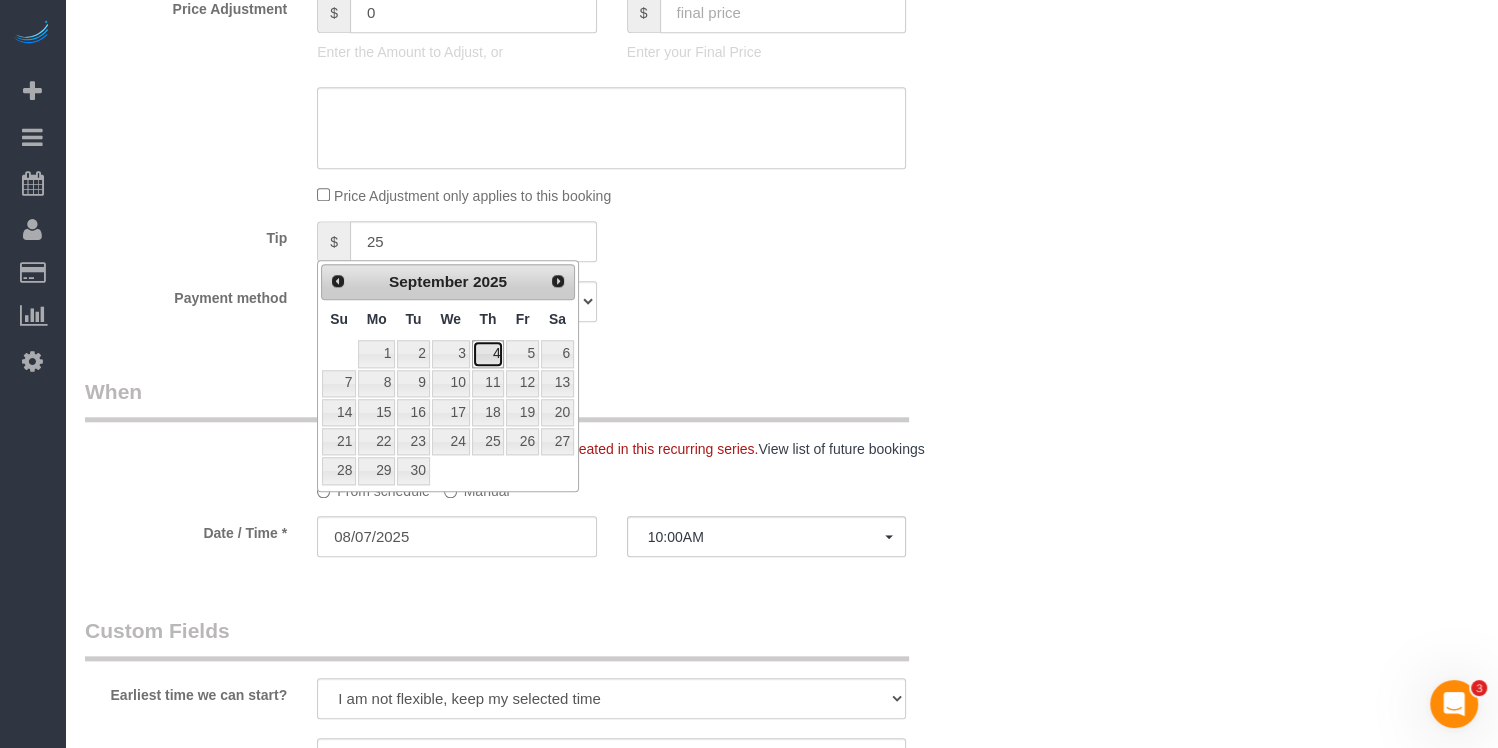 click on "4" at bounding box center (488, 353) 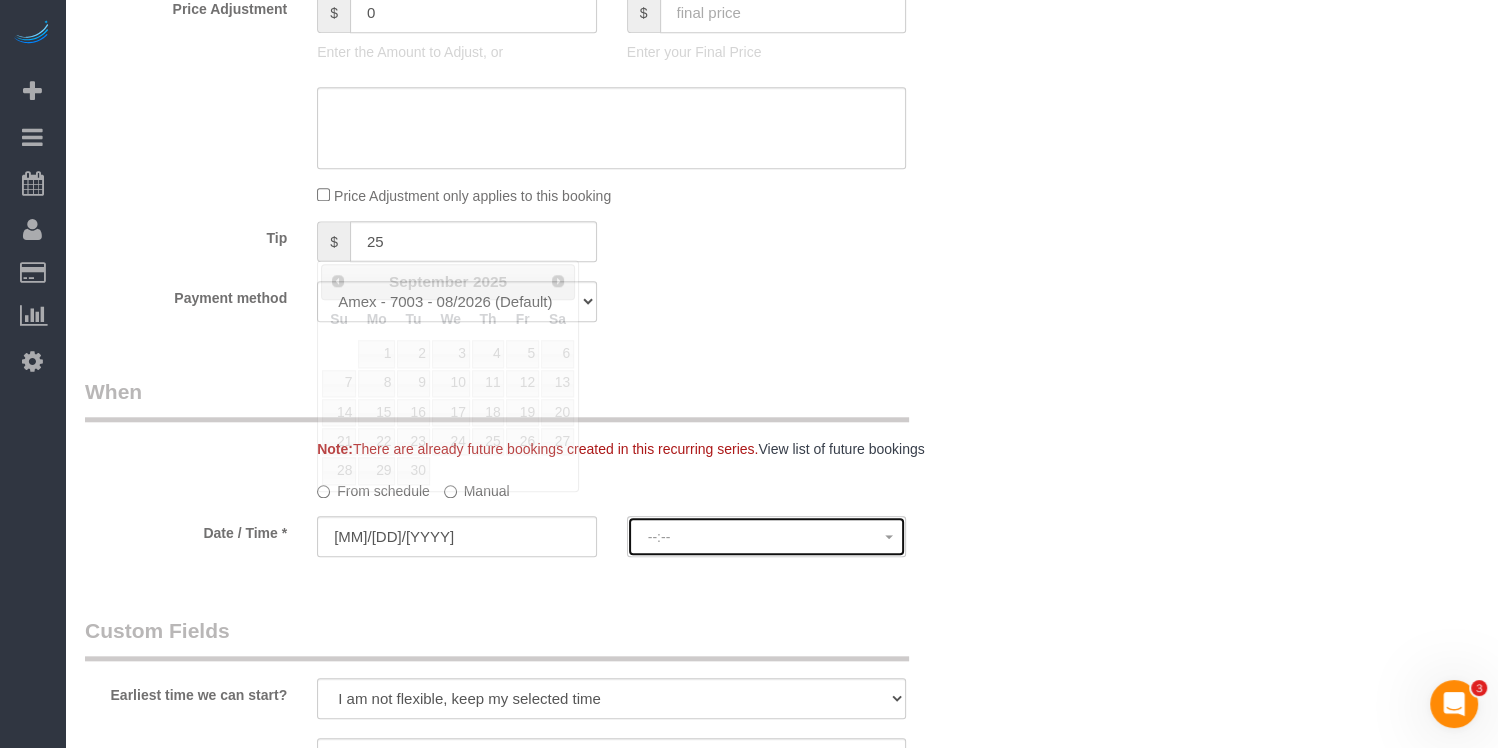 click on "--:--" 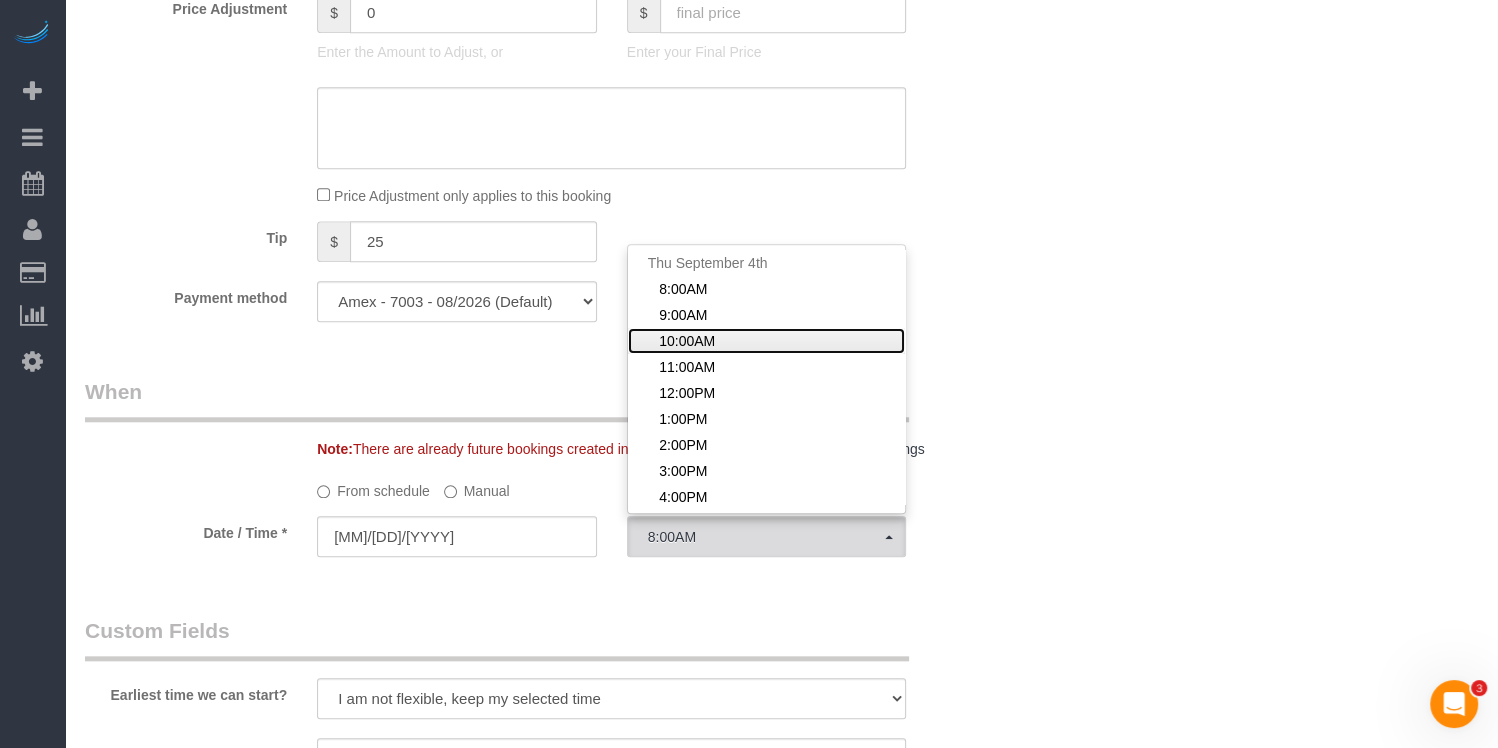 click on "10:00AM" 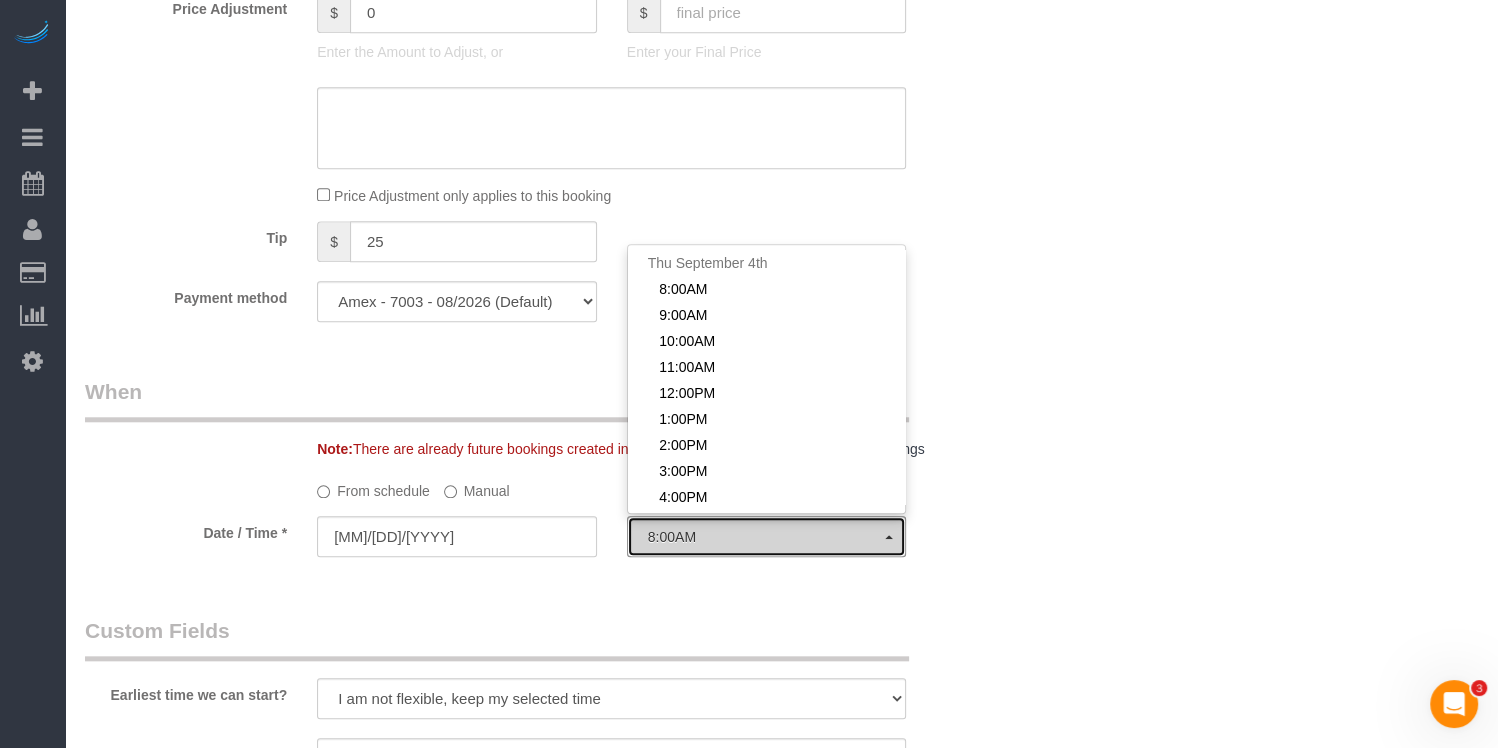 select on "spot59" 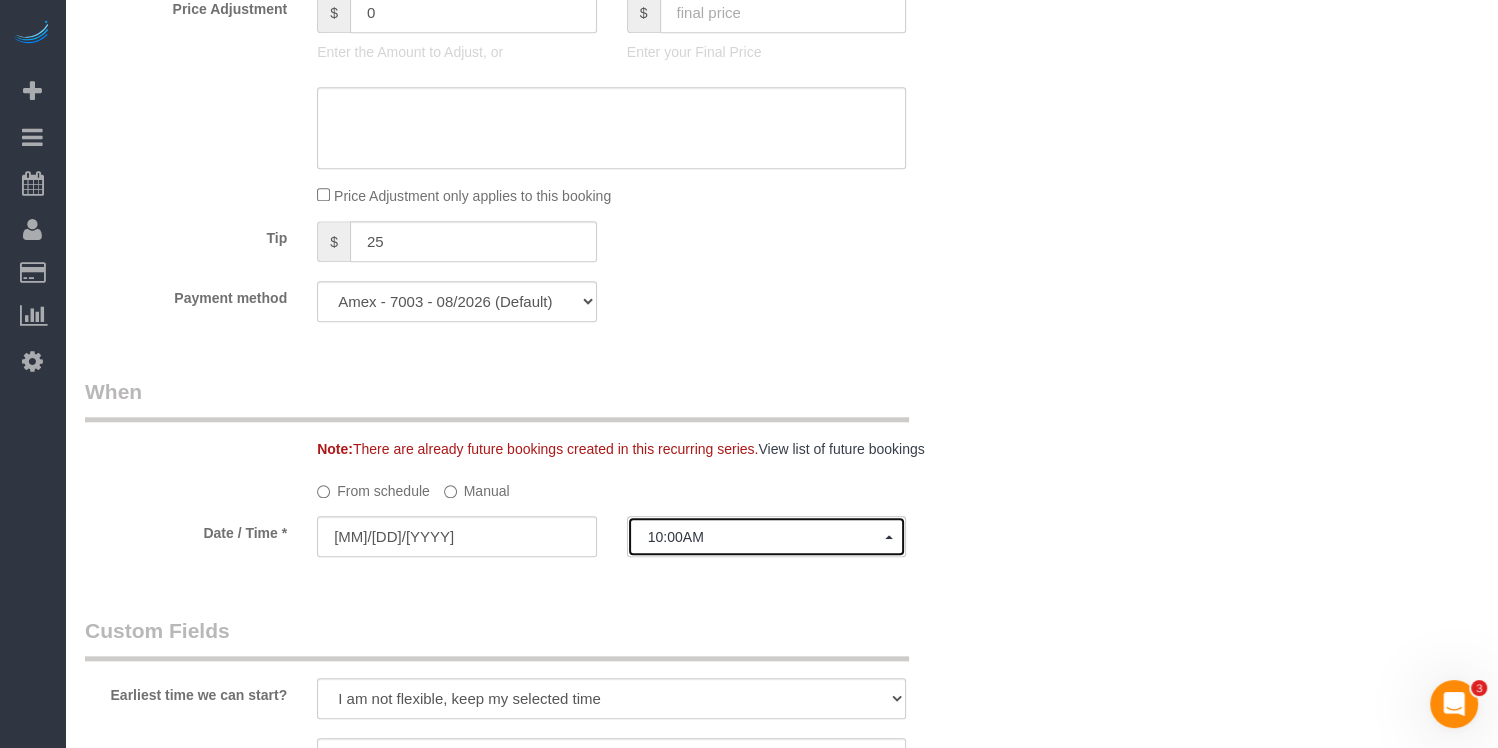 scroll, scrollTop: 2733, scrollLeft: 0, axis: vertical 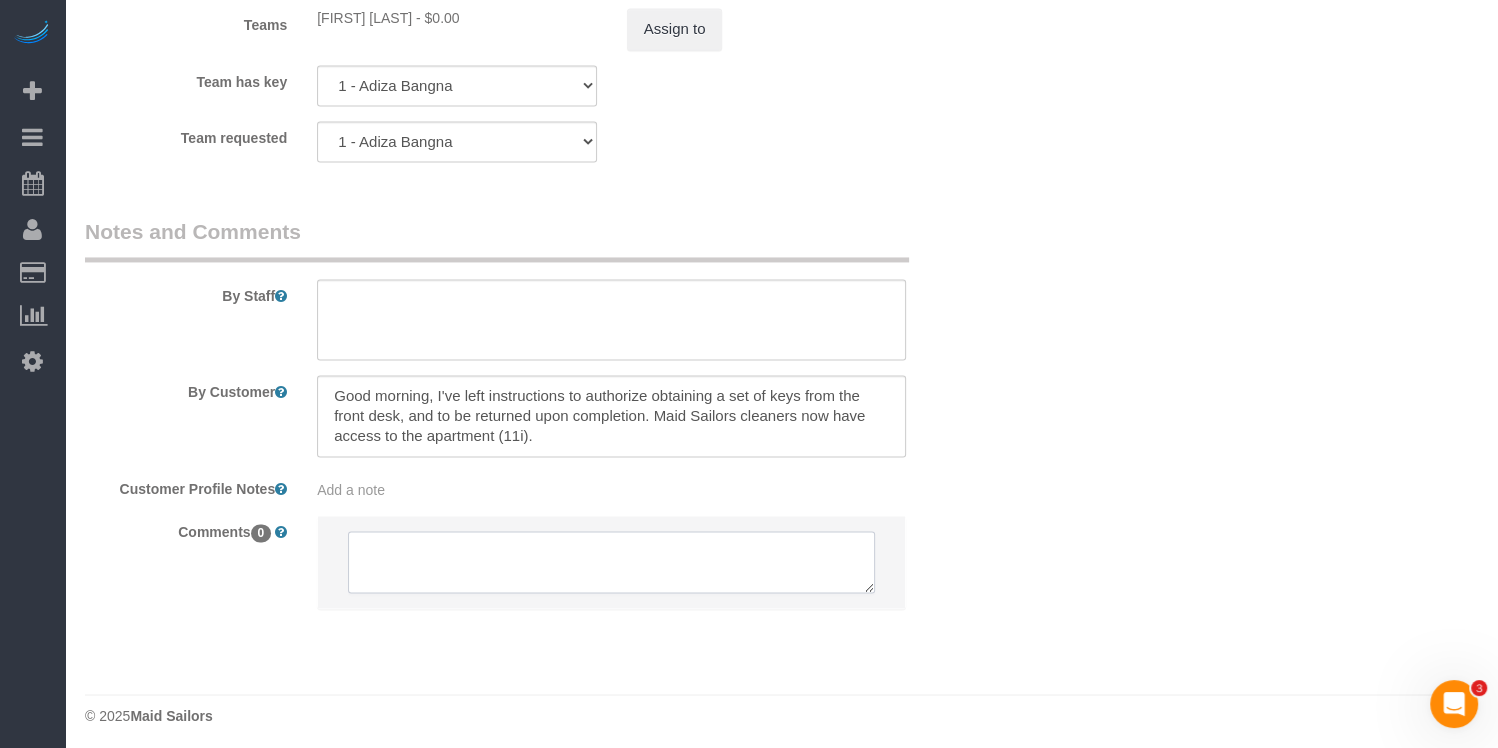 click at bounding box center (611, 562) 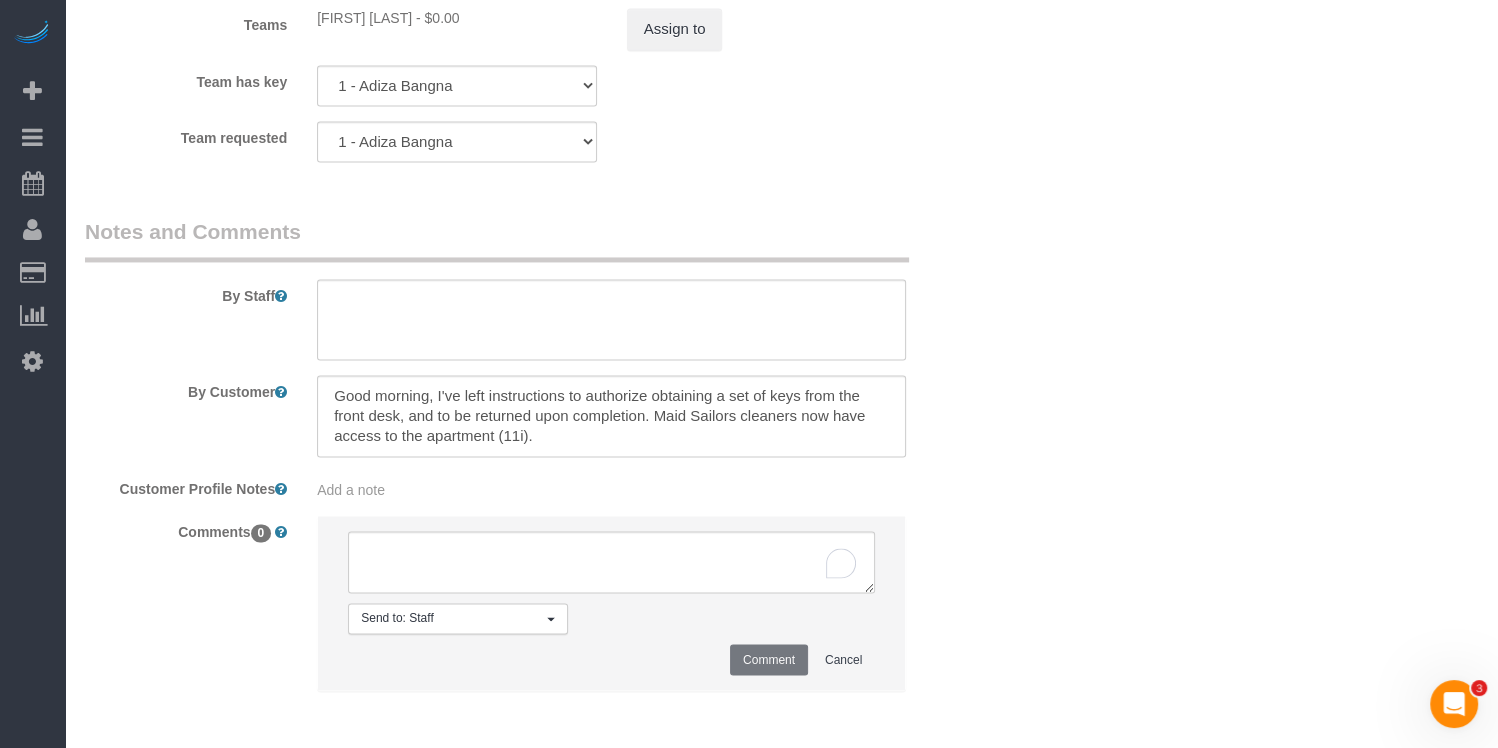 click on "Add a note" at bounding box center (351, 490) 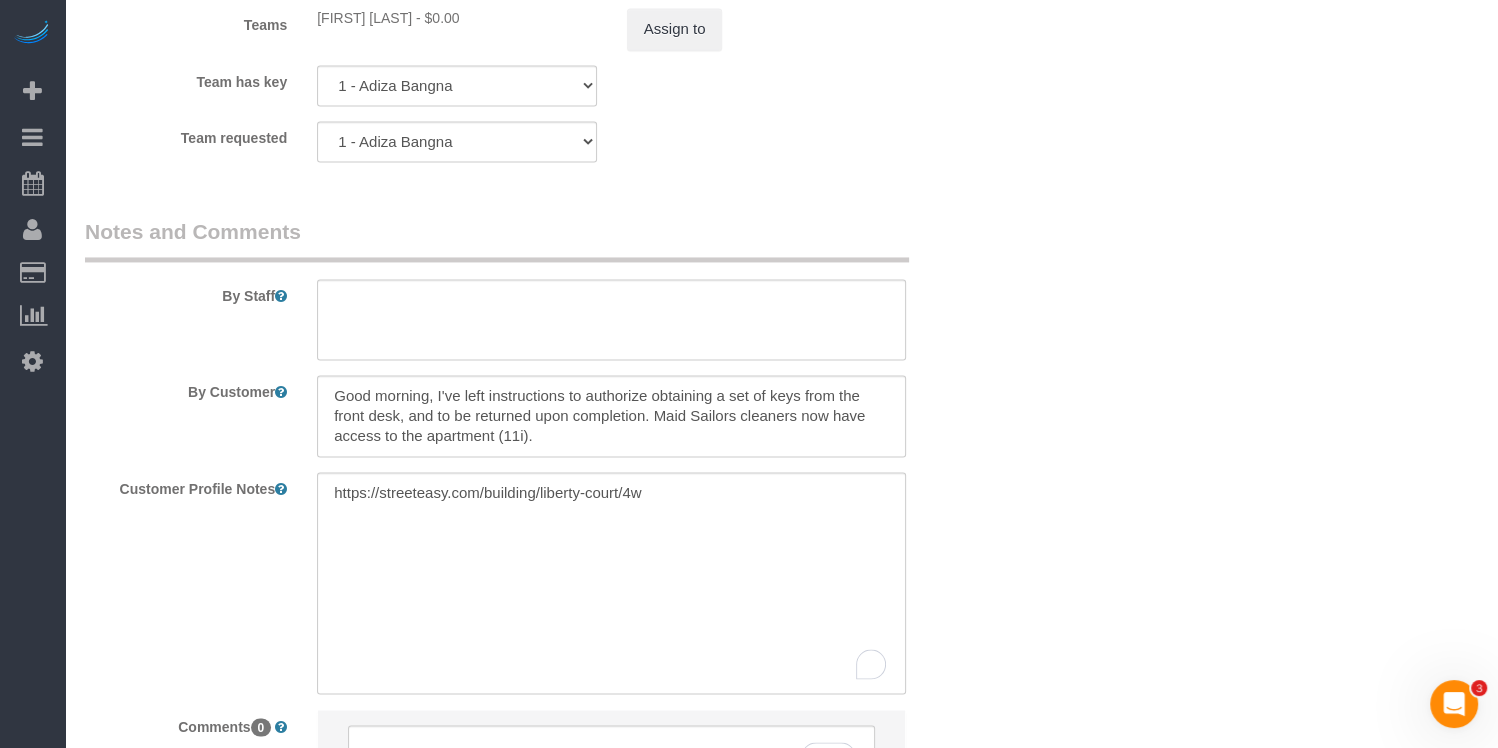 click on "Who
Email
jmcgrath318@gmail.com
Name *
James
Mcgrath
Where
Address
377 Rector Place, Apartment 11i
New York
AK
AL
AR
AZ
CA
CO
CT
DC
DE
FL
GA
HI
IA
ID
IL
IN
KS
KY
LA
MA
MD
ME
MI
MN
MO
MS
MT
NC
ND
NE" at bounding box center [781, -850] 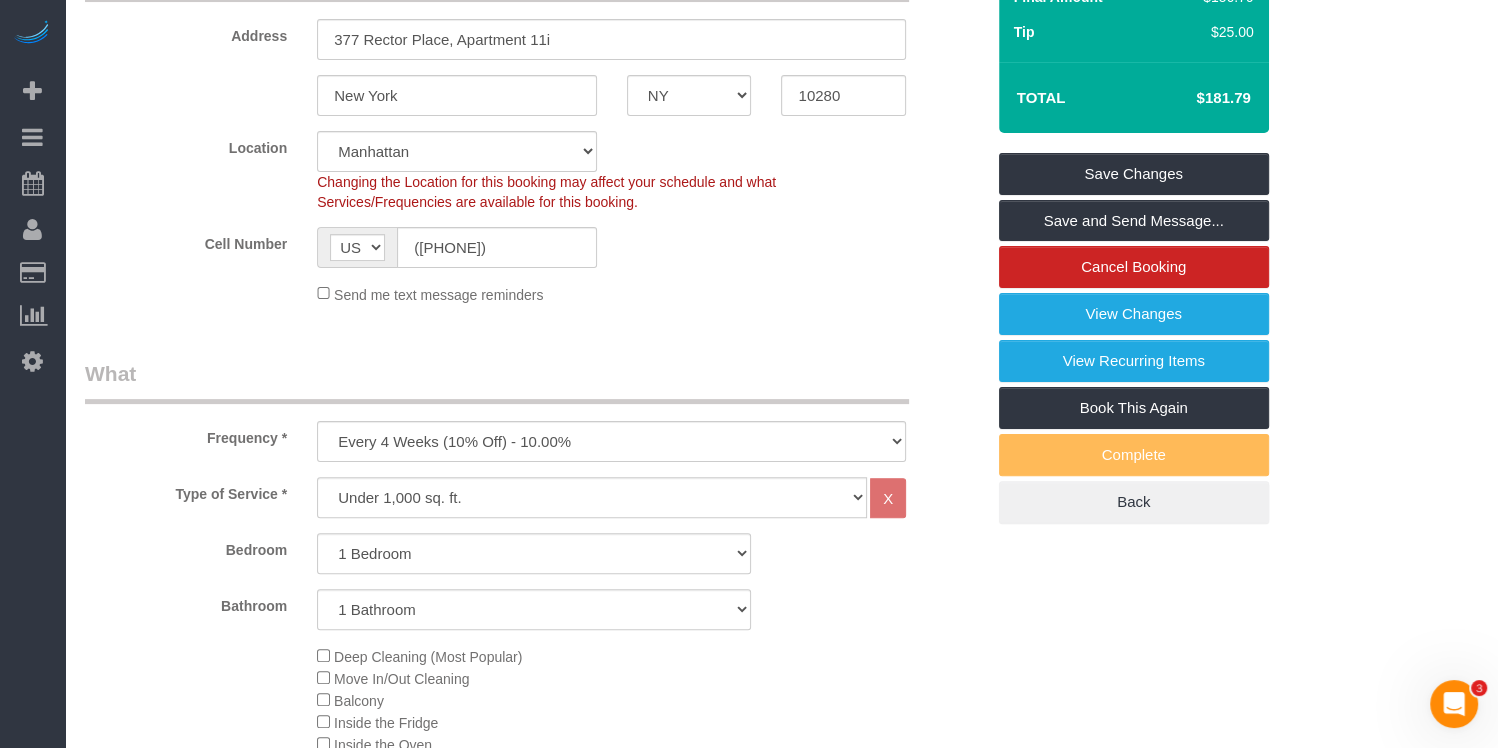 scroll, scrollTop: 0, scrollLeft: 0, axis: both 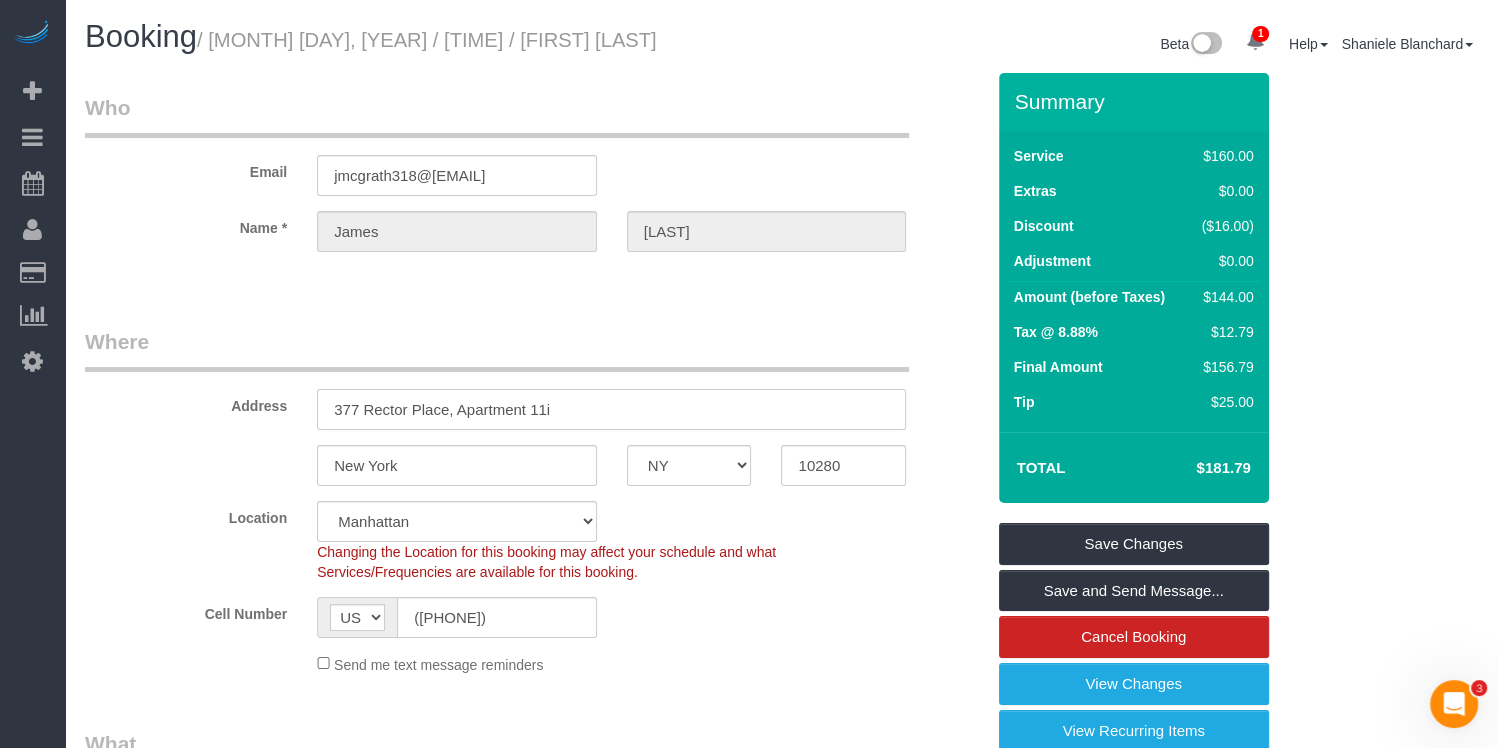 drag, startPoint x: 359, startPoint y: 411, endPoint x: 329, endPoint y: 402, distance: 31.320919 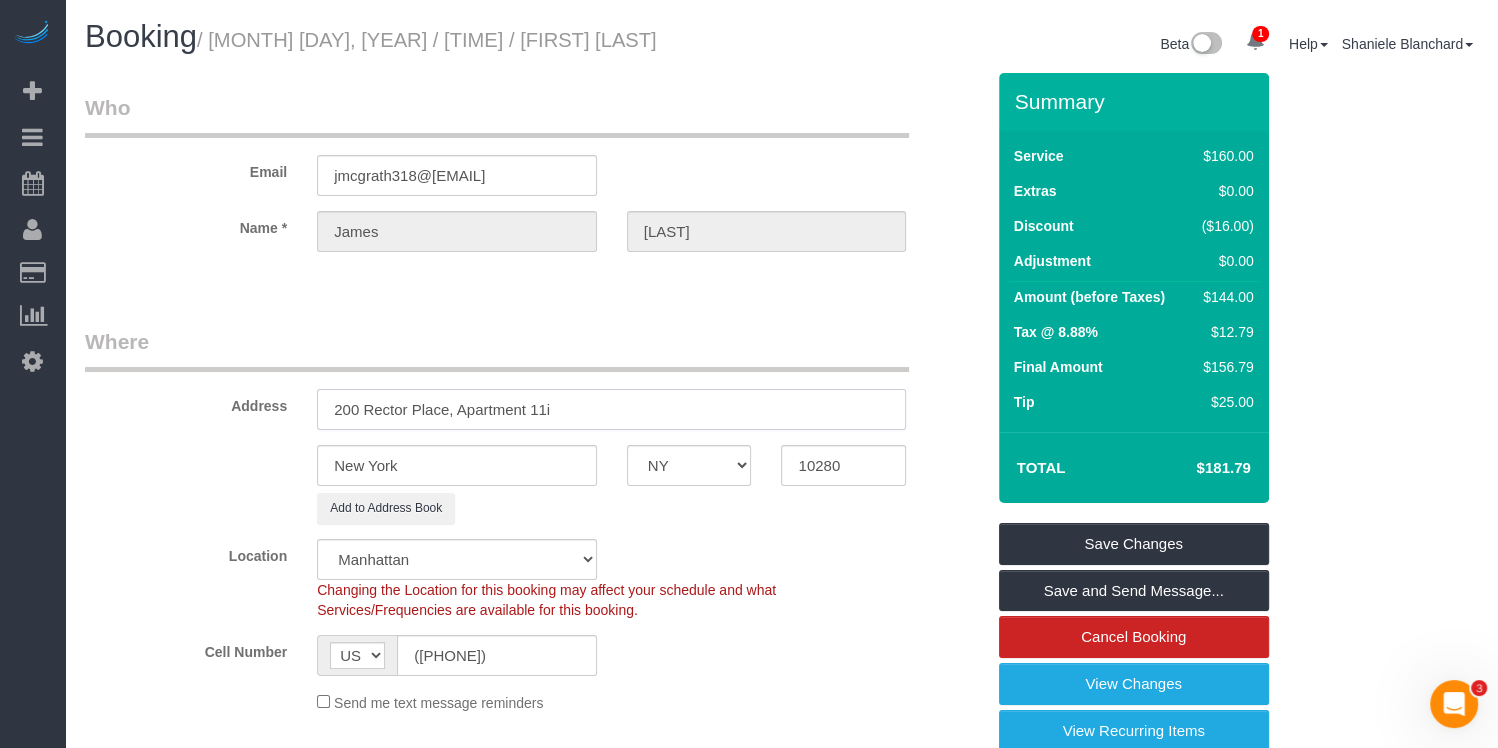 drag, startPoint x: 556, startPoint y: 409, endPoint x: 533, endPoint y: 410, distance: 23.021729 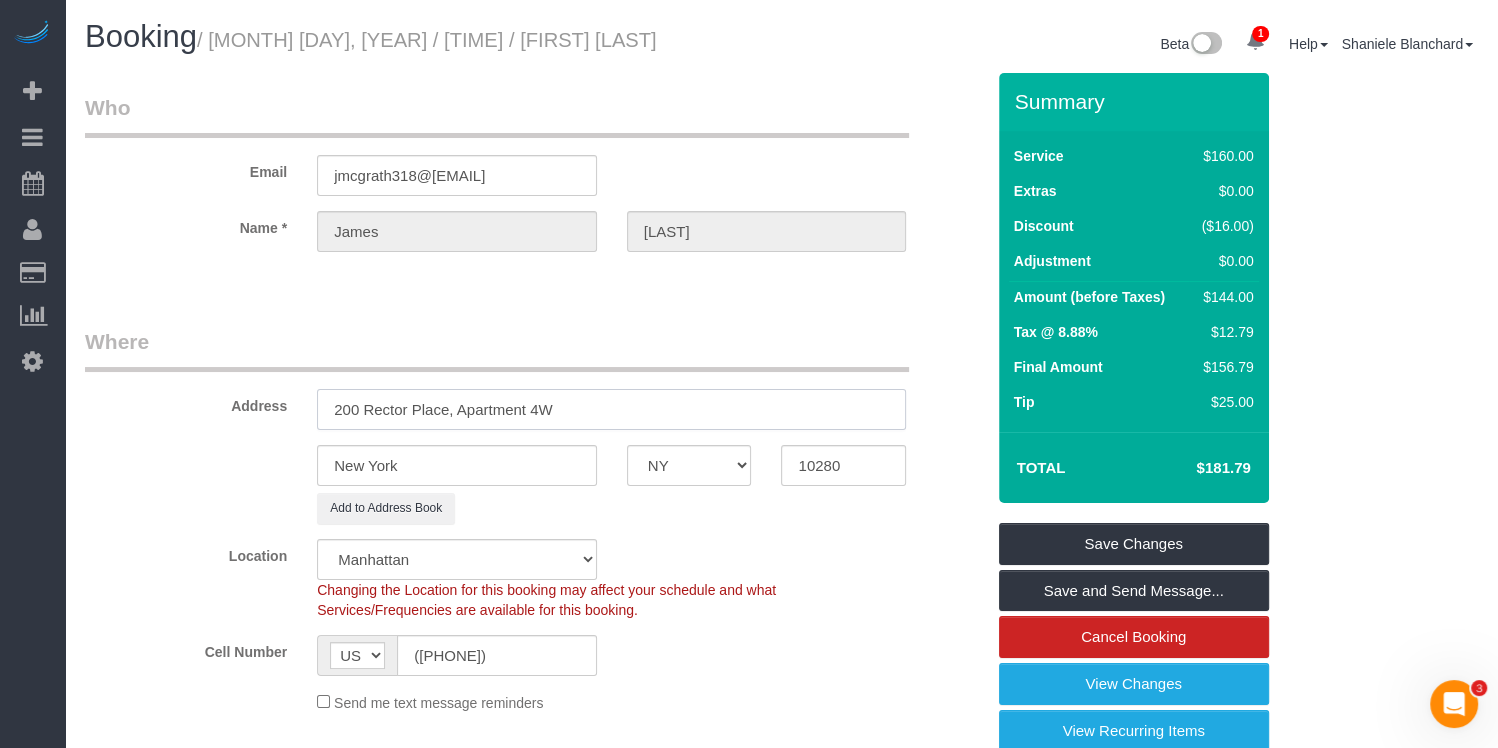 click on "200 Rector Place, Apartment 4W" at bounding box center (611, 409) 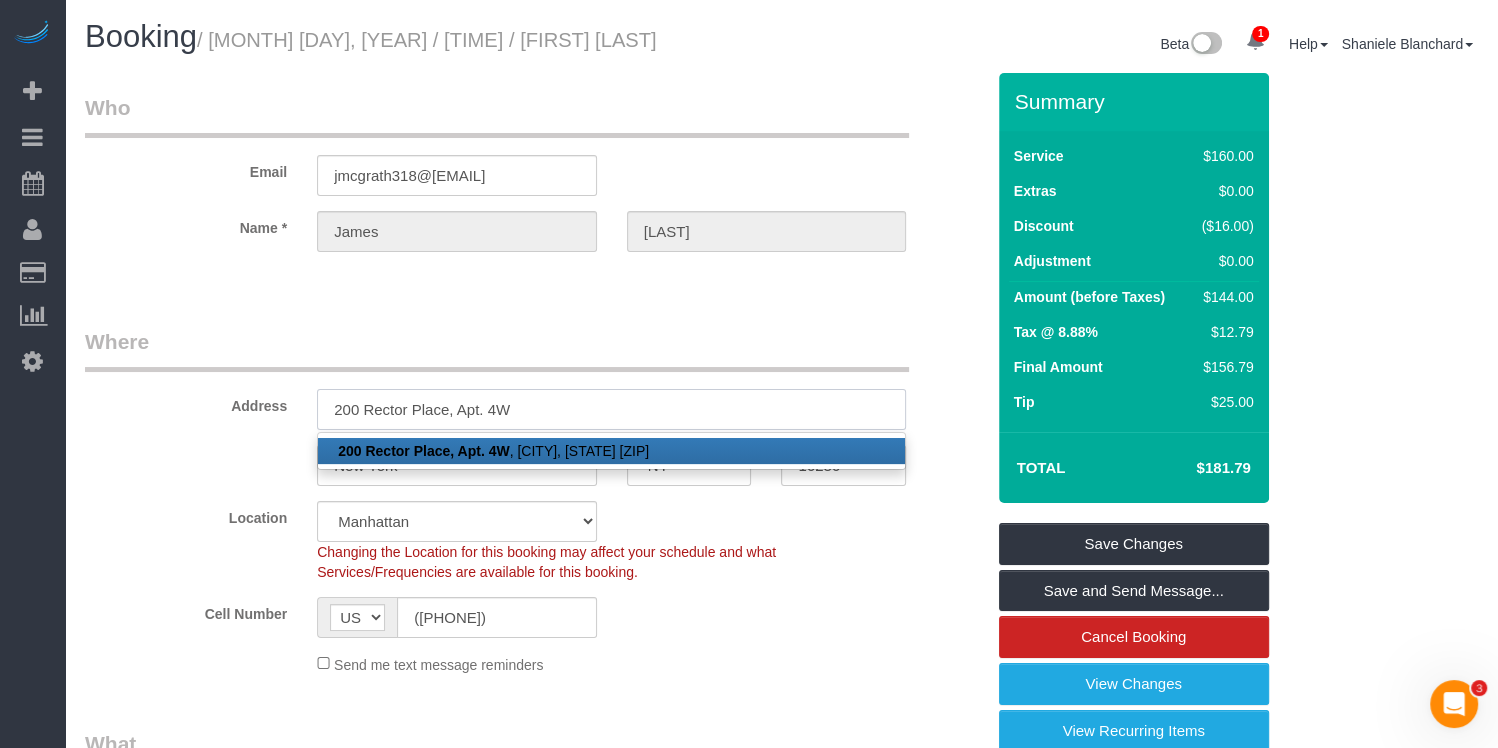 type on "200 Rector Place, Apt. 4W" 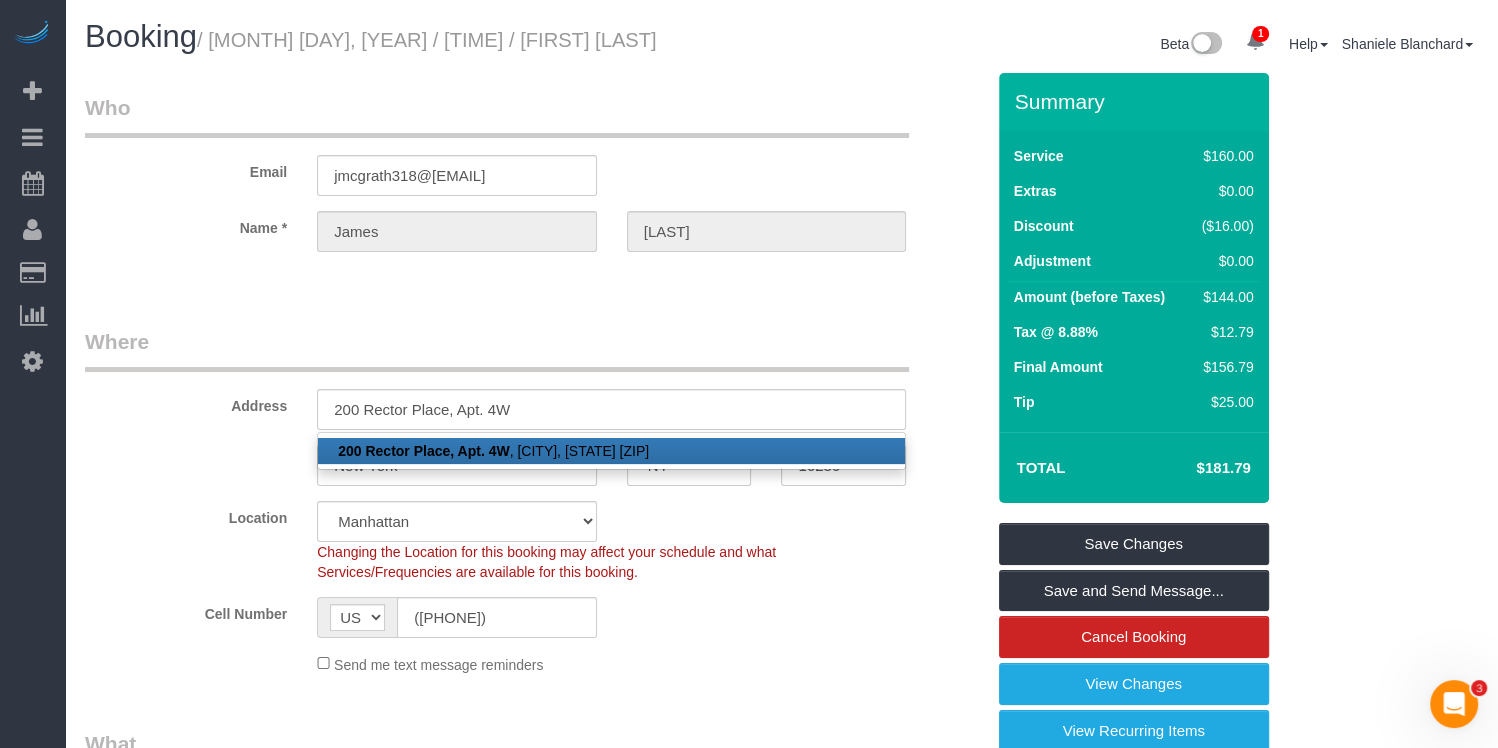 click on "Where" at bounding box center (497, 349) 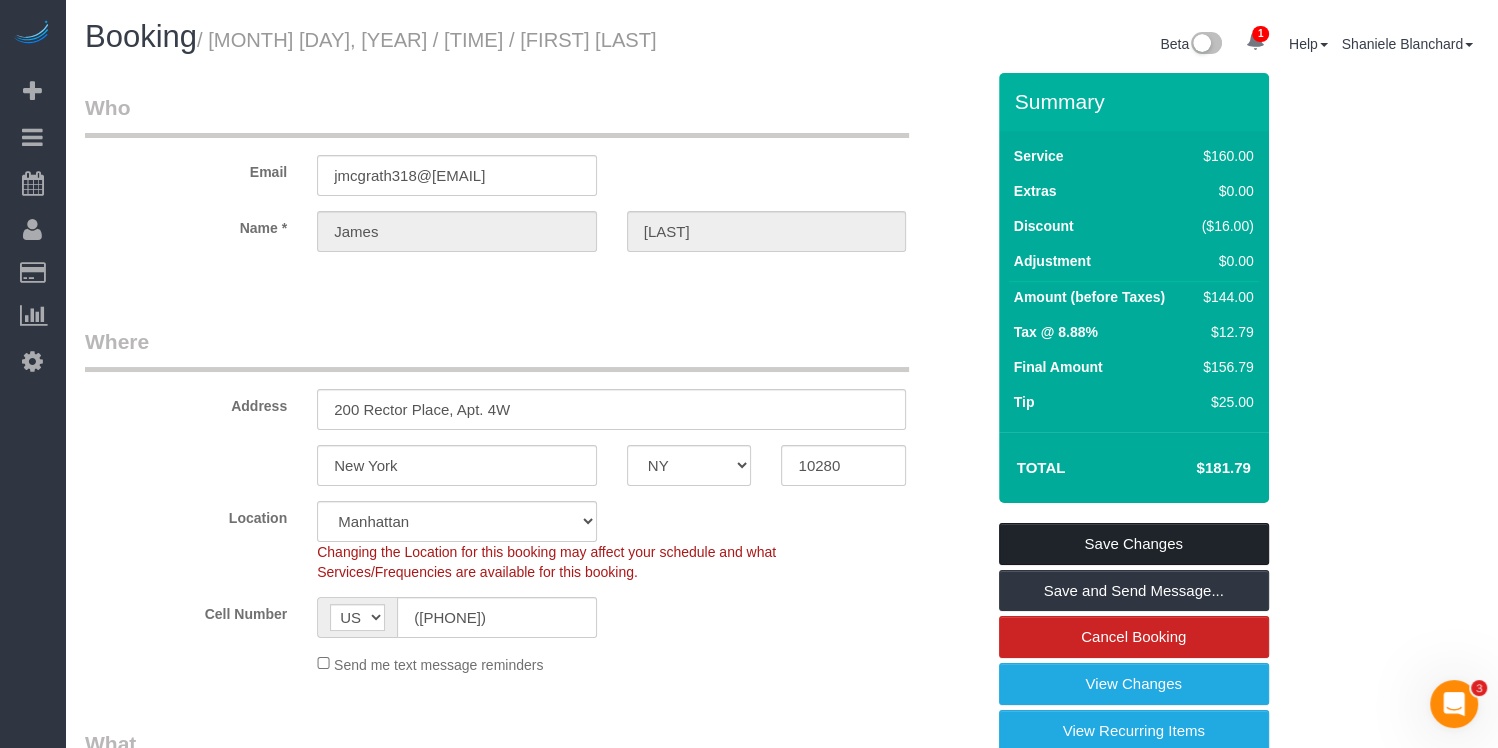 click on "Save Changes" at bounding box center (1134, 544) 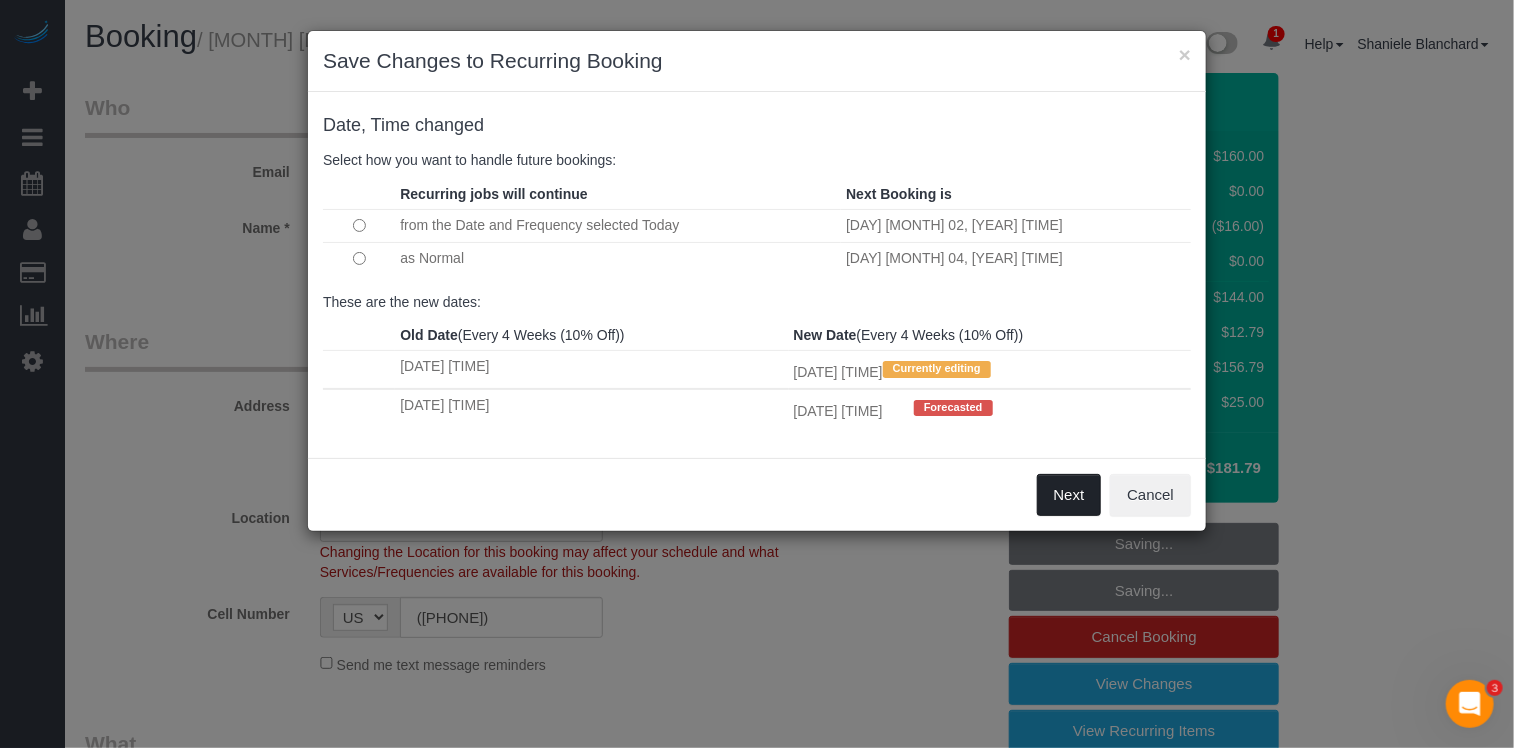 click on "Next" at bounding box center (1069, 495) 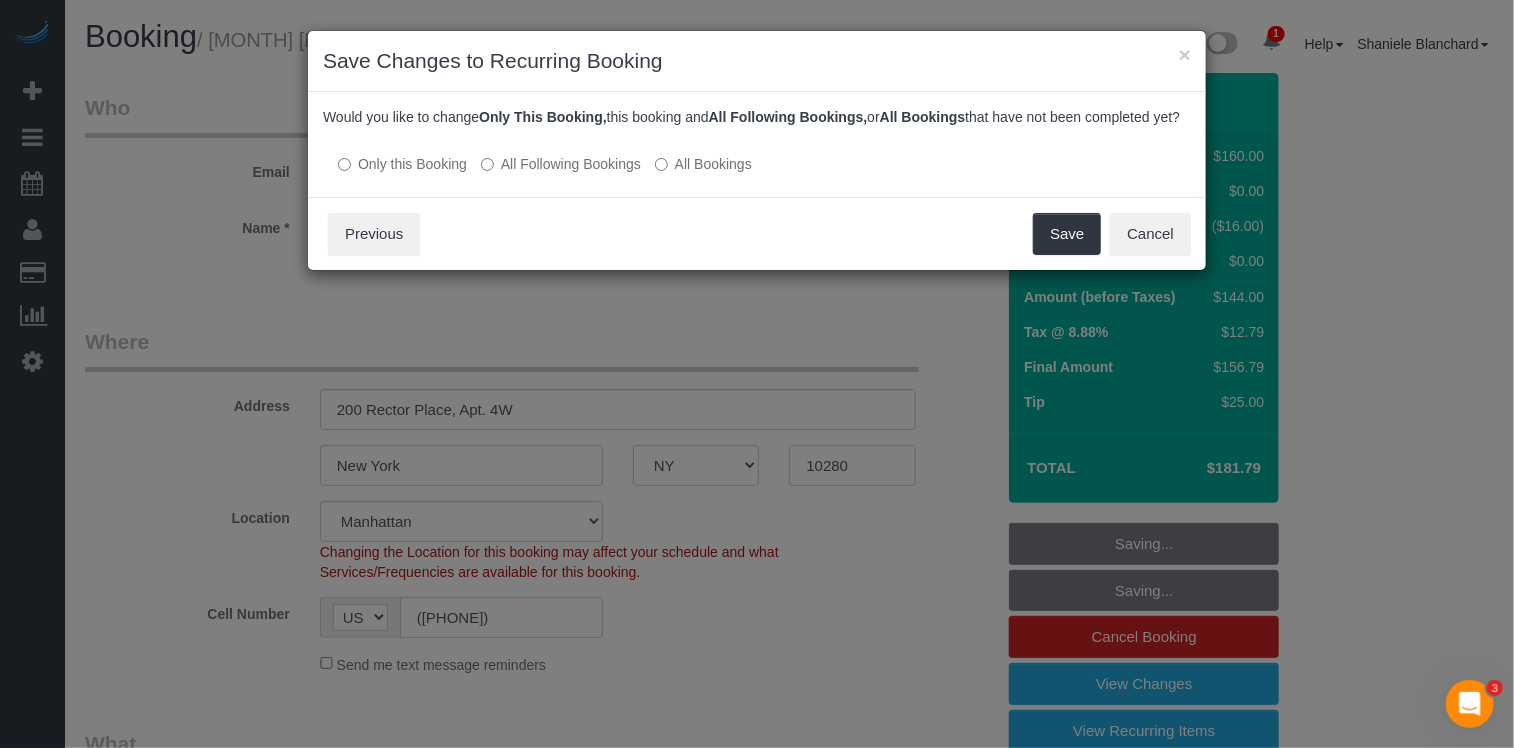 click on "All Following Bookings" at bounding box center [561, 164] 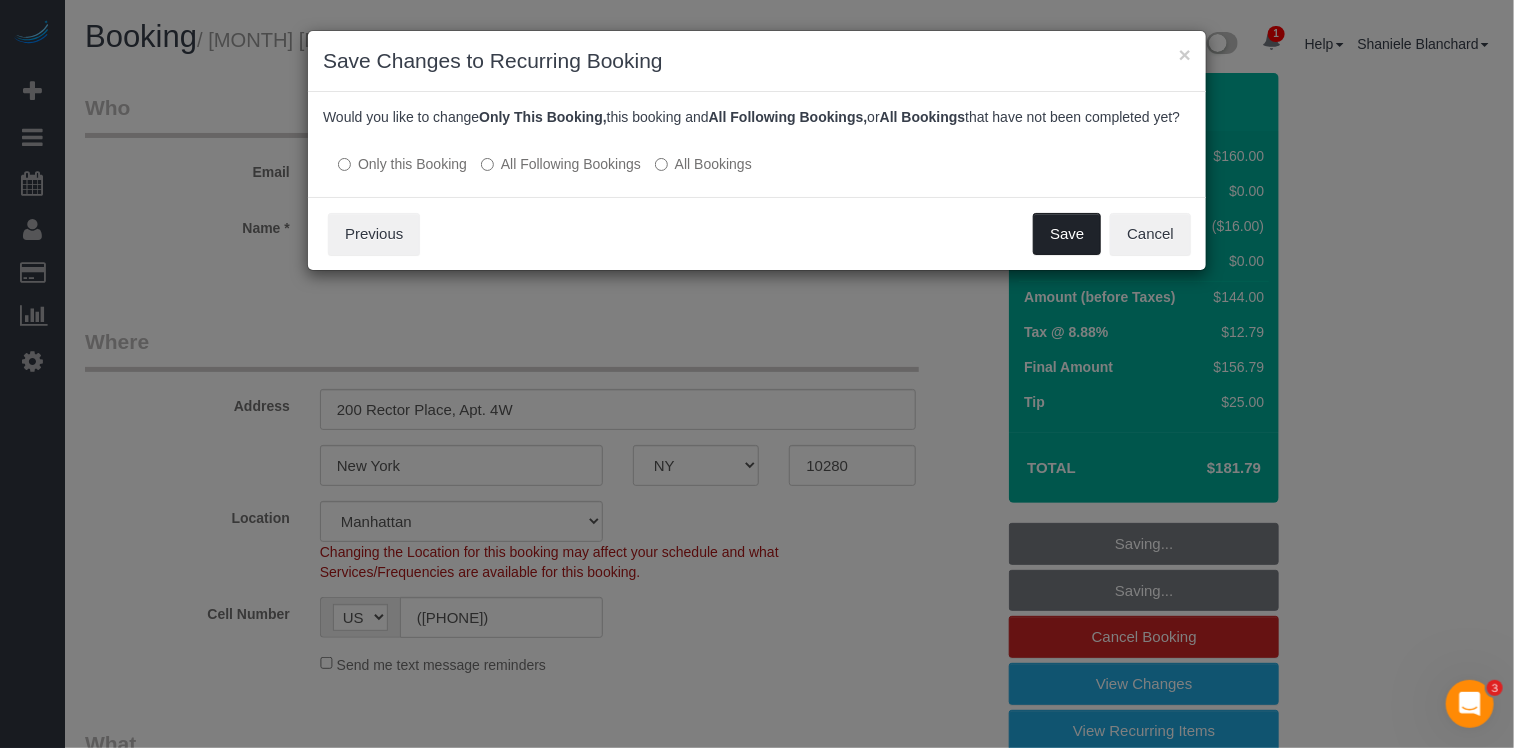 click on "Save" at bounding box center (1067, 234) 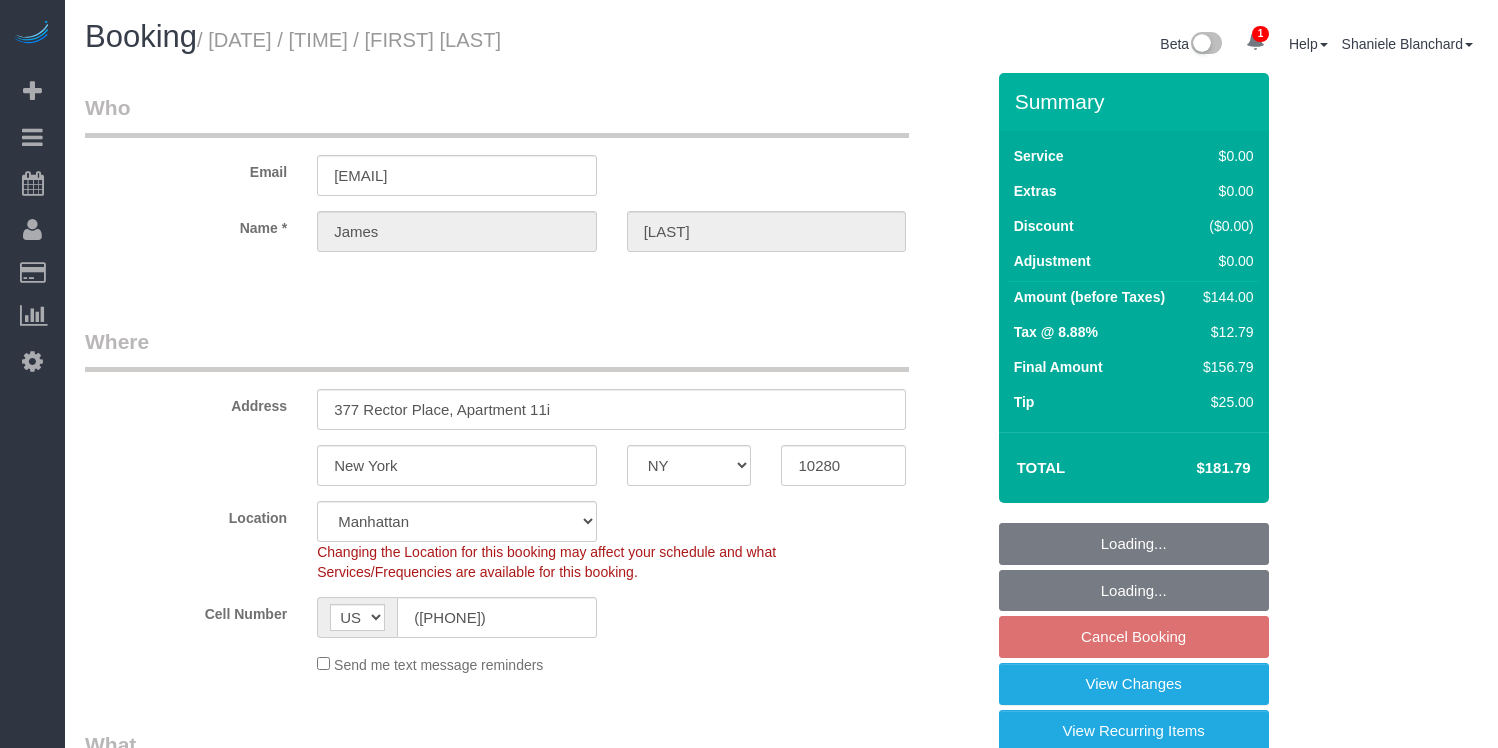 select on "NY" 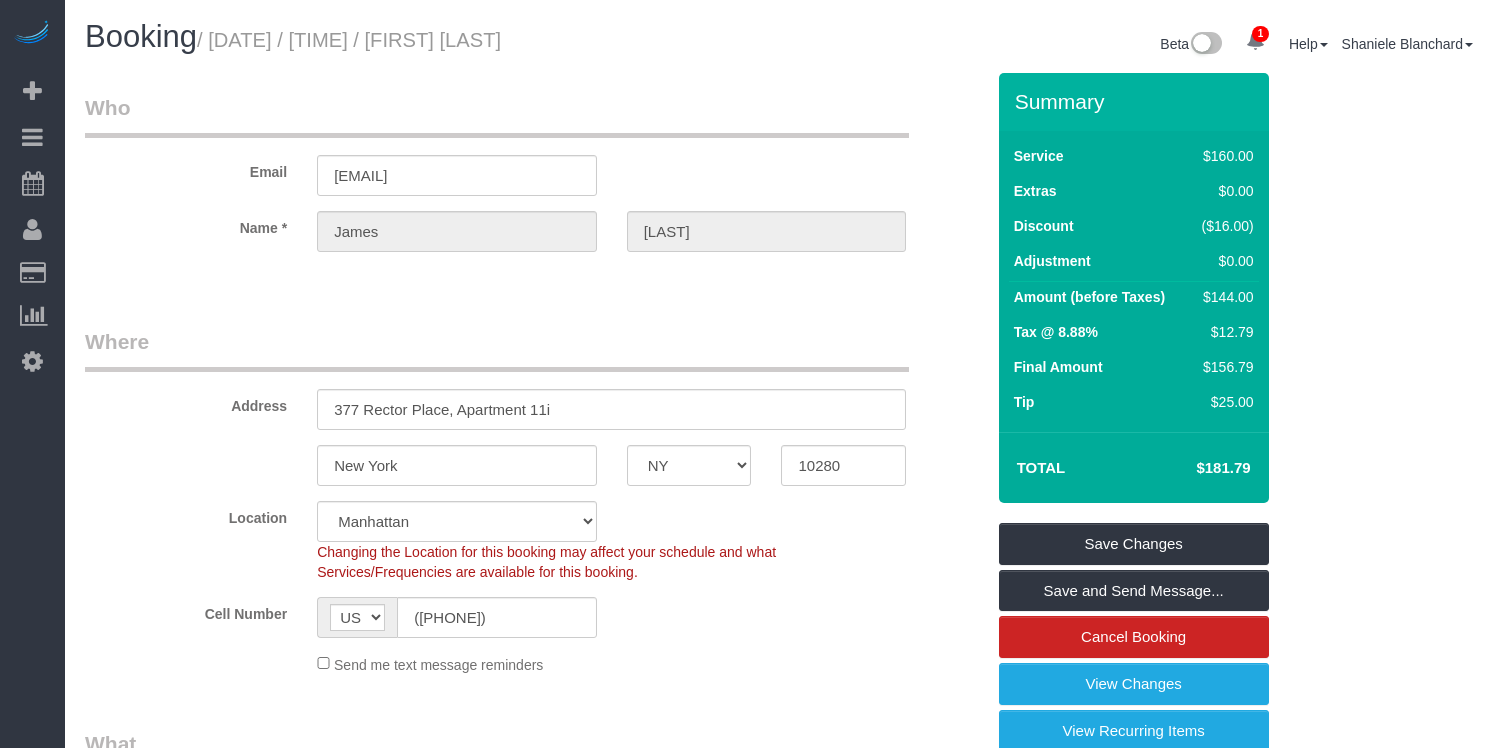 scroll, scrollTop: 0, scrollLeft: 0, axis: both 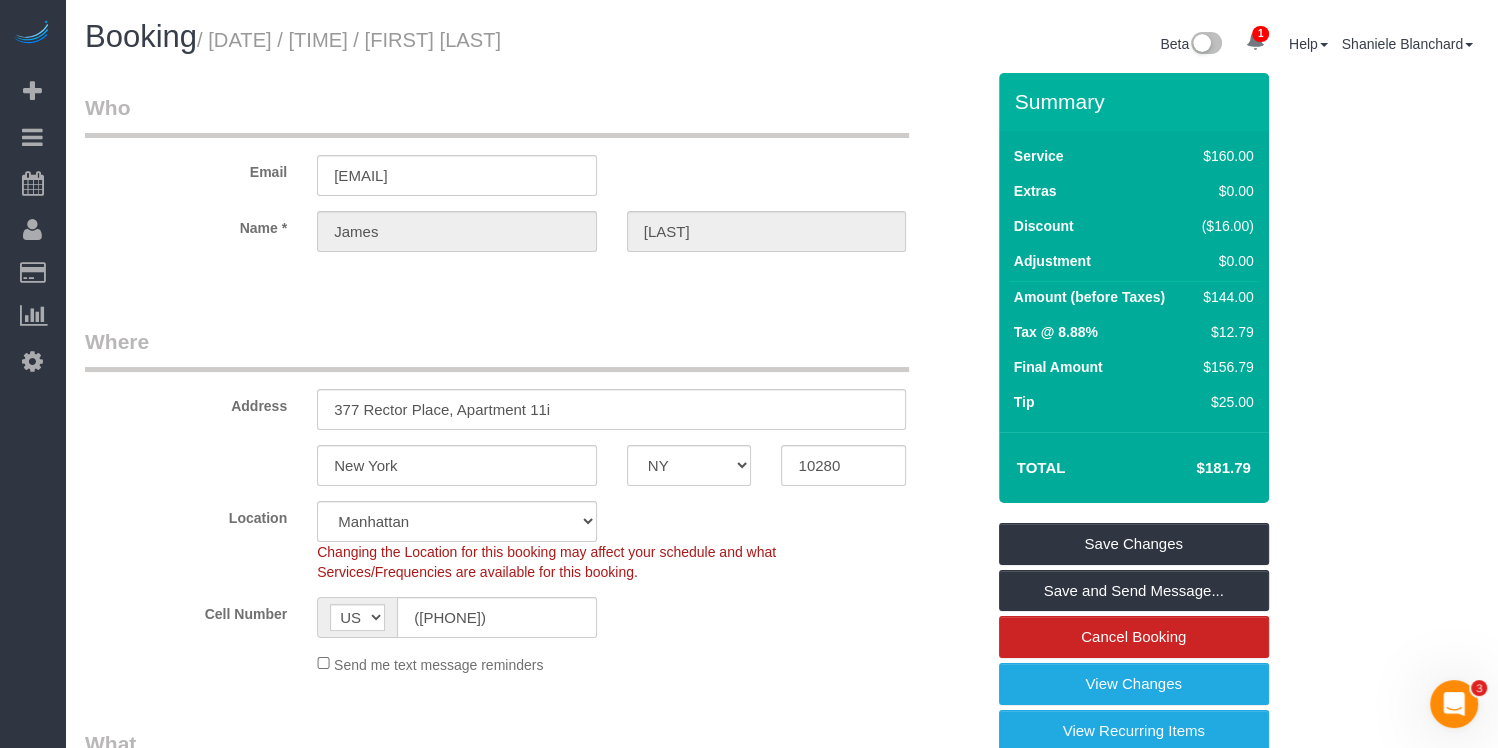 drag, startPoint x: 645, startPoint y: 42, endPoint x: 490, endPoint y: 41, distance: 155.00322 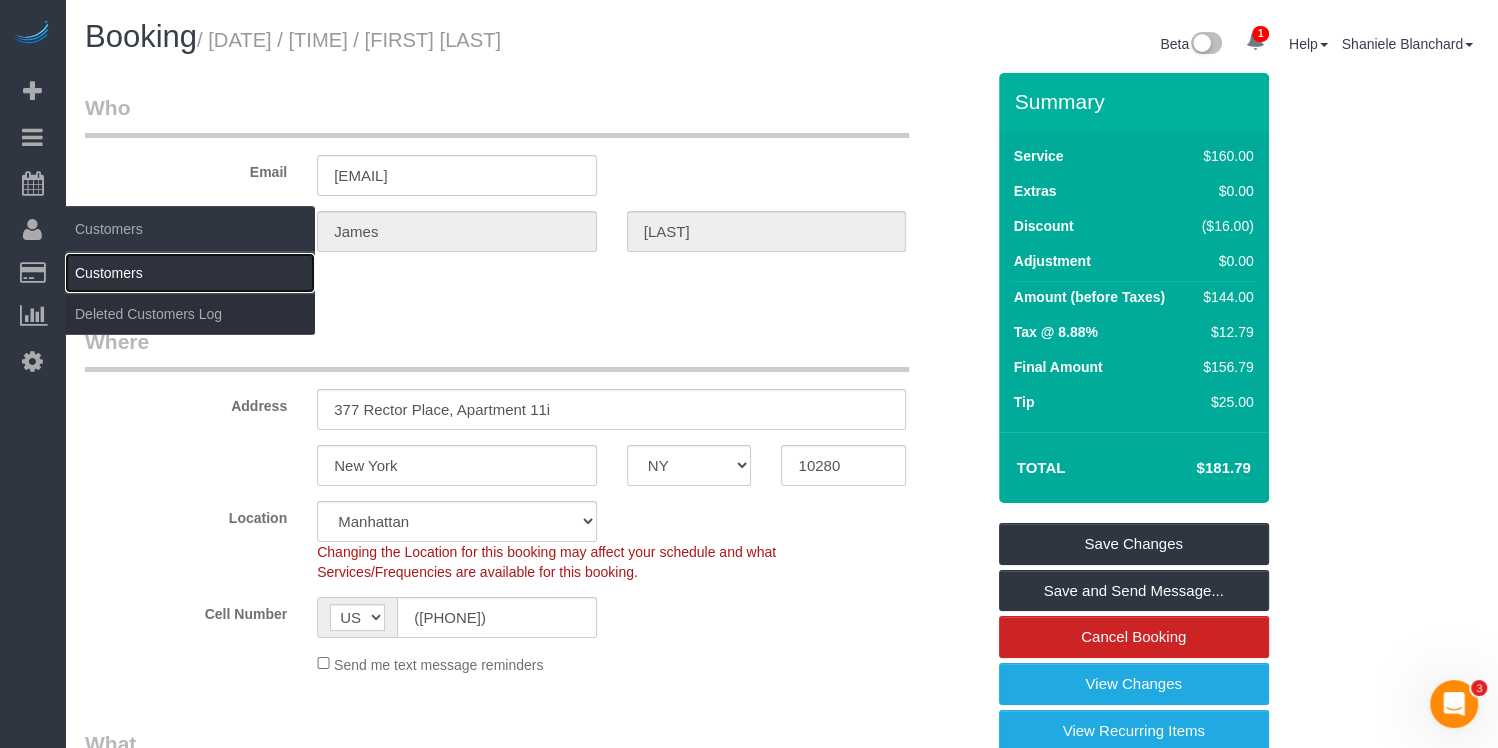 click on "Customers" at bounding box center [190, 273] 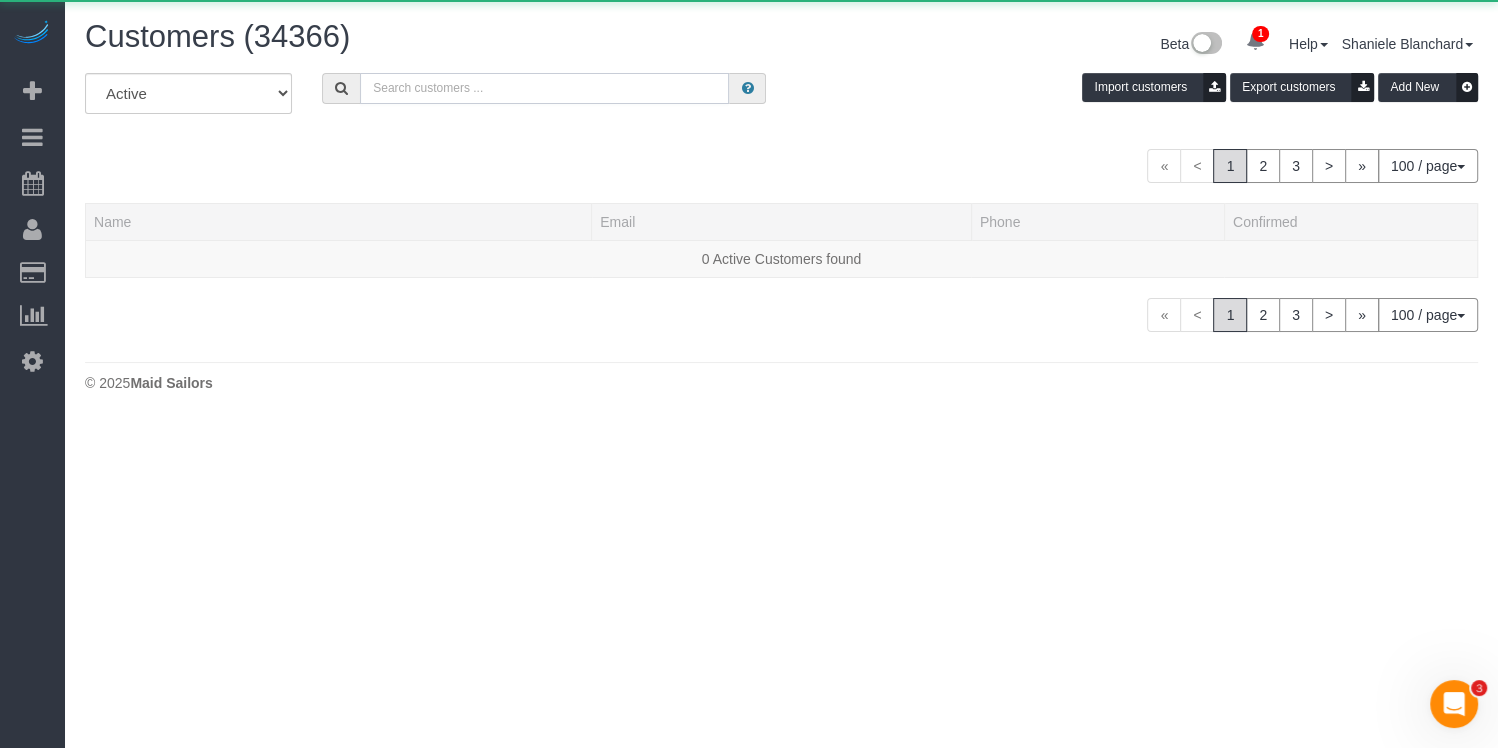 click at bounding box center (544, 88) 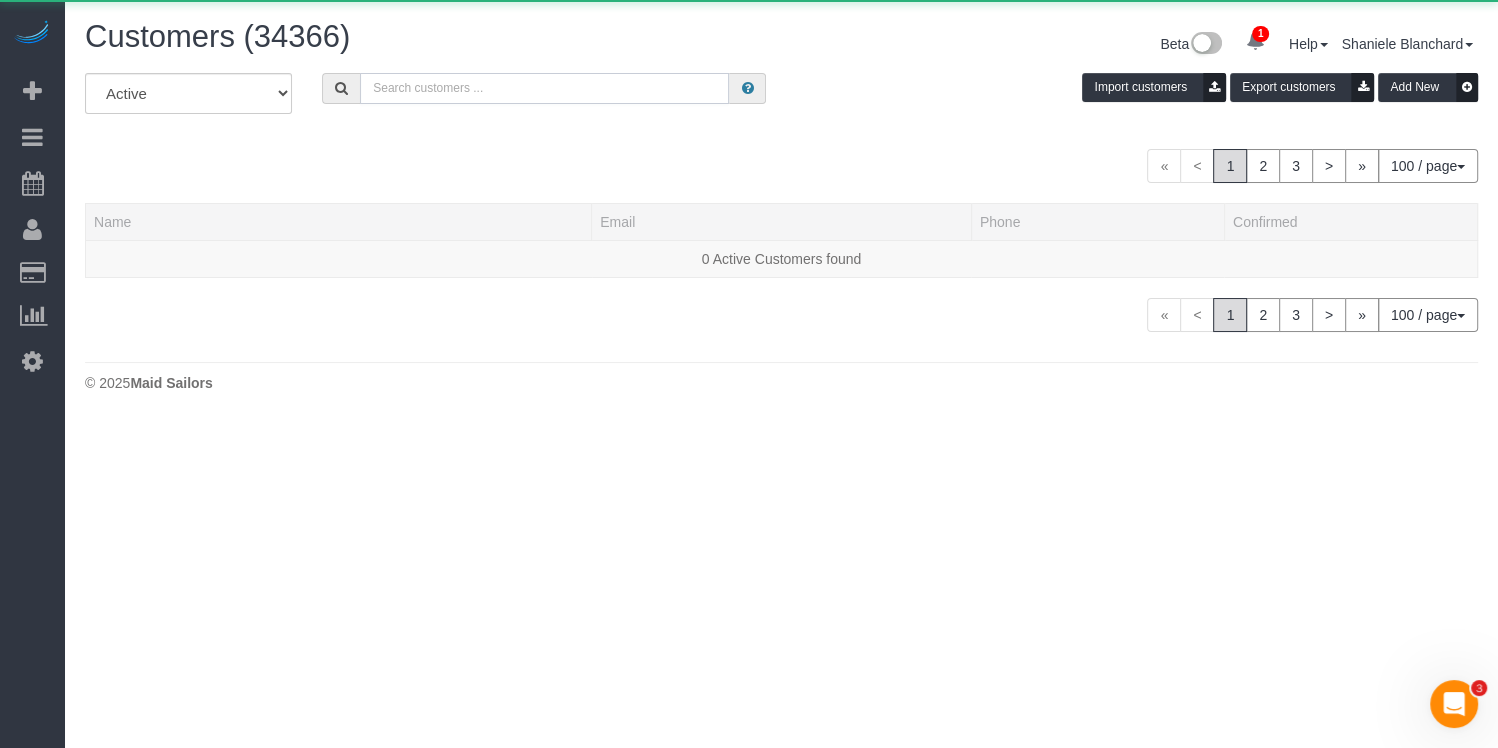 paste on "[FIRST] [LAST]" 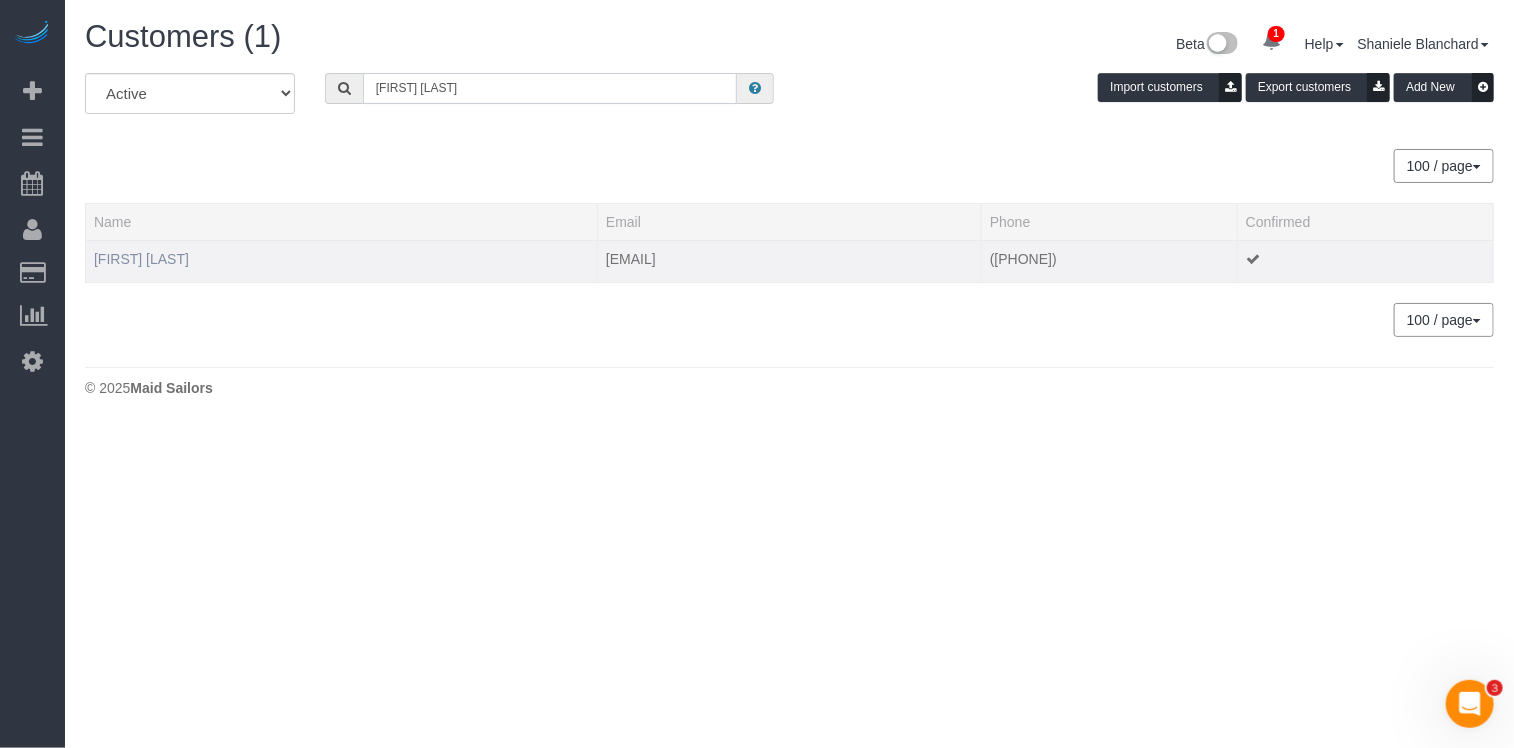 type on "[FIRST] [LAST]" 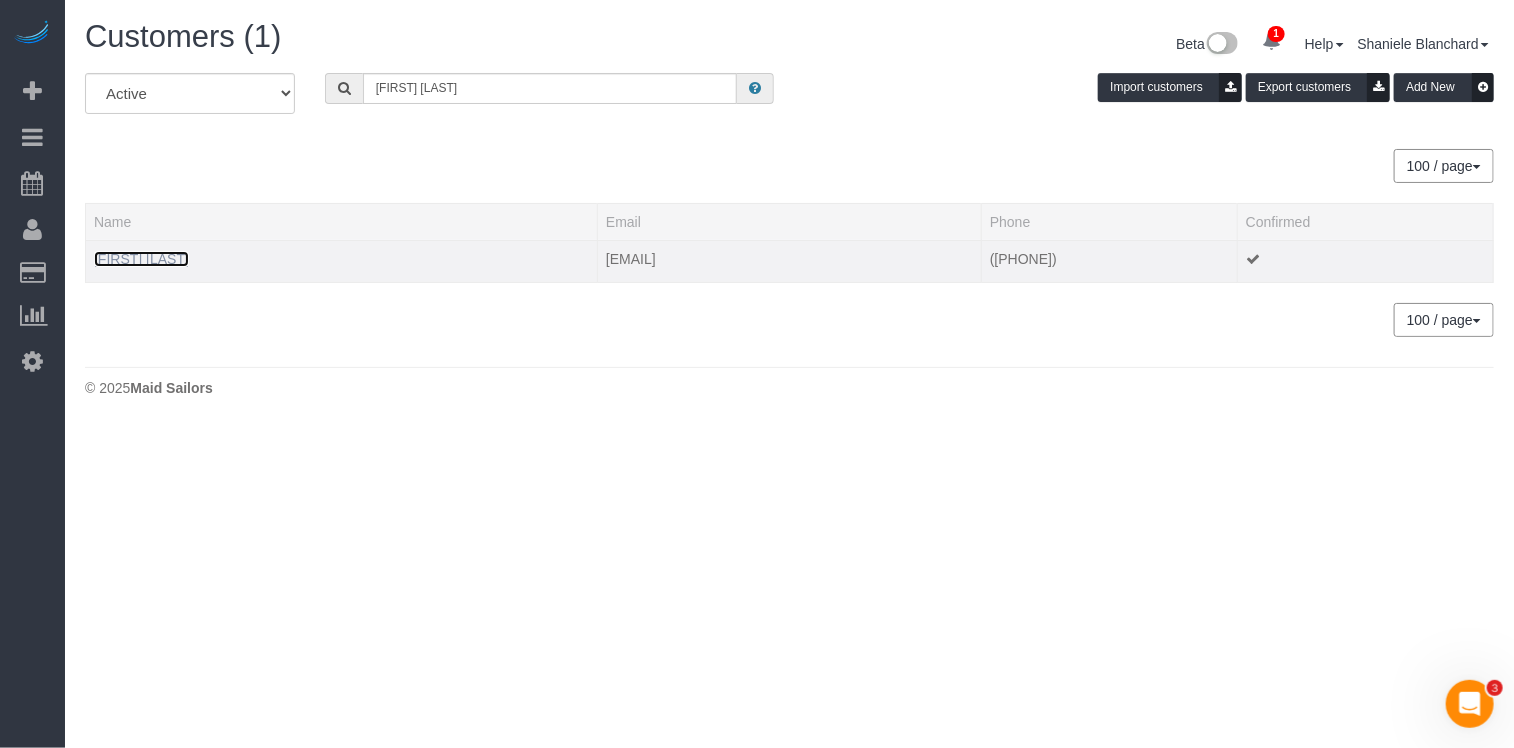 click on "[FIRST] [LAST]" at bounding box center (141, 259) 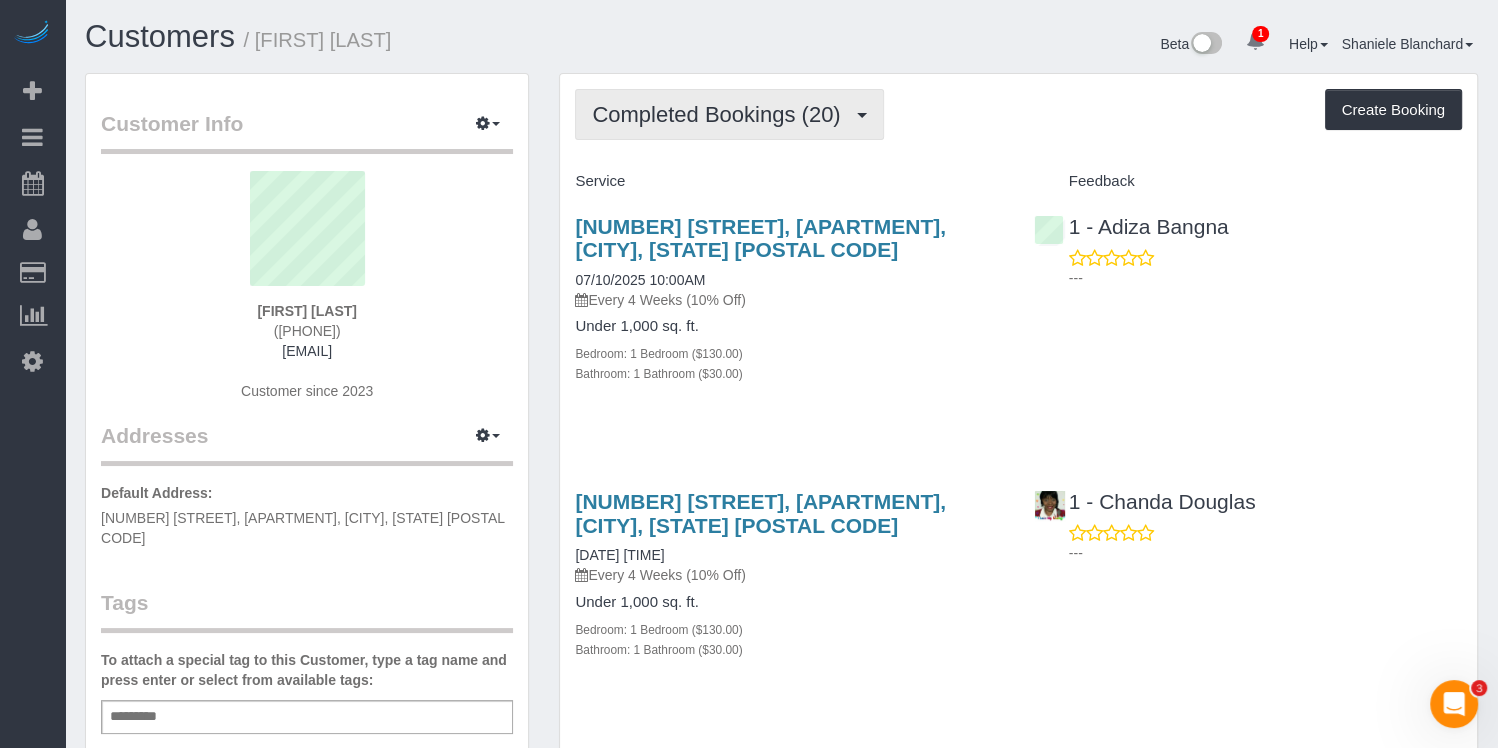 click on "Completed Bookings (20)" at bounding box center [729, 114] 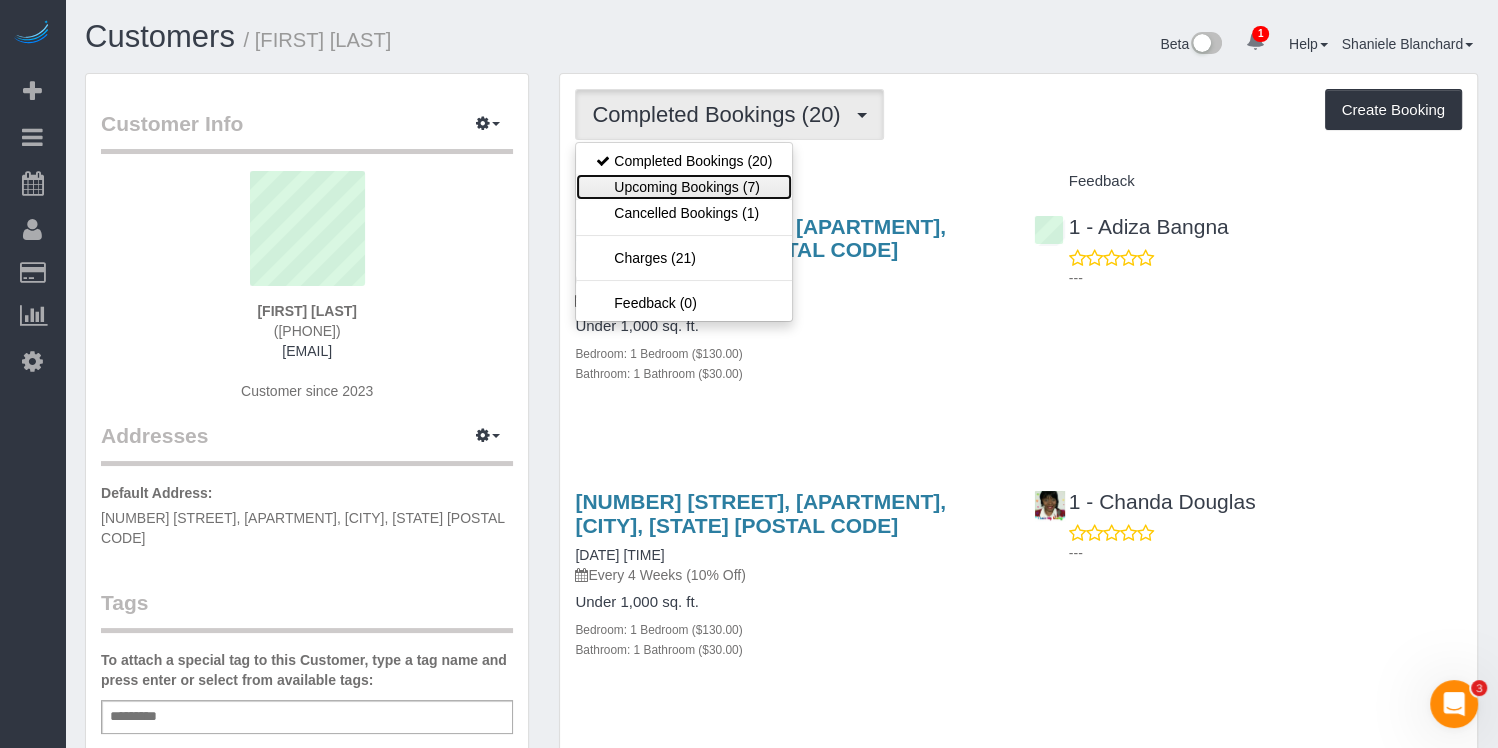 click on "Upcoming Bookings (7)" at bounding box center [684, 187] 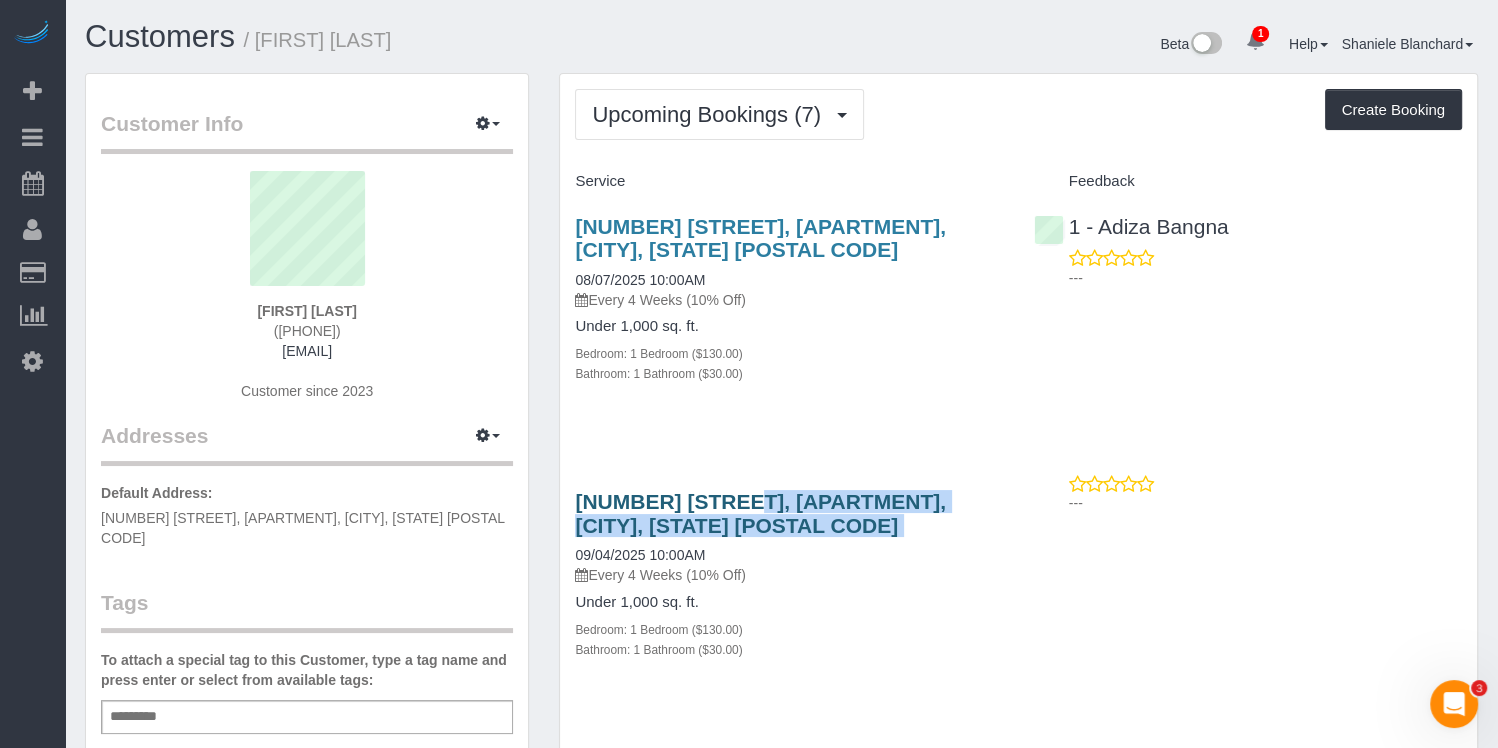 drag, startPoint x: 627, startPoint y: 530, endPoint x: 575, endPoint y: 498, distance: 61.05735 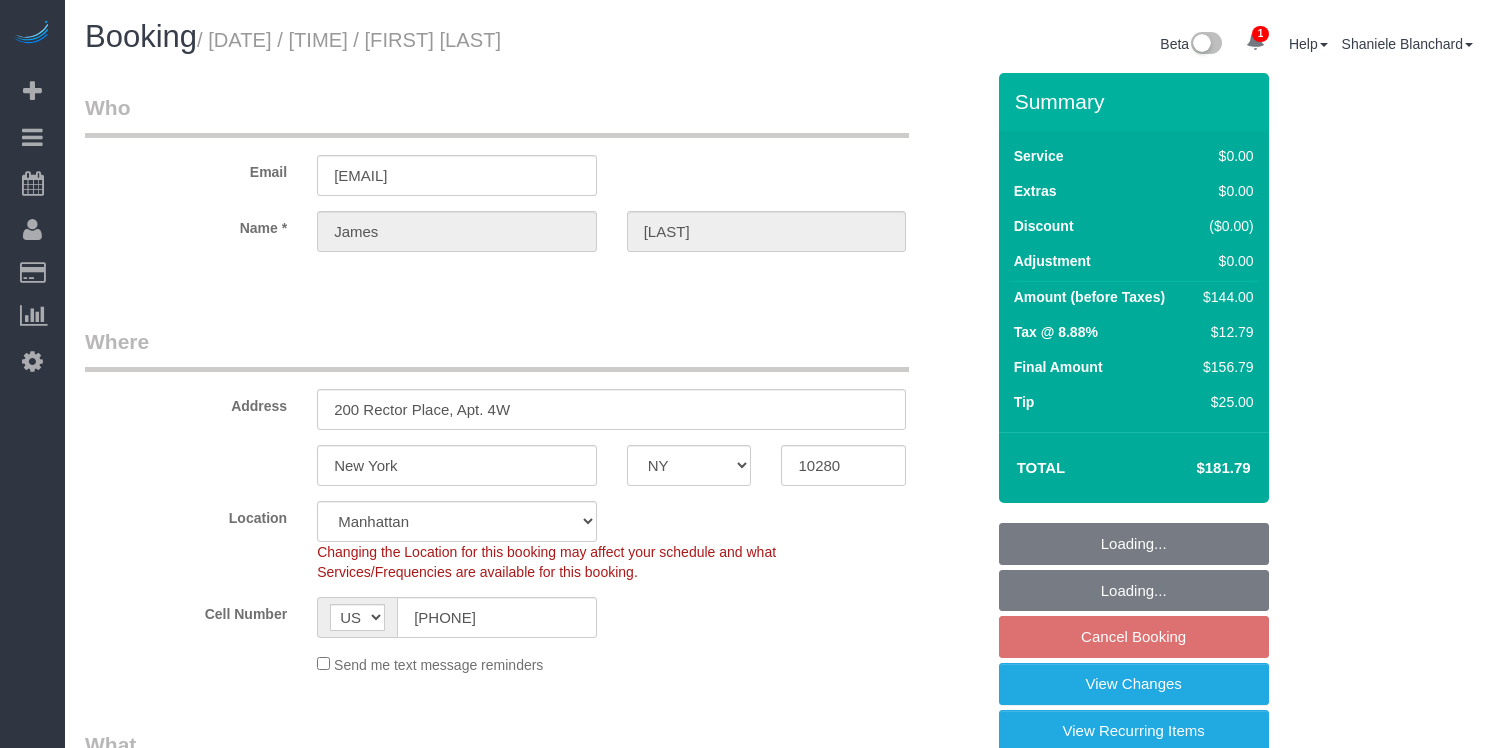 select on "NY" 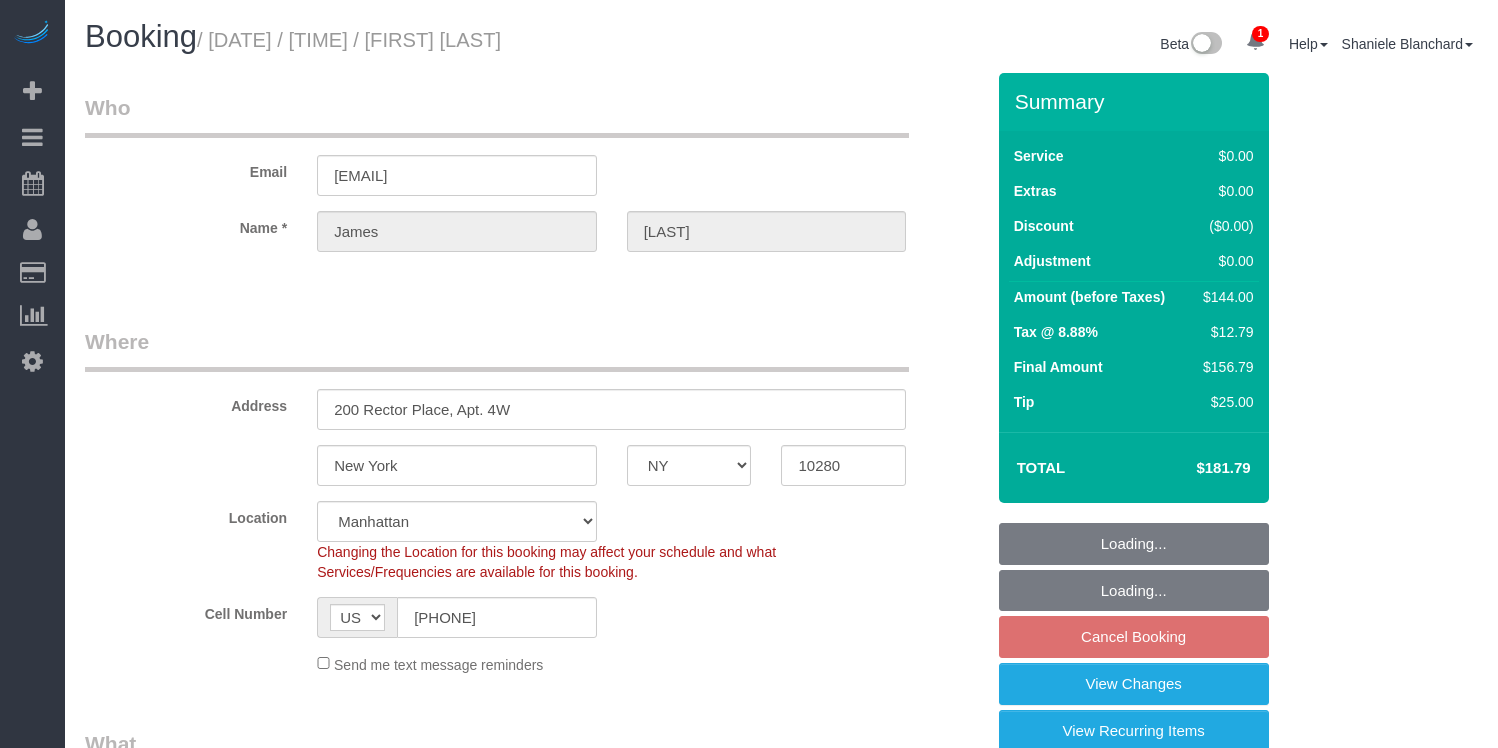 click on "Customers" at bounding box center (190, 273) 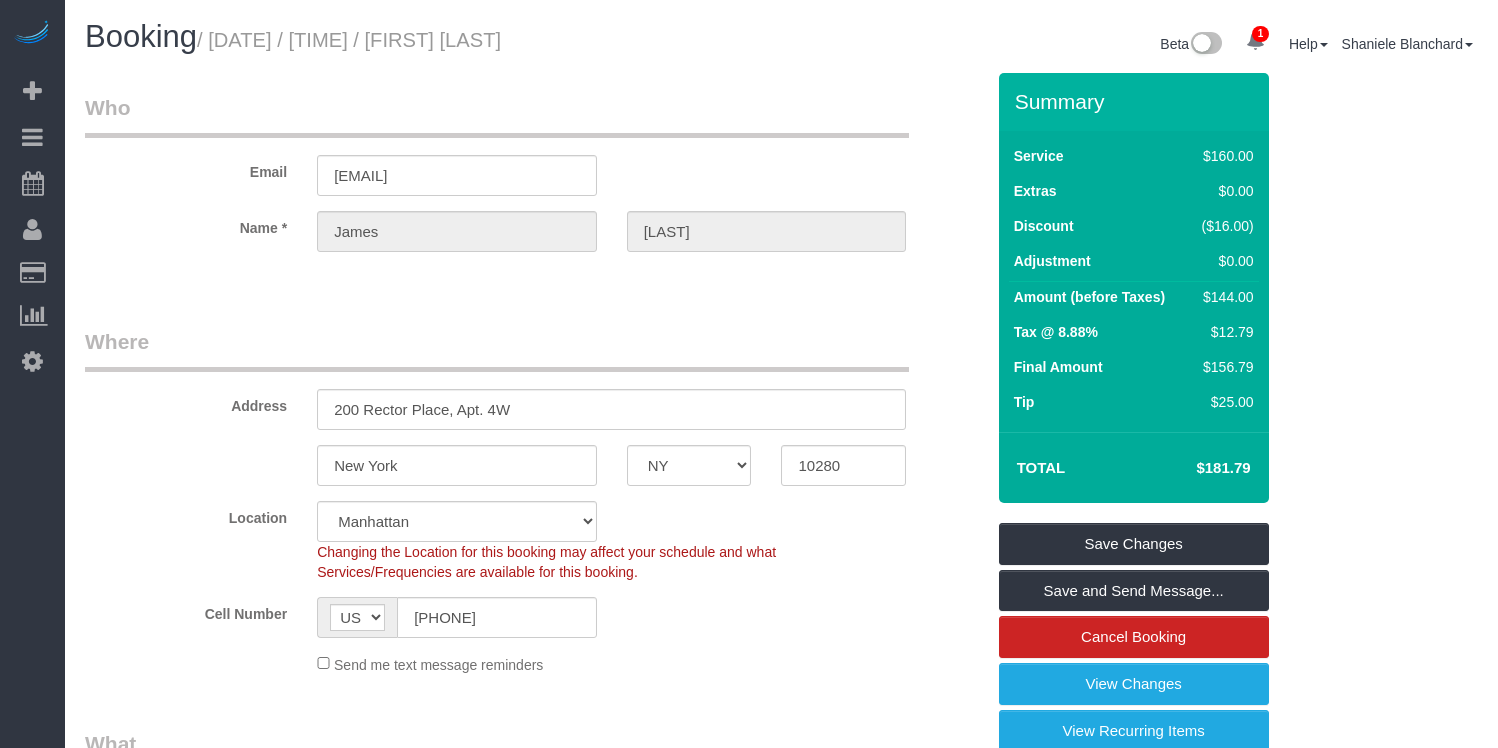 scroll, scrollTop: 0, scrollLeft: 0, axis: both 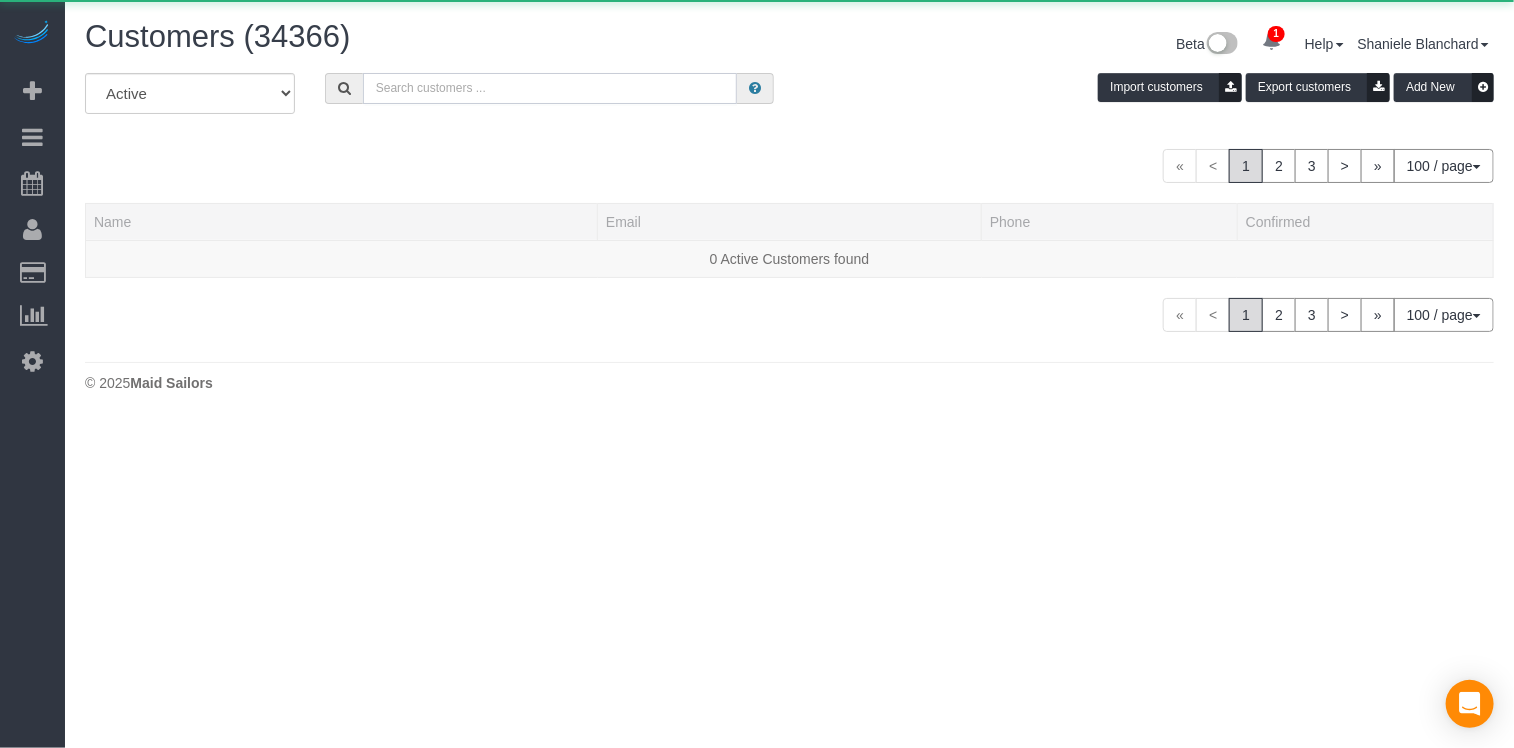 click at bounding box center (550, 88) 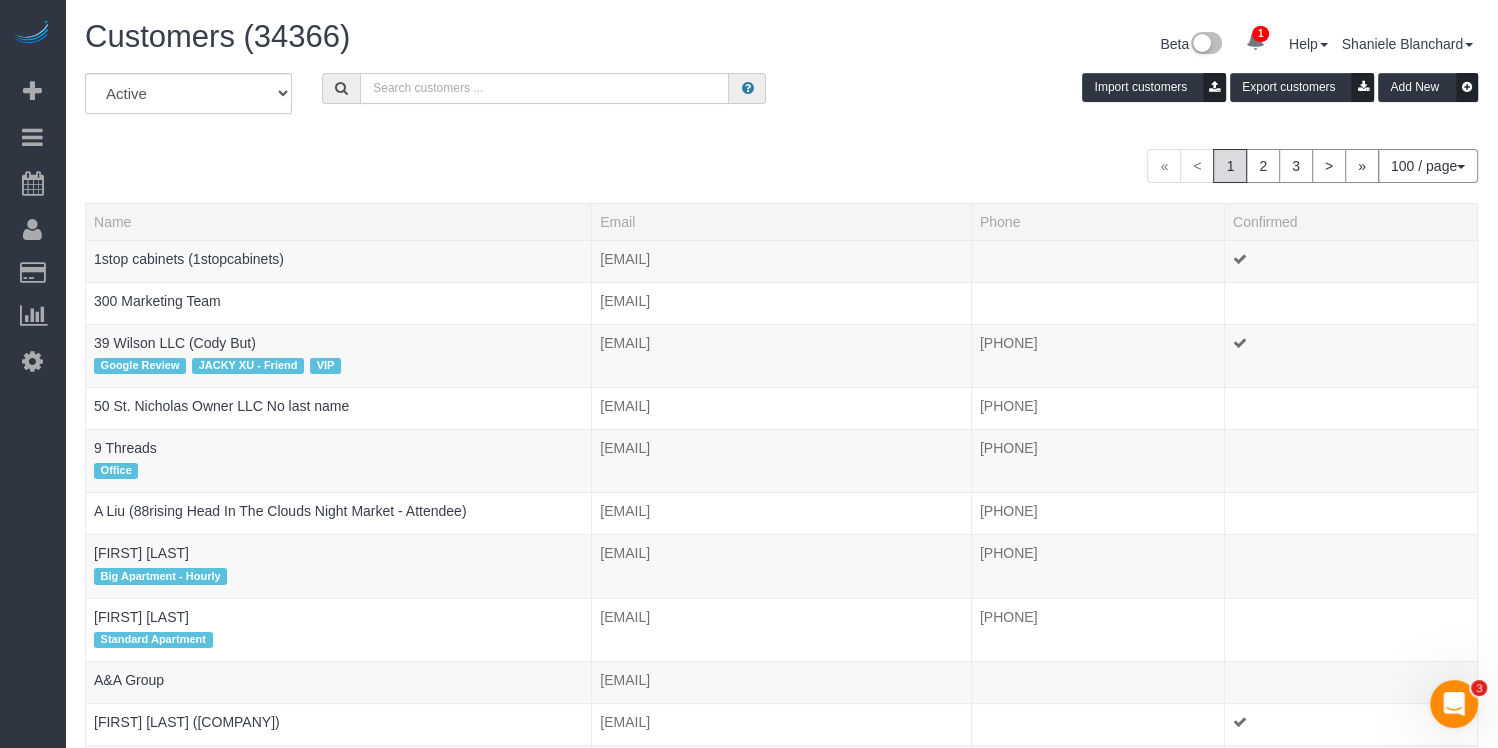 scroll, scrollTop: 0, scrollLeft: 0, axis: both 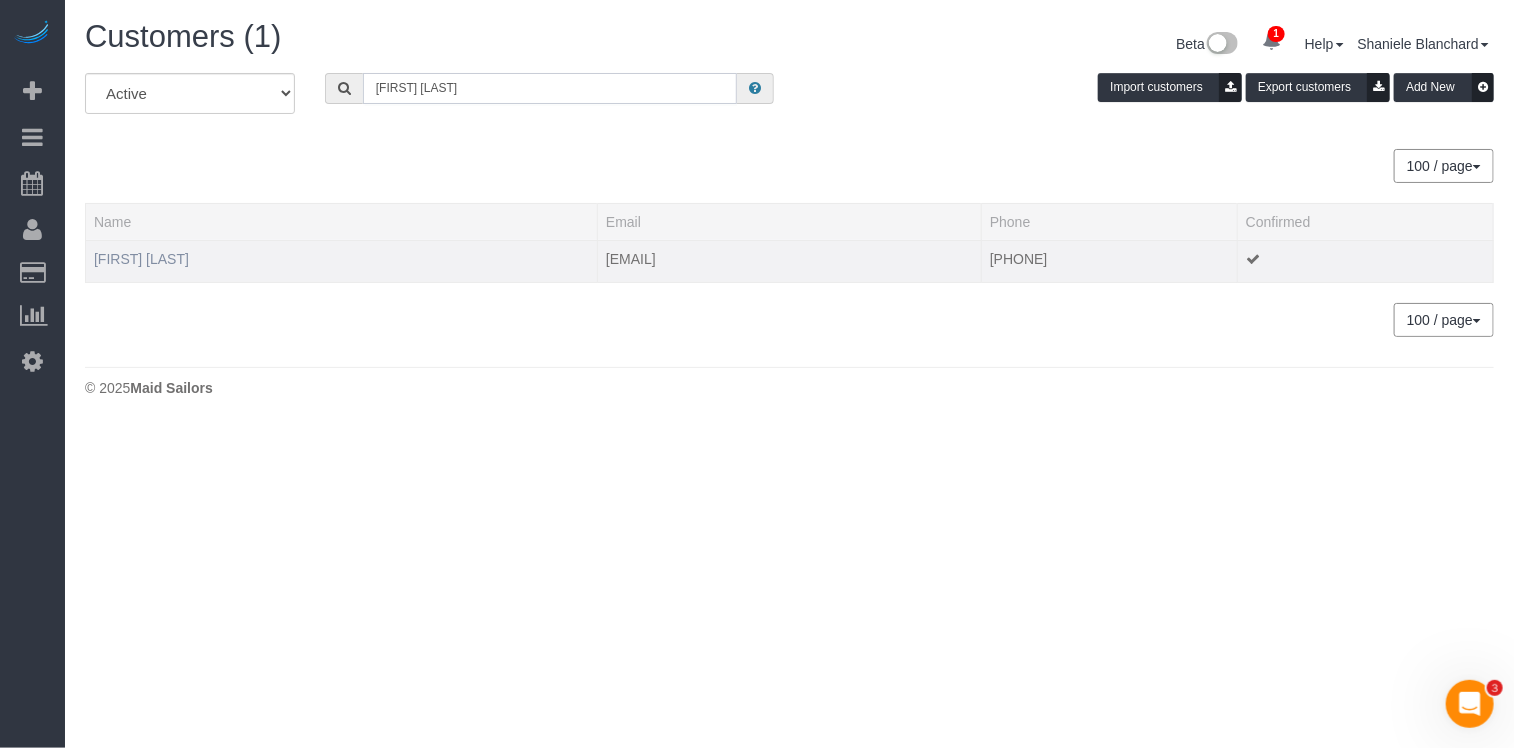 type on "[FIRST] [LAST]" 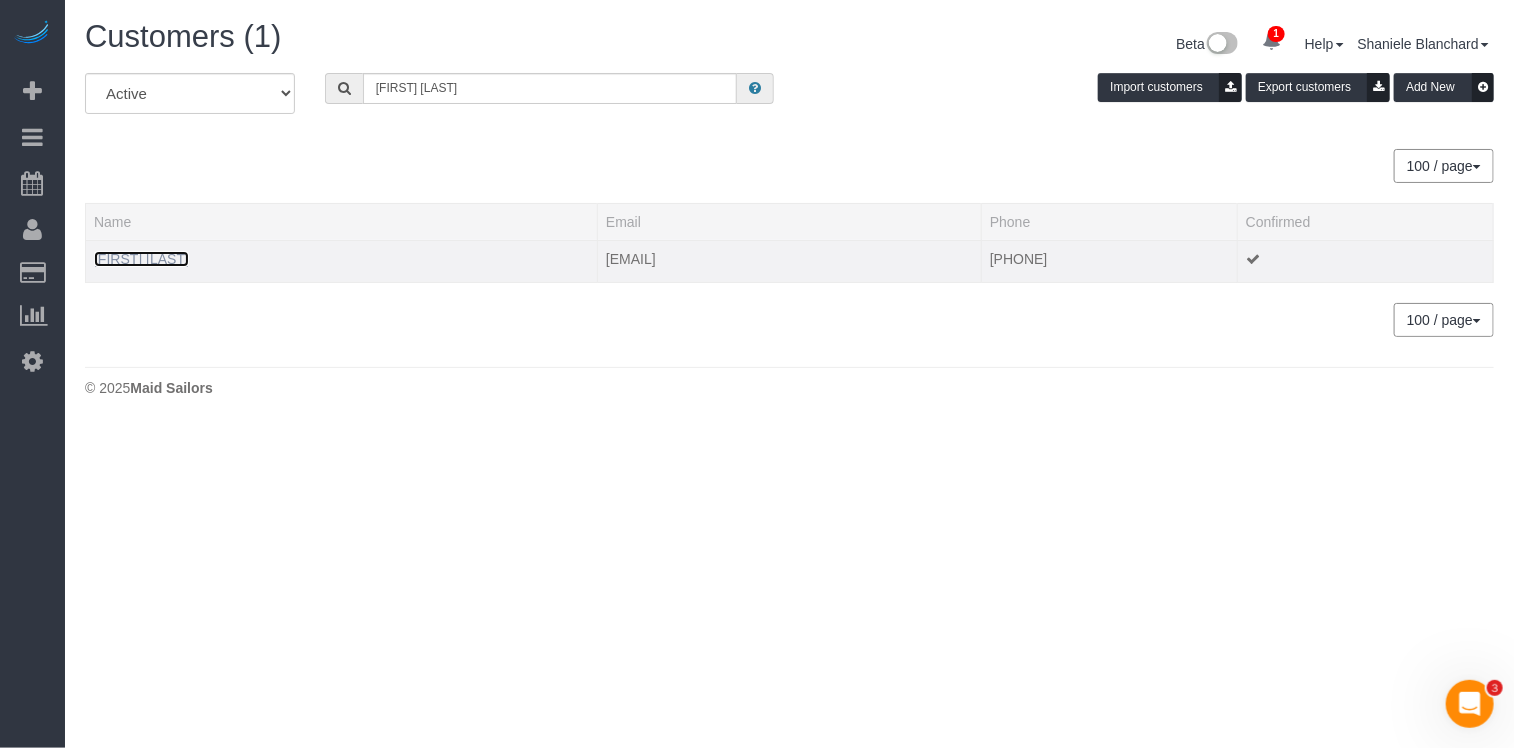 click on "[FIRST] [LAST]" at bounding box center (141, 259) 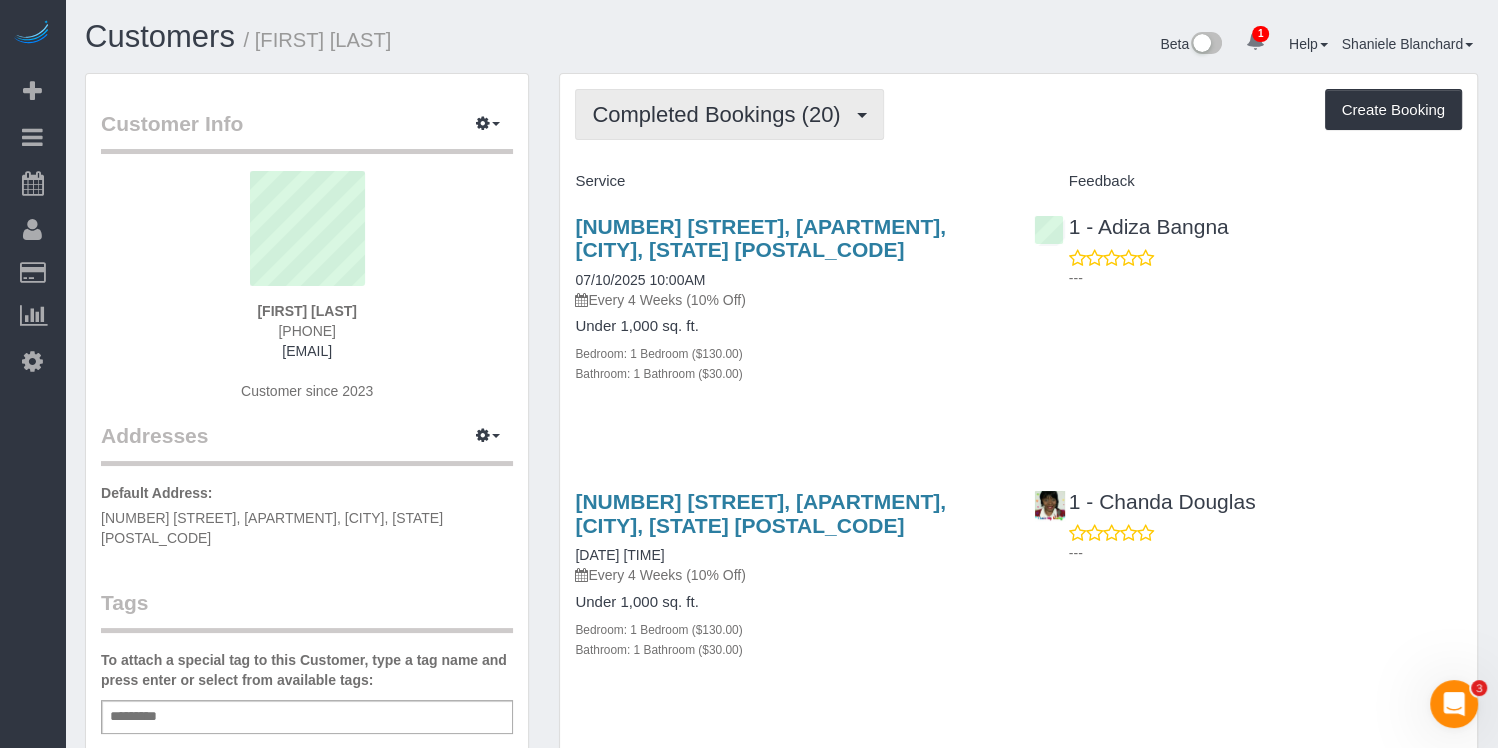 click on "Completed Bookings (20)" at bounding box center [721, 114] 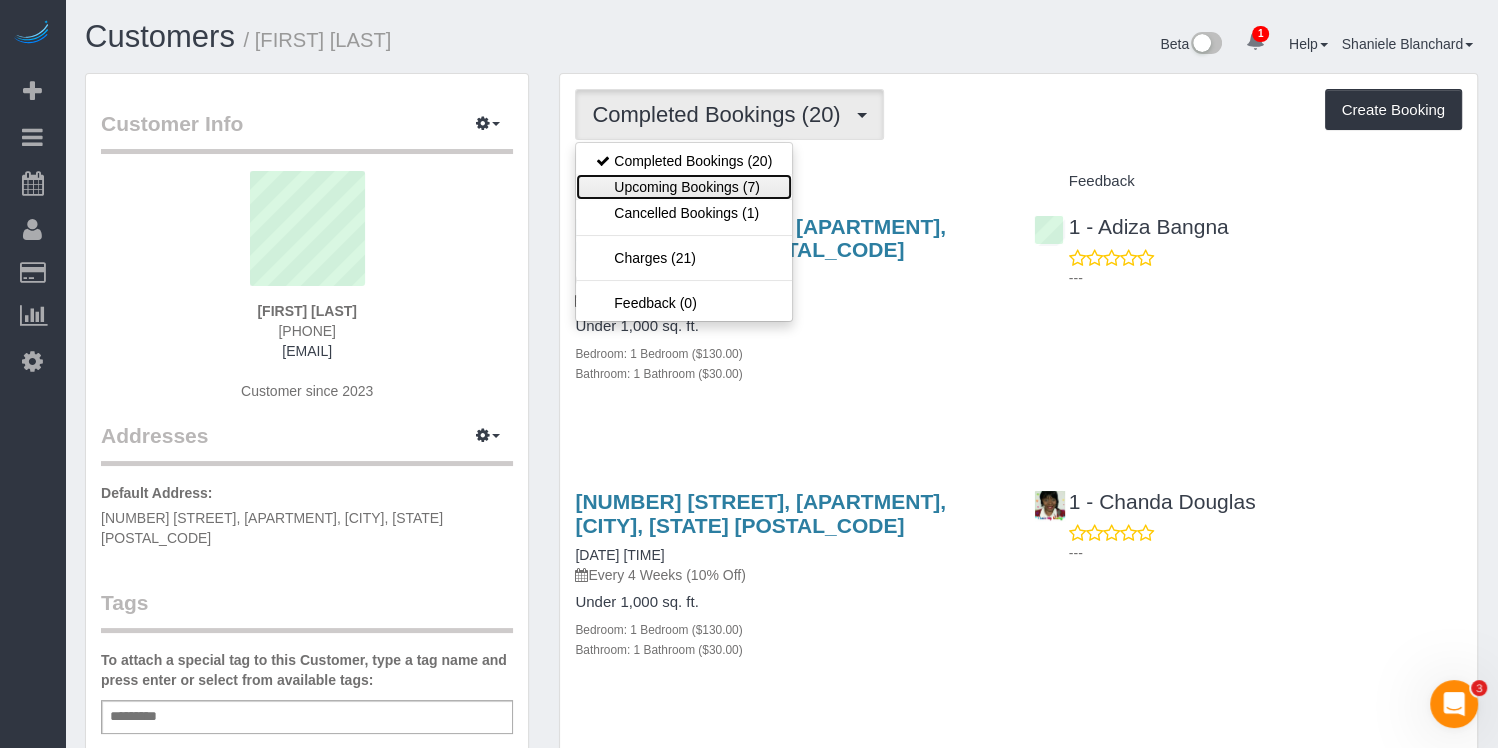 click on "Upcoming Bookings (7)" at bounding box center (684, 187) 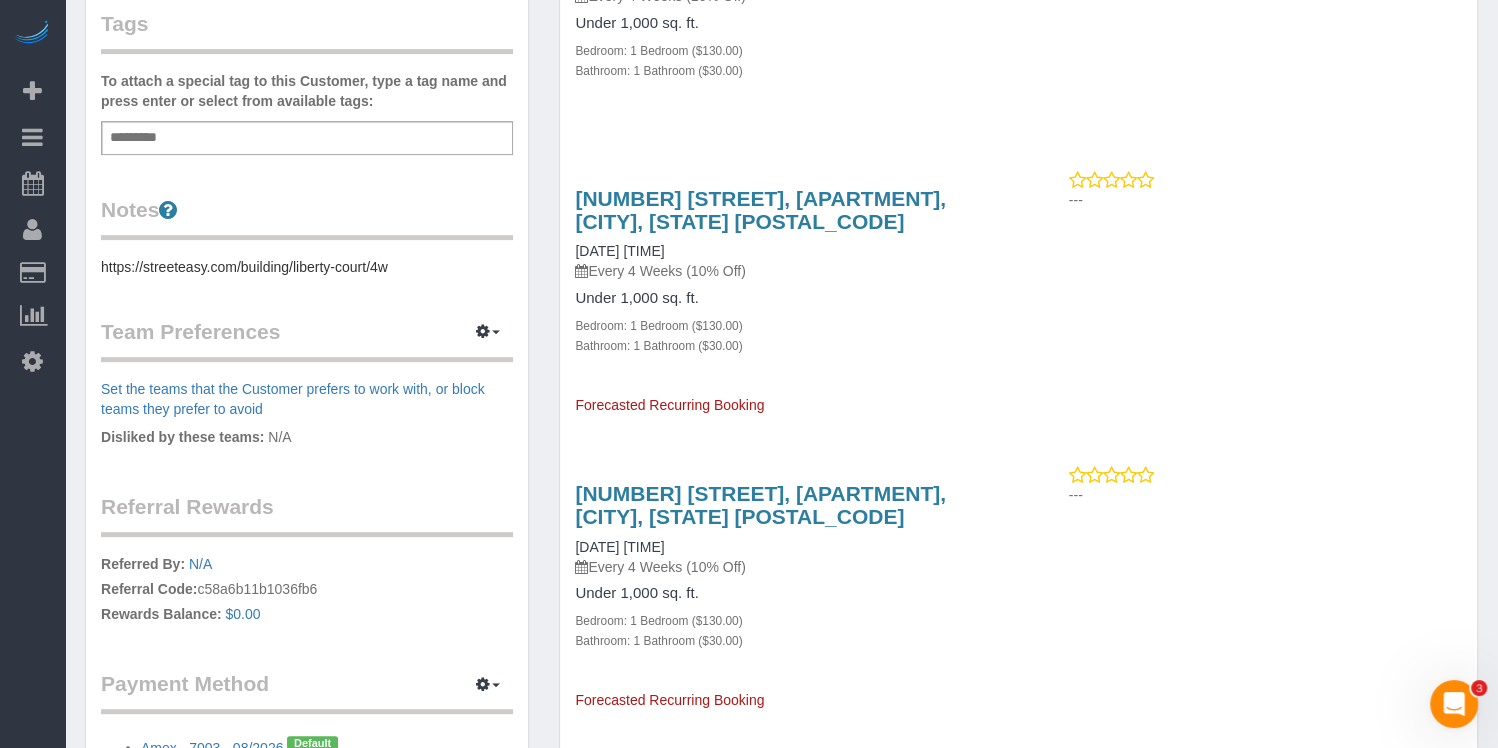 scroll, scrollTop: 465, scrollLeft: 0, axis: vertical 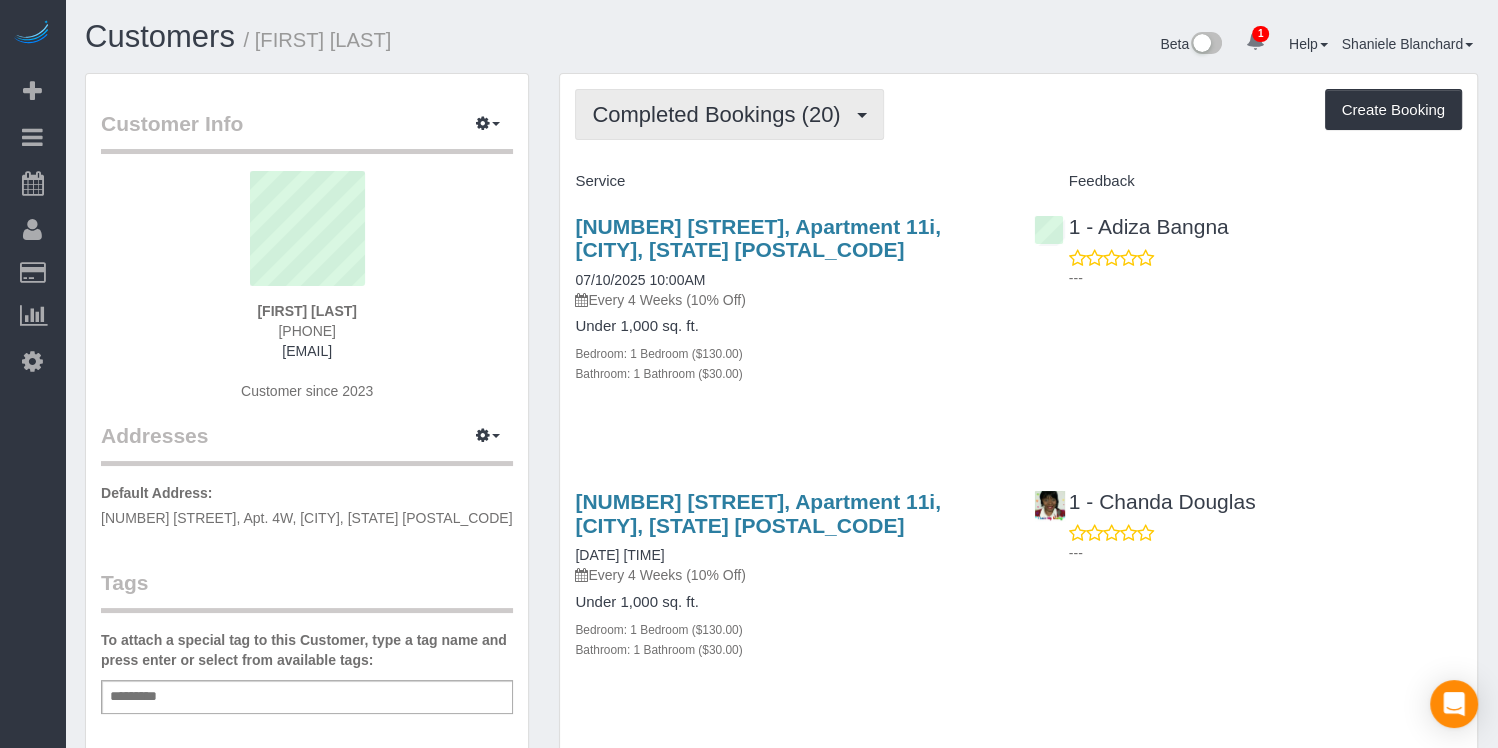 click on "Completed Bookings (20)" at bounding box center [721, 114] 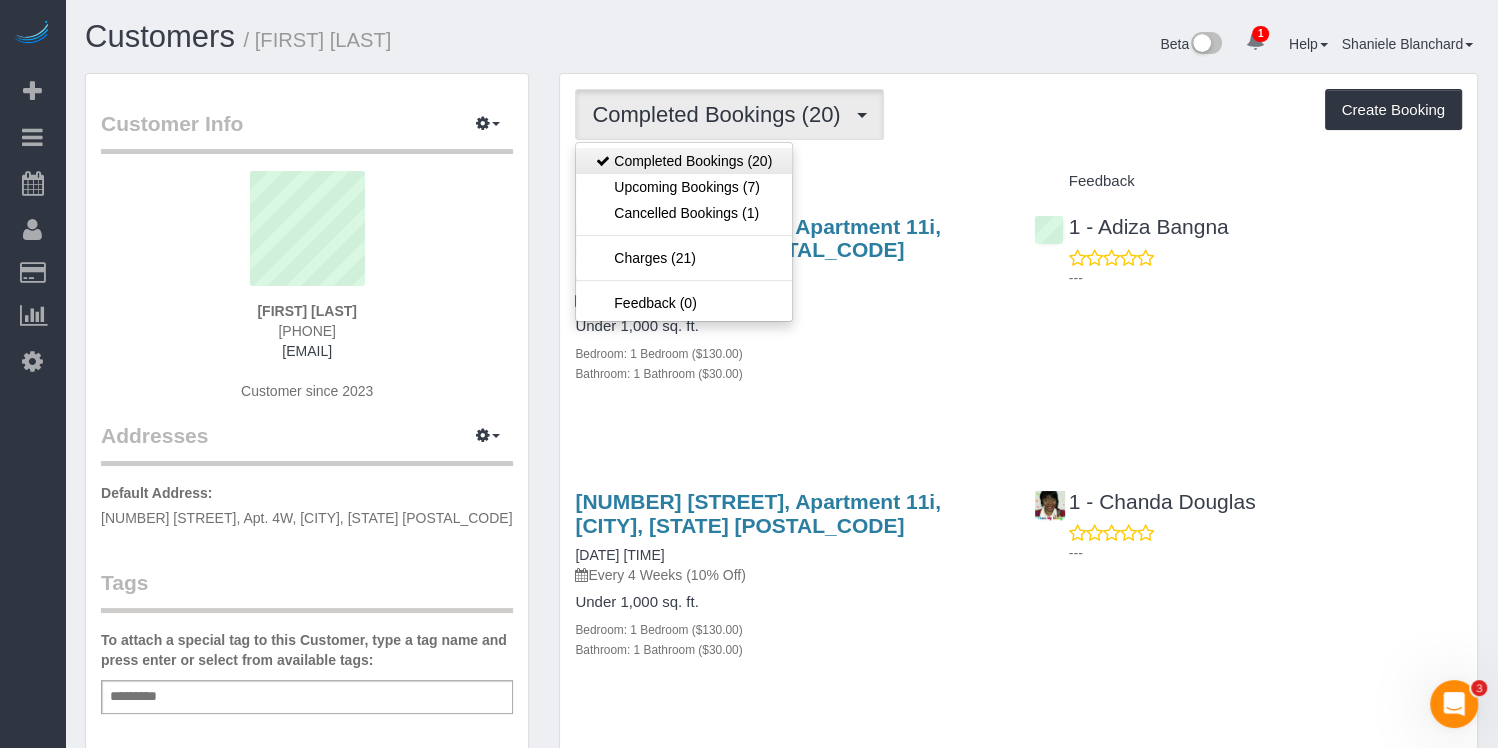 scroll, scrollTop: 0, scrollLeft: 0, axis: both 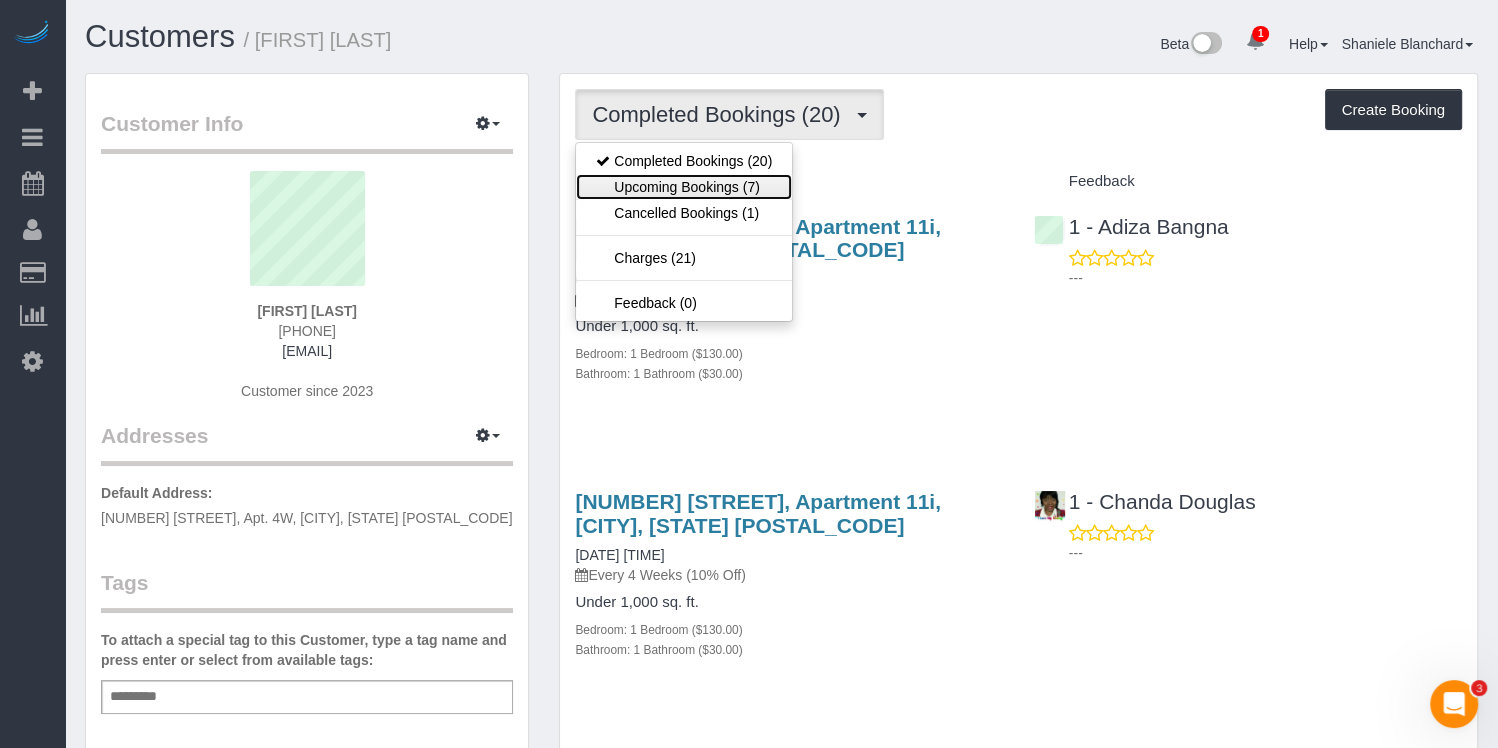 click on "Upcoming Bookings (7)" at bounding box center (684, 187) 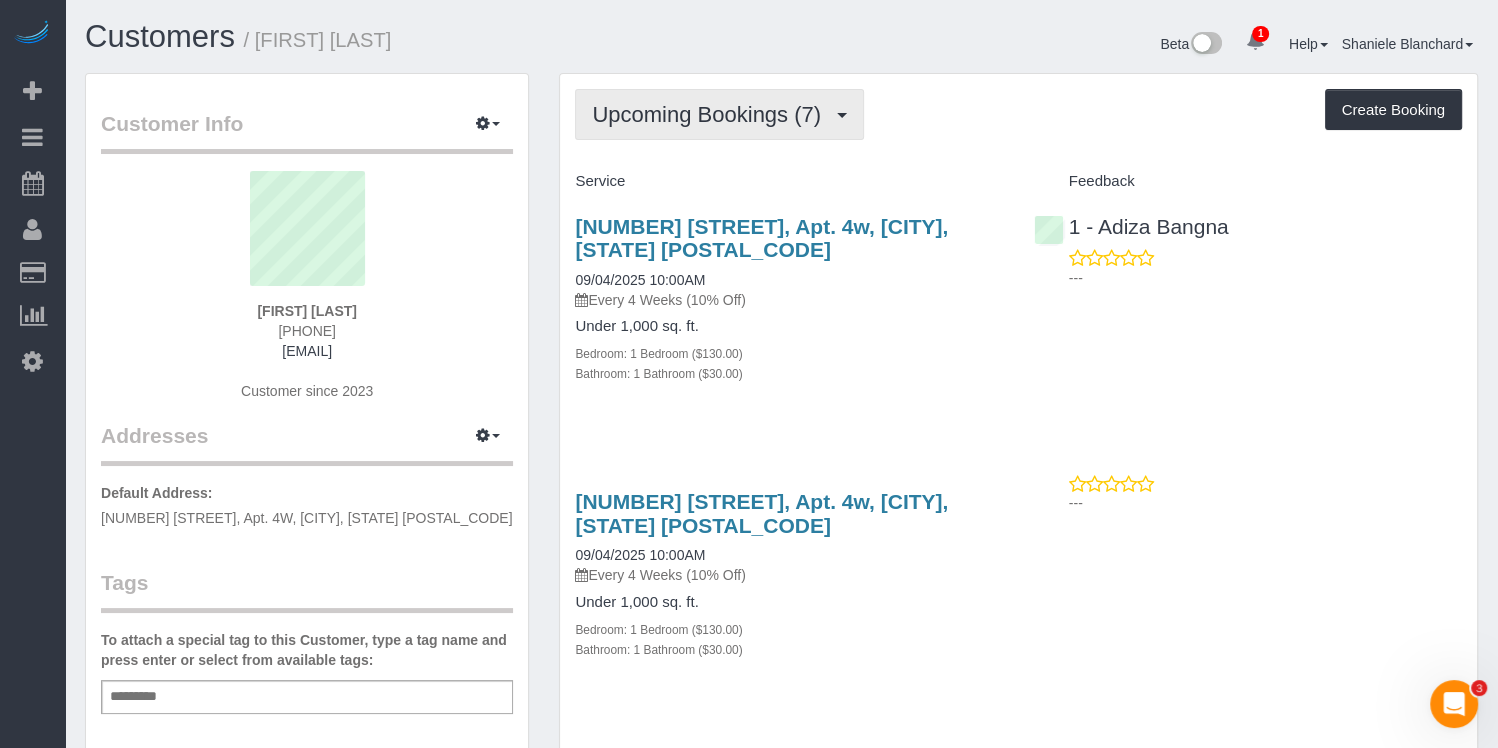 click on "Upcoming Bookings (7)" at bounding box center [711, 114] 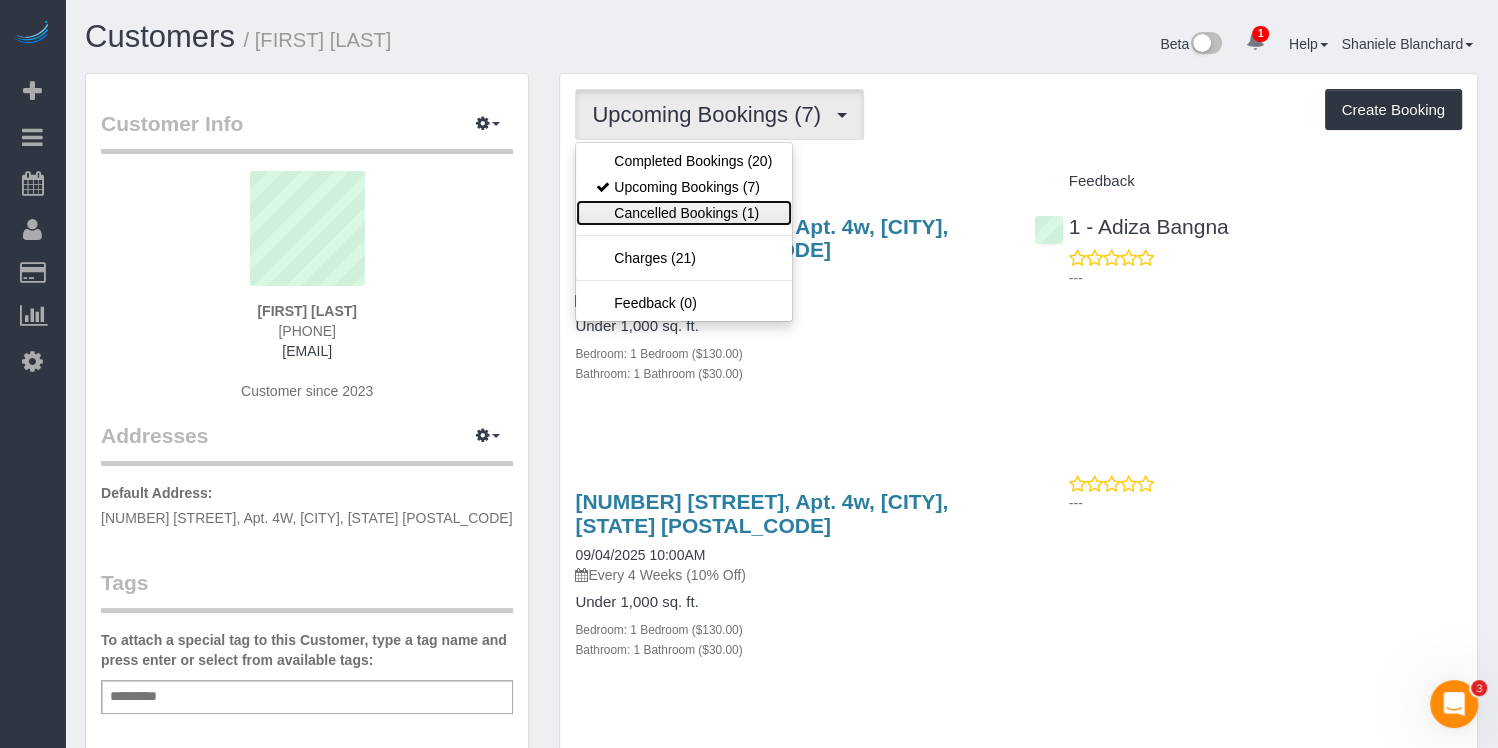 click on "Cancelled Bookings (1)" at bounding box center (684, 213) 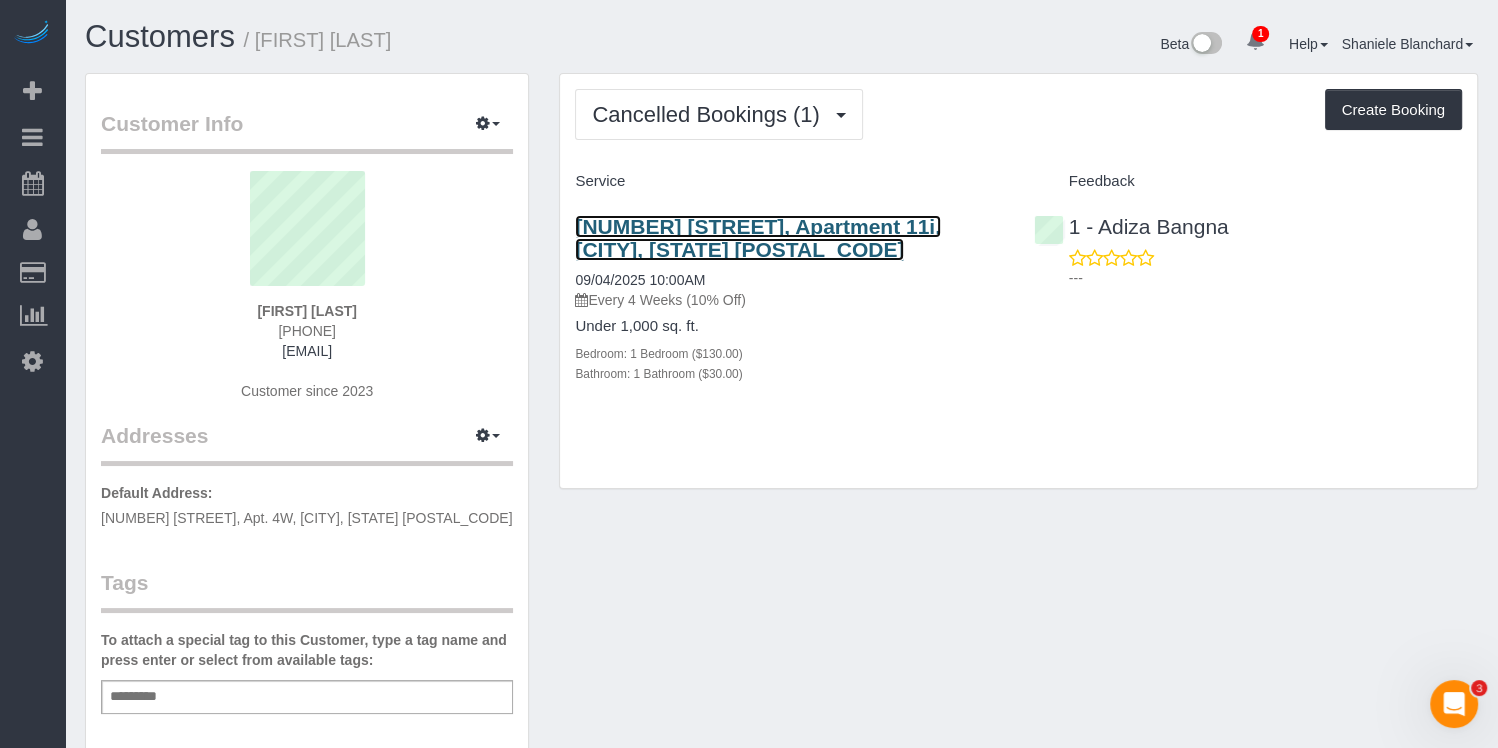 click on "[NUMBER] [STREET], Apartment 11i, [CITY], [STATE] [POSTAL_CODE]" at bounding box center (758, 238) 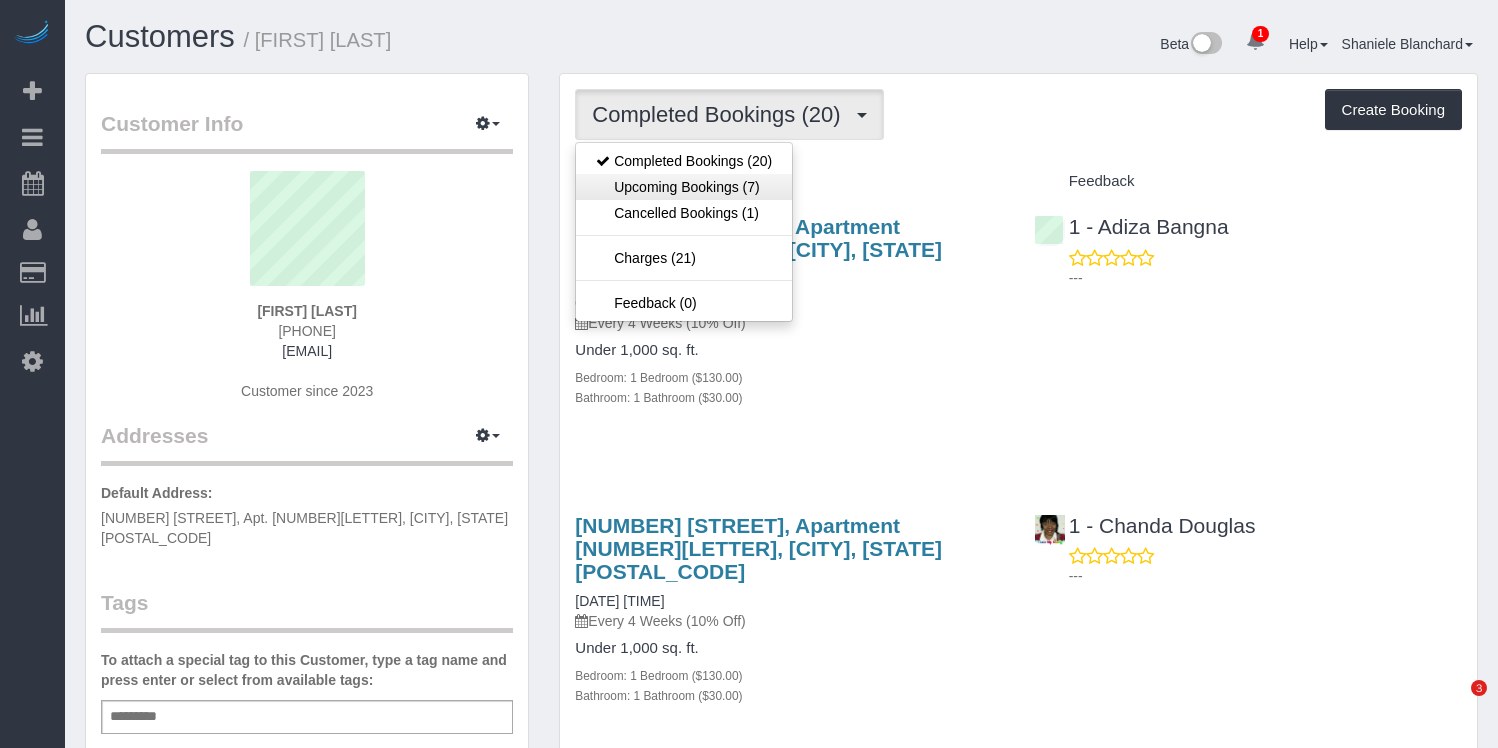 scroll, scrollTop: 0, scrollLeft: 0, axis: both 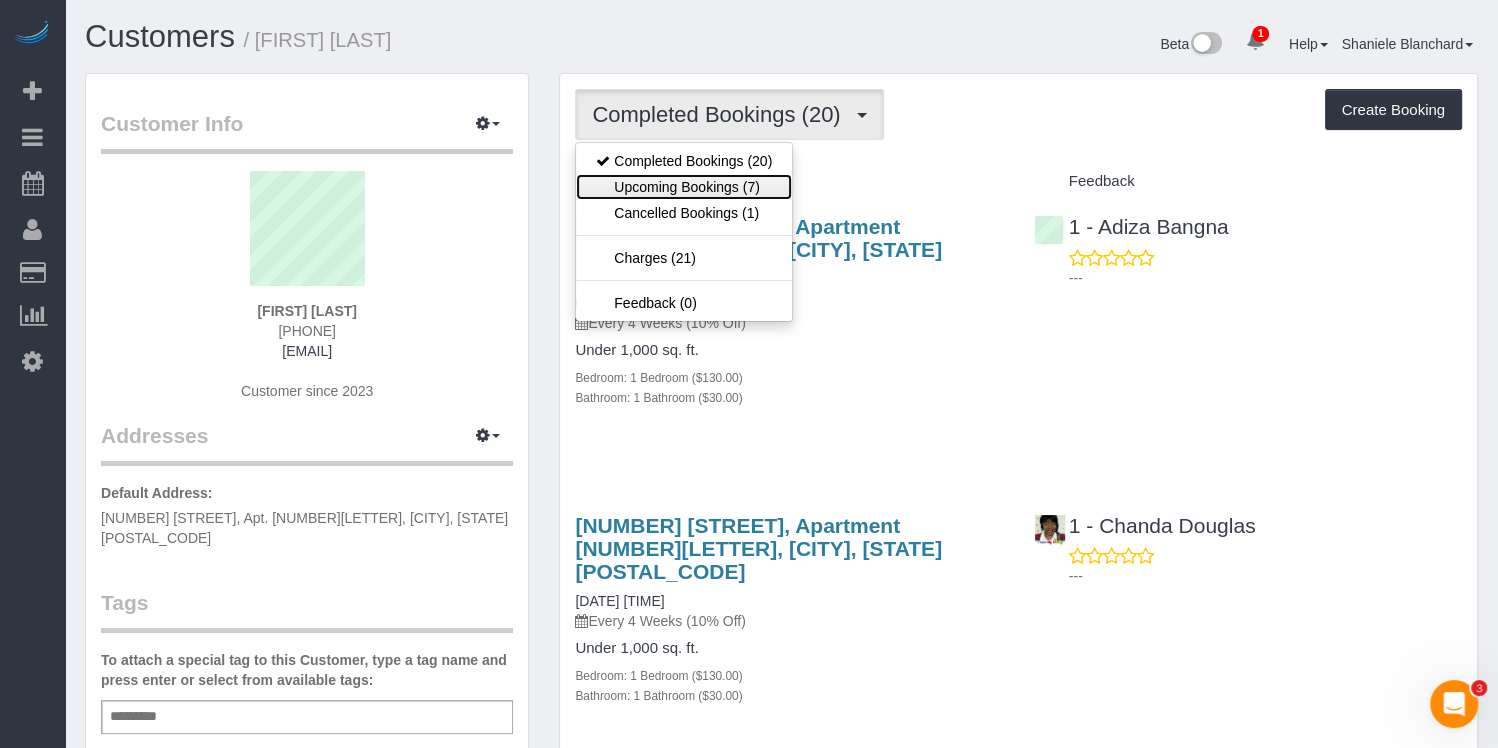 click on "Upcoming Bookings (7)" at bounding box center (684, 187) 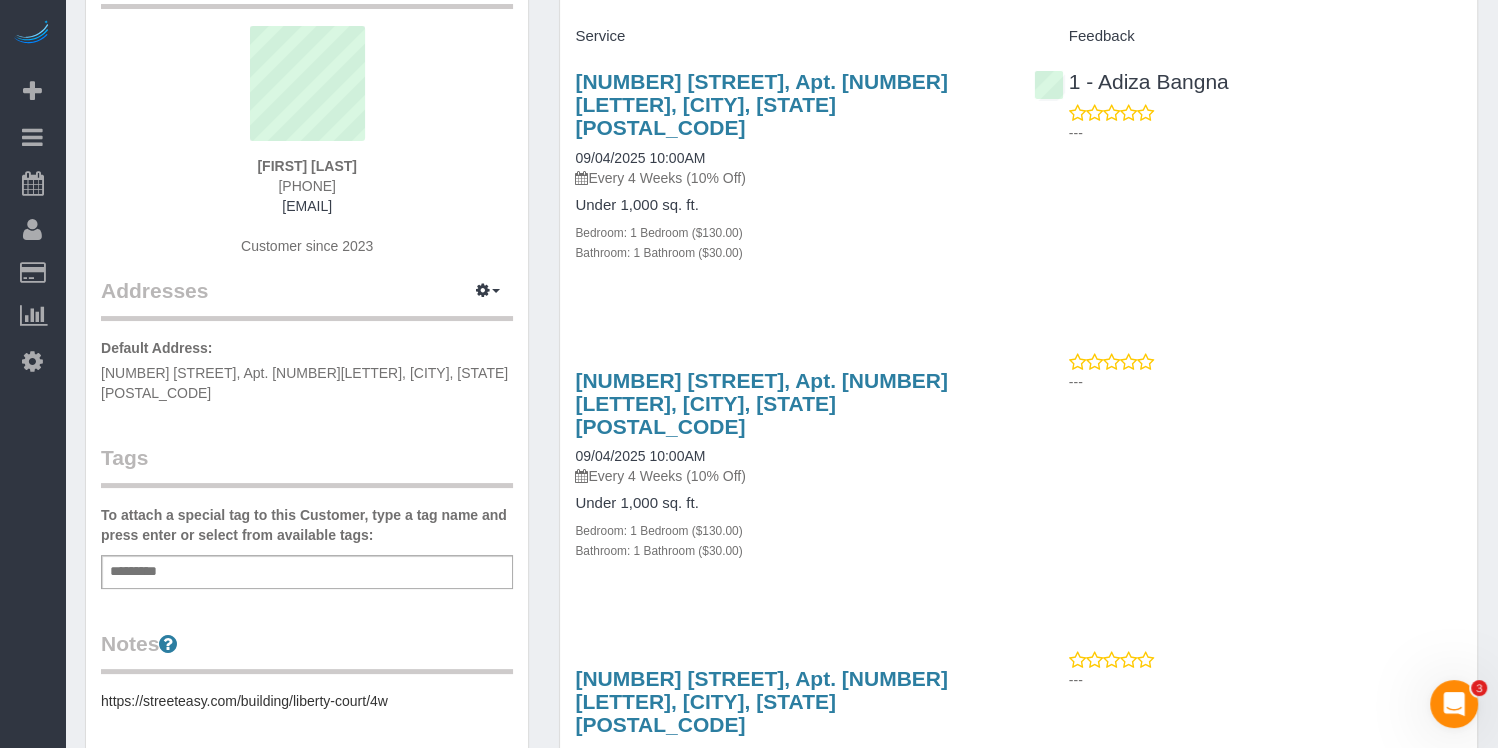 scroll, scrollTop: 0, scrollLeft: 0, axis: both 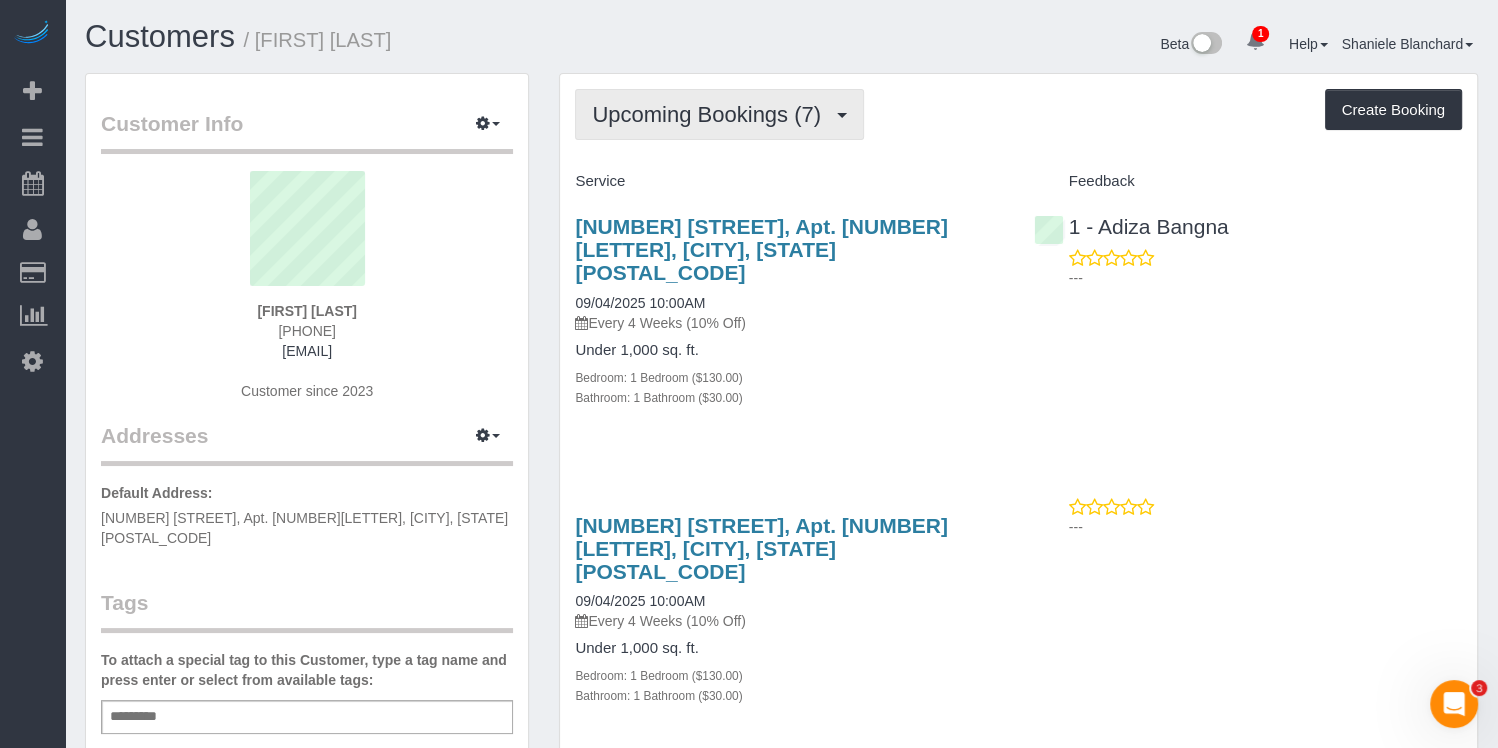 click on "Upcoming Bookings (7)" at bounding box center (711, 114) 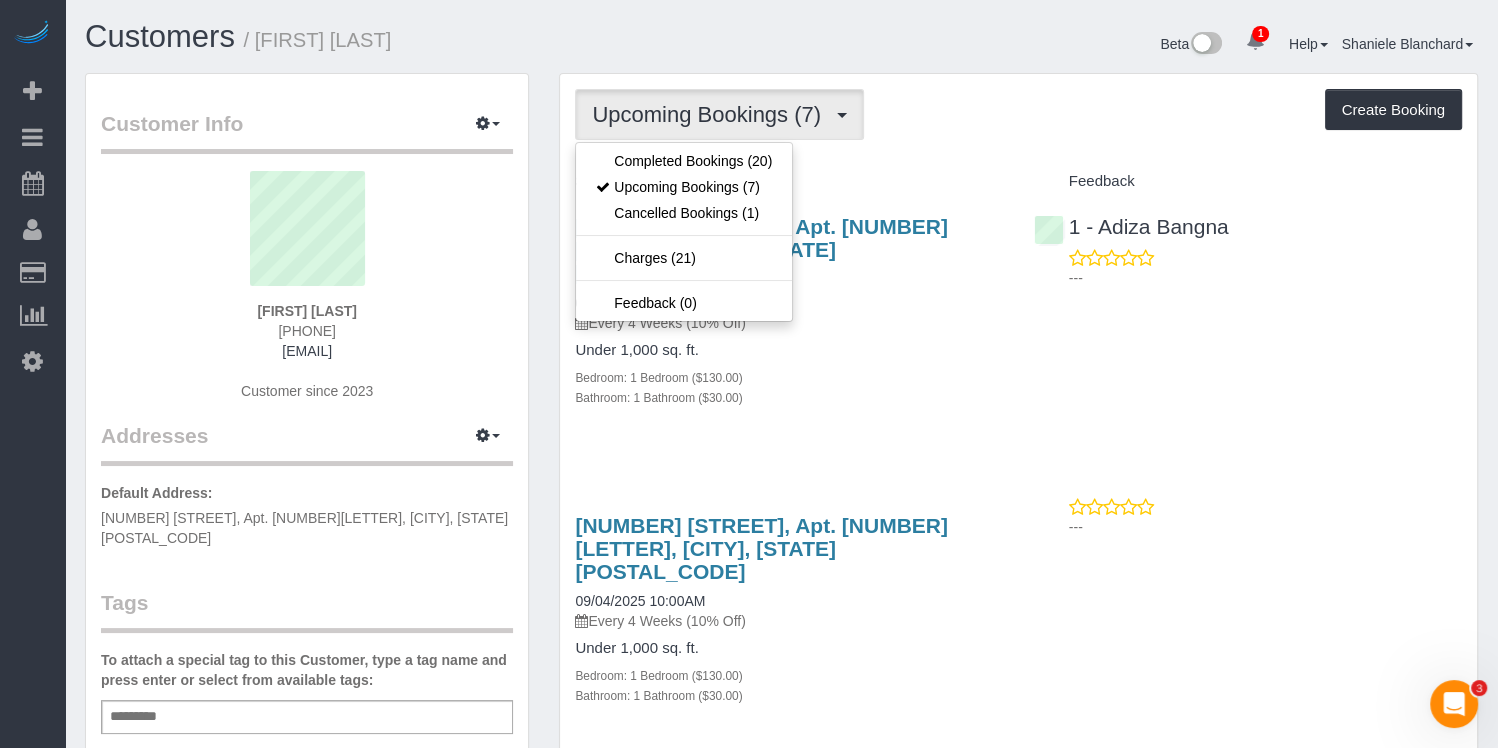 click on "[NUMBER] [STREET], Apt. [NUMBER][LETTER], [CITY], [STATE] [POSTAL_CODE]
[DATE] [TIME]
Every 4 Weeks (10% Off)
Under 1,000 sq. ft.
Bedroom: 1 Bedroom ($130.00)
Bathroom: 1 Bathroom ($30.00)" at bounding box center [789, 322] 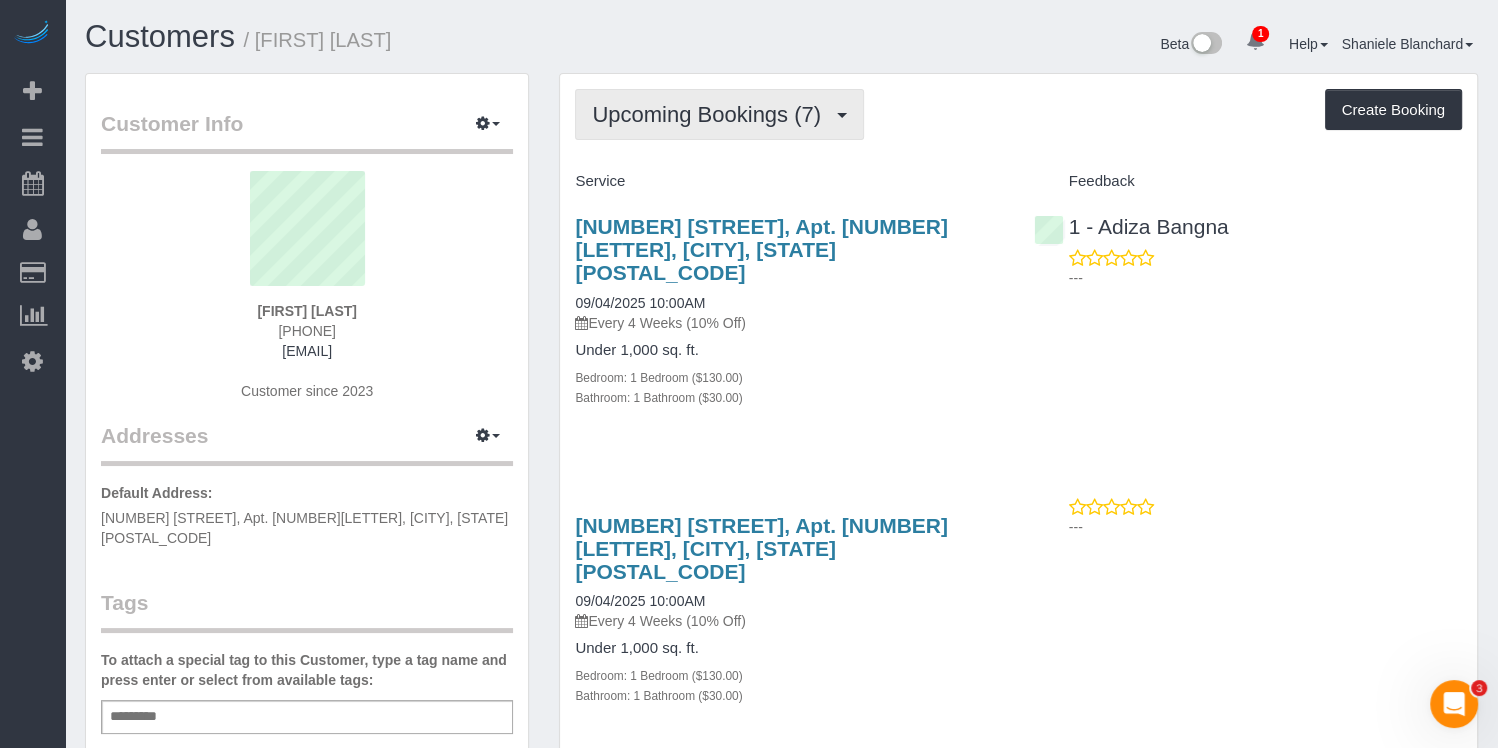 click on "Upcoming Bookings (7)" at bounding box center [711, 114] 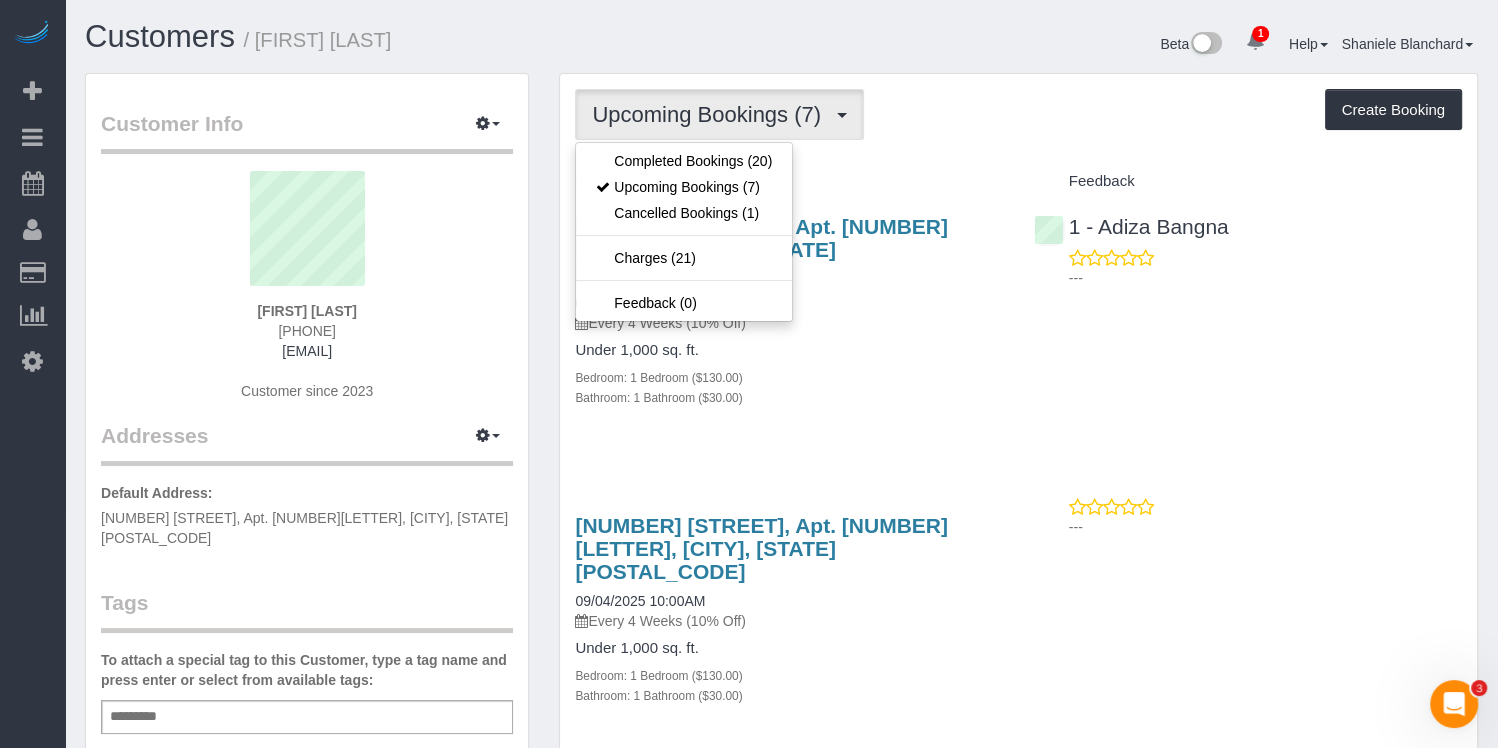 click on "Service" at bounding box center (789, 182) 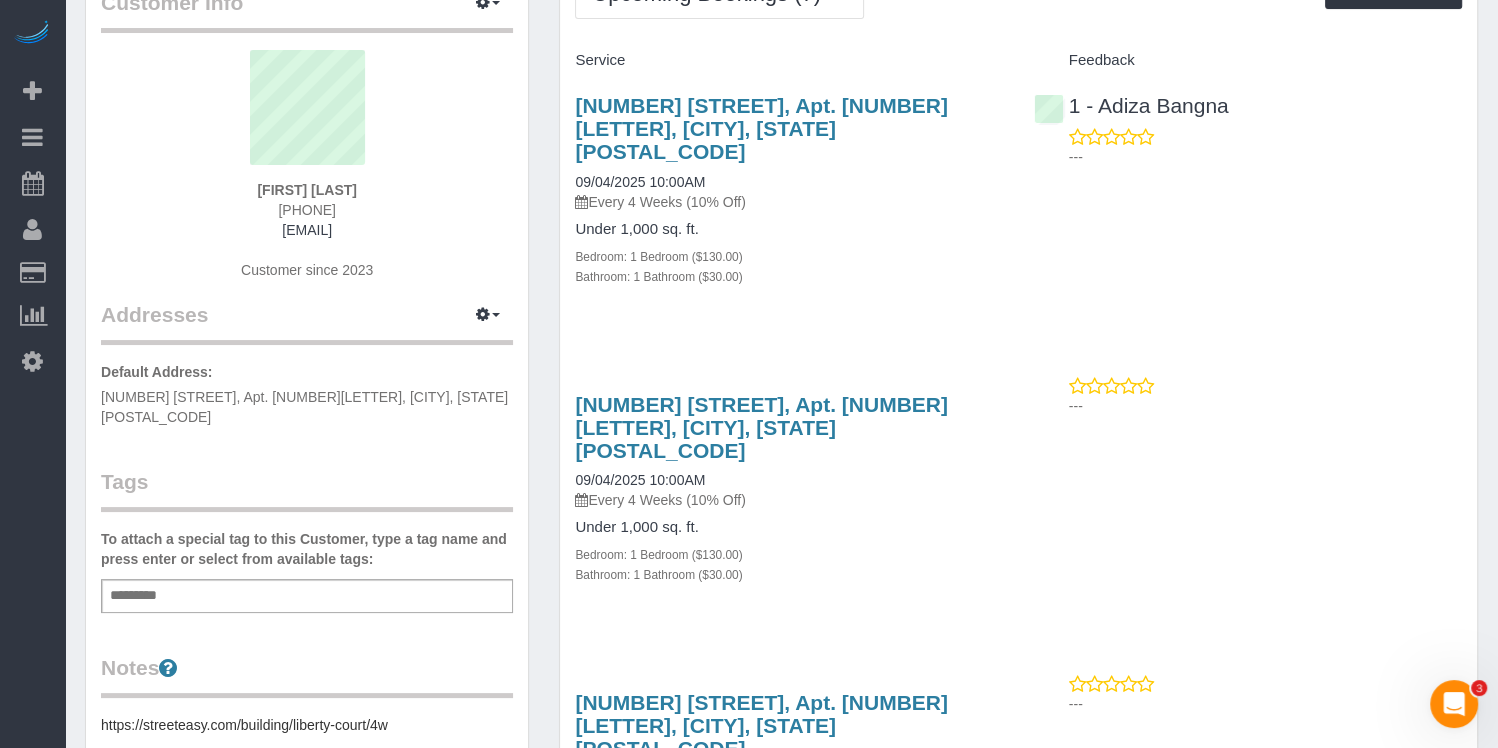 scroll, scrollTop: 0, scrollLeft: 0, axis: both 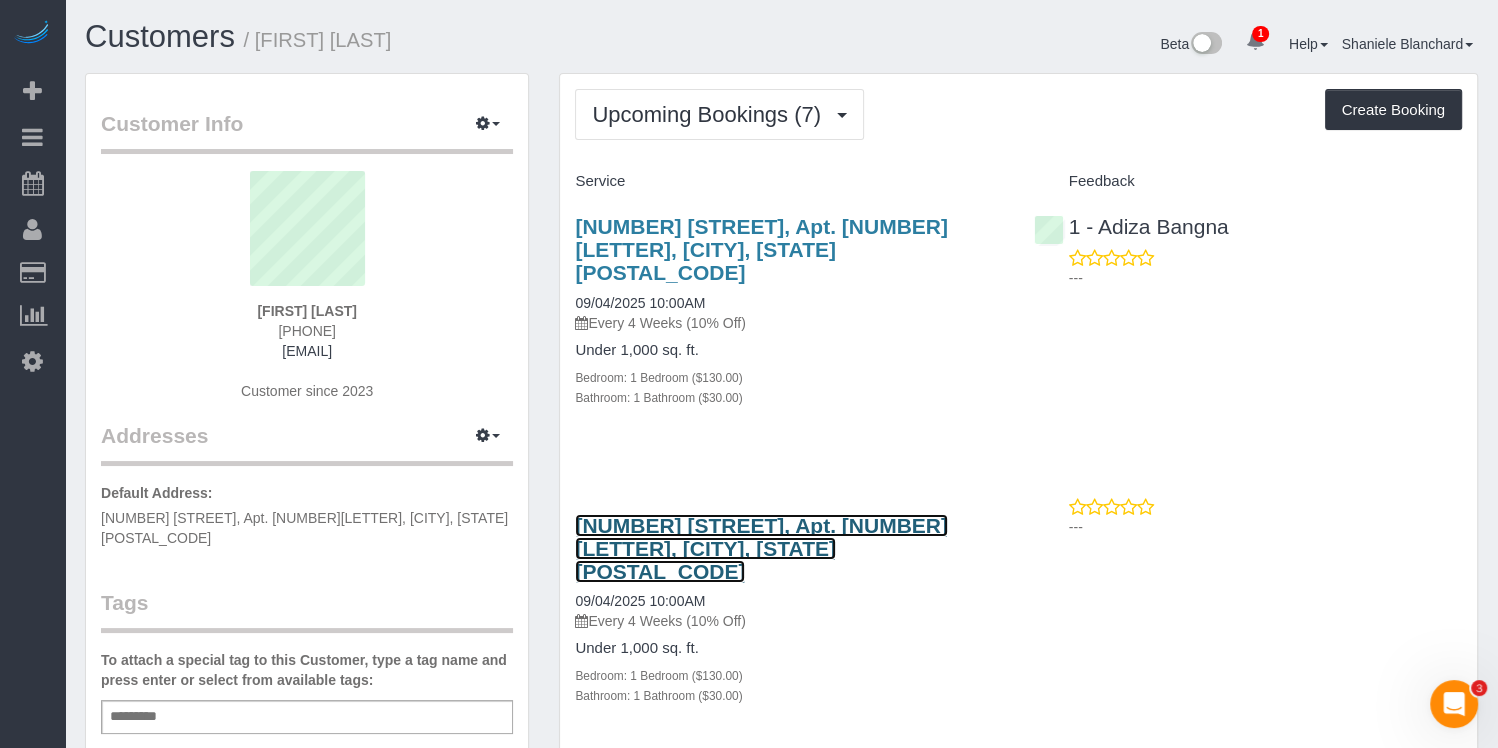 click on "[NUMBER] [STREET], Apt. [NUMBER][LETTER], [CITY], [STATE] [POSTAL_CODE]" at bounding box center (761, 548) 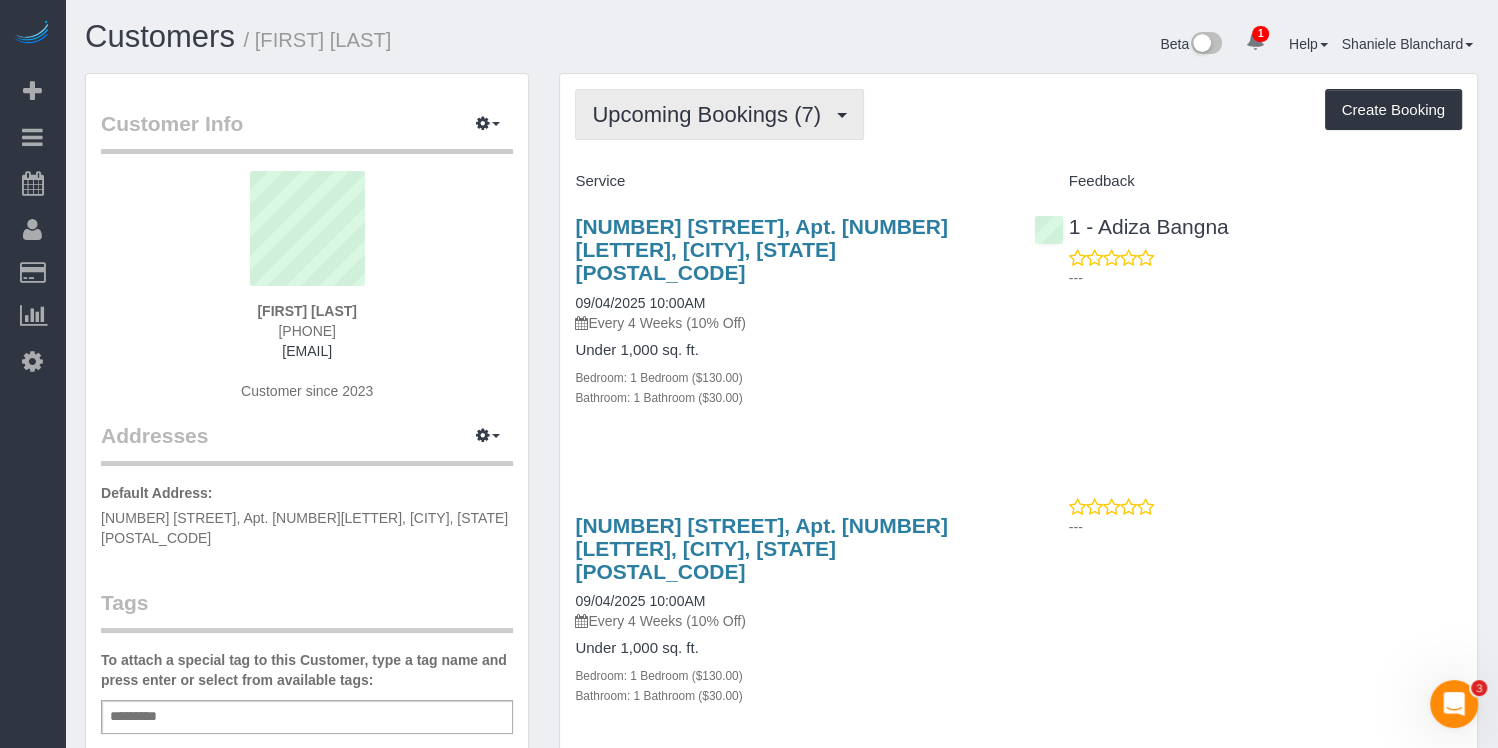 click on "Upcoming Bookings (7)" at bounding box center [711, 114] 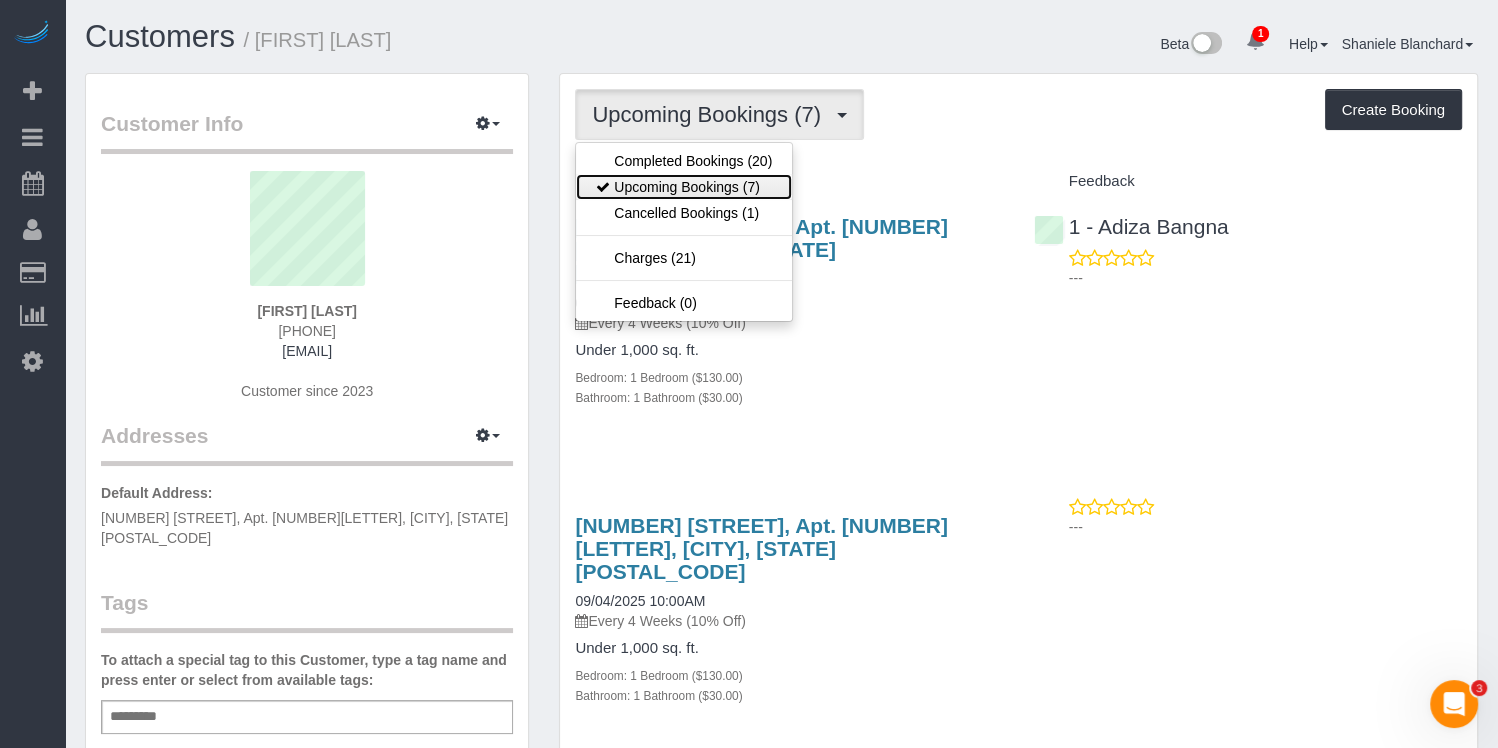 click on "Upcoming Bookings (7)" at bounding box center (684, 187) 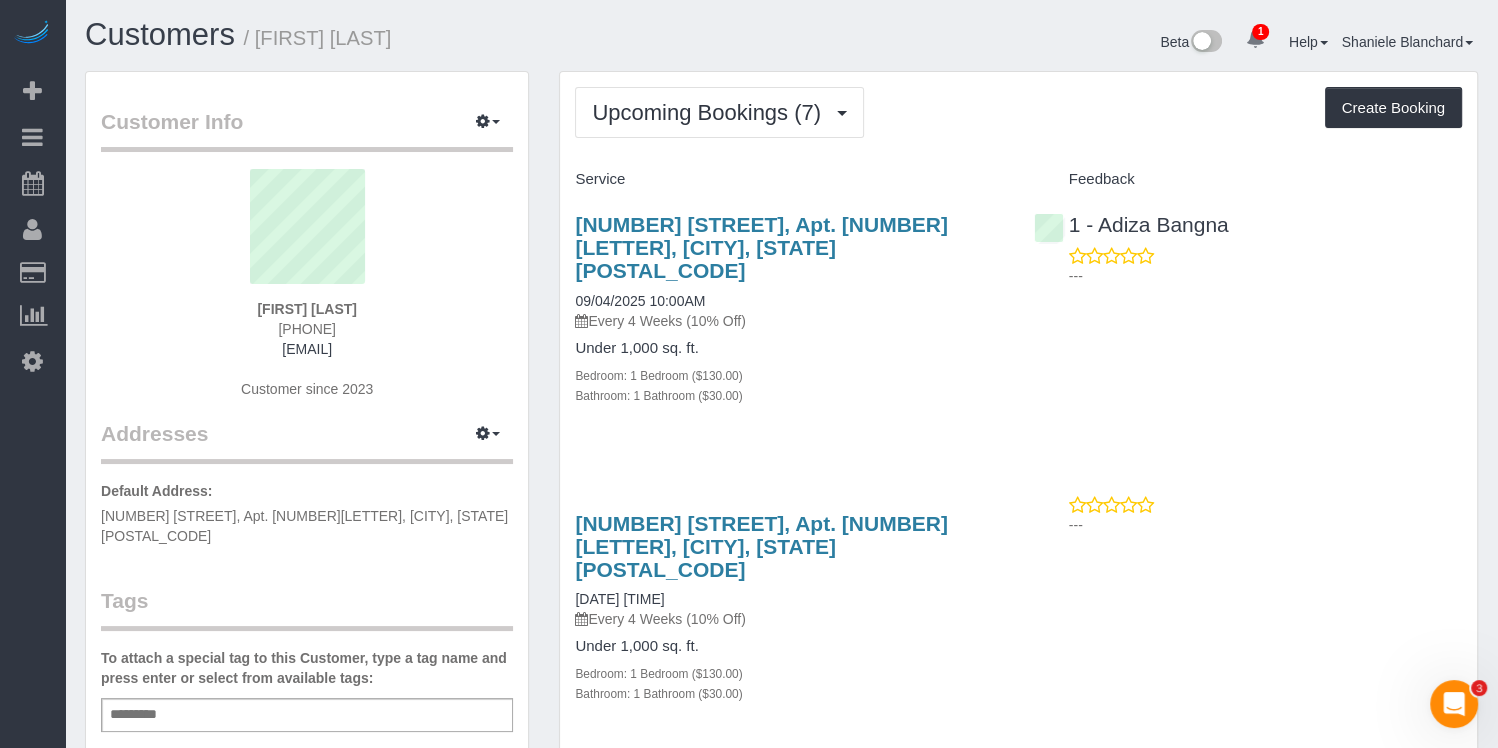 scroll, scrollTop: 0, scrollLeft: 0, axis: both 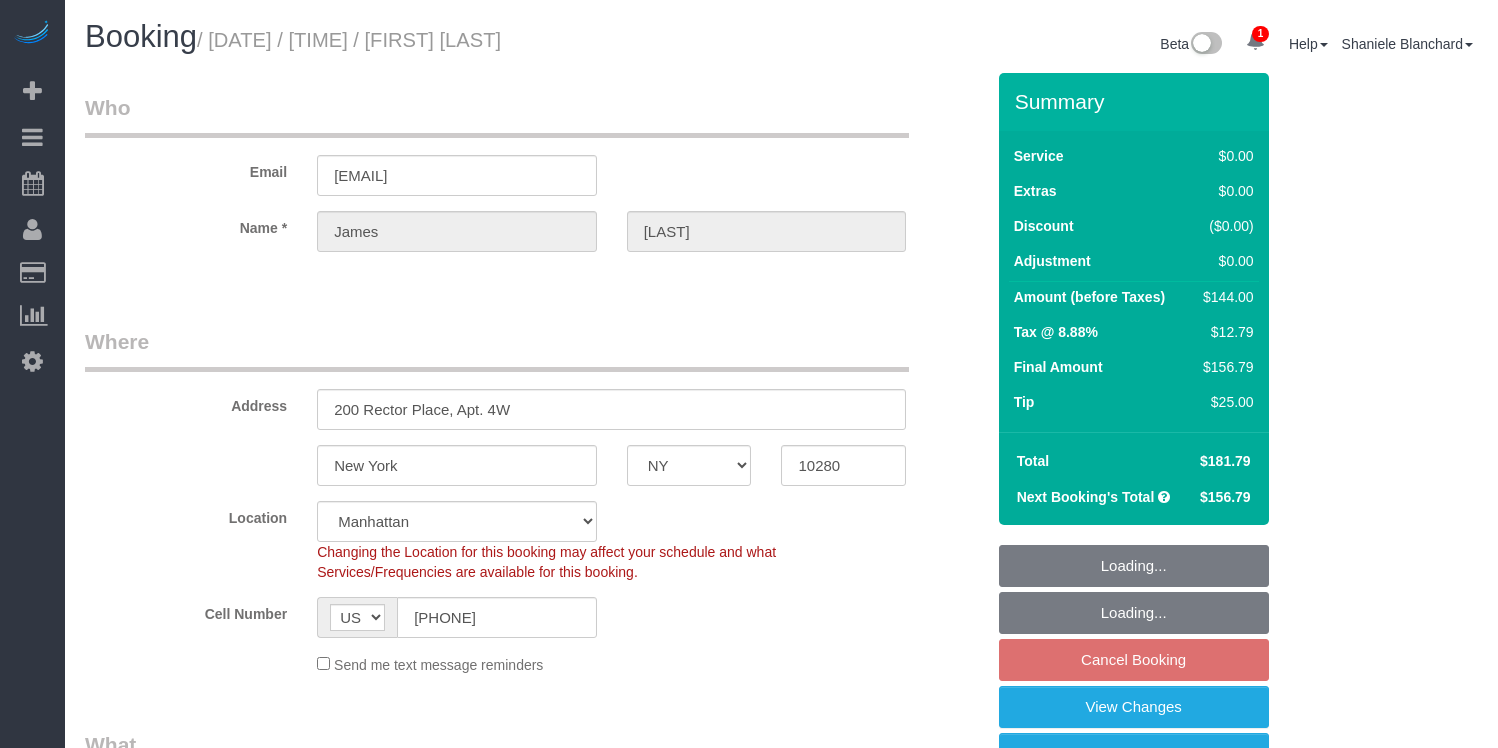 select on "NY" 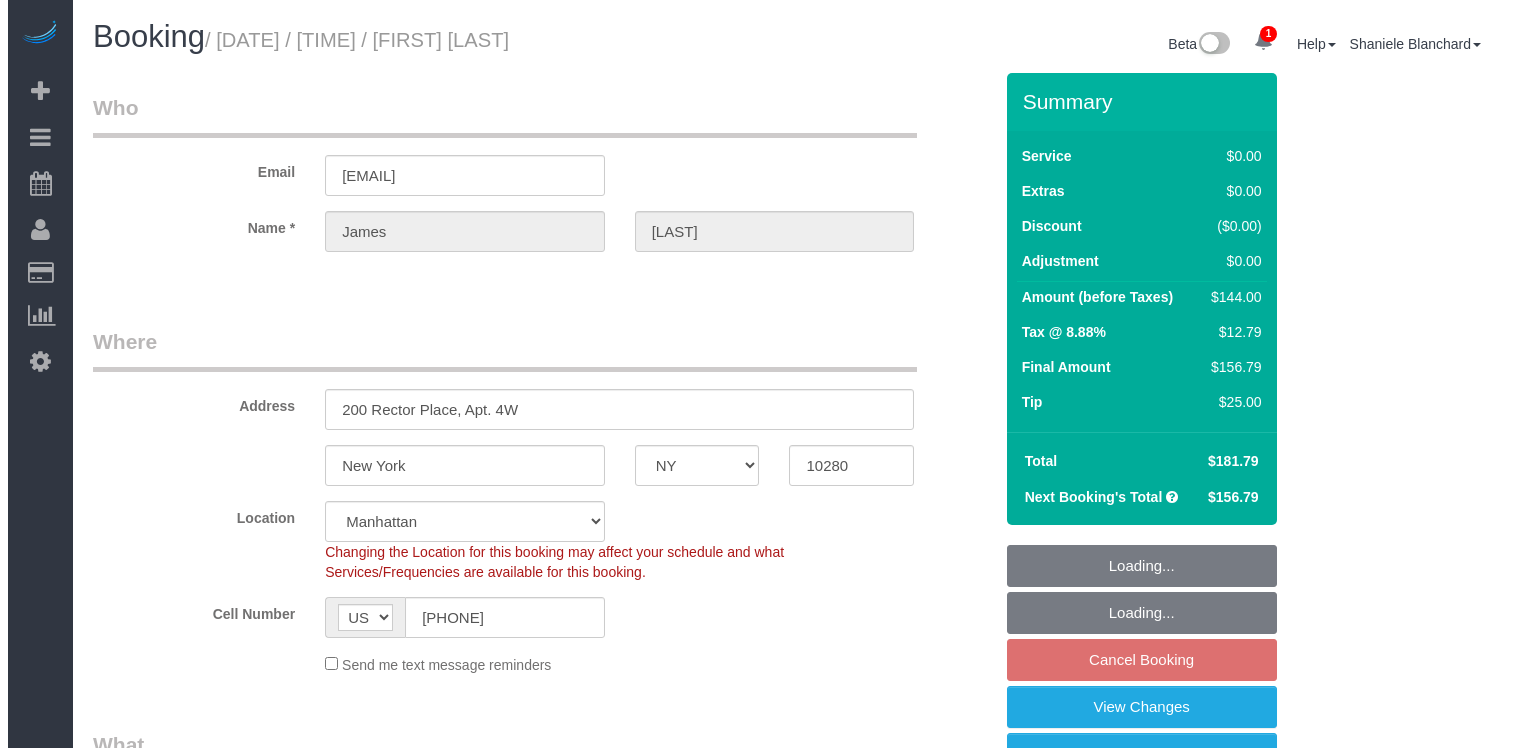 scroll, scrollTop: 0, scrollLeft: 0, axis: both 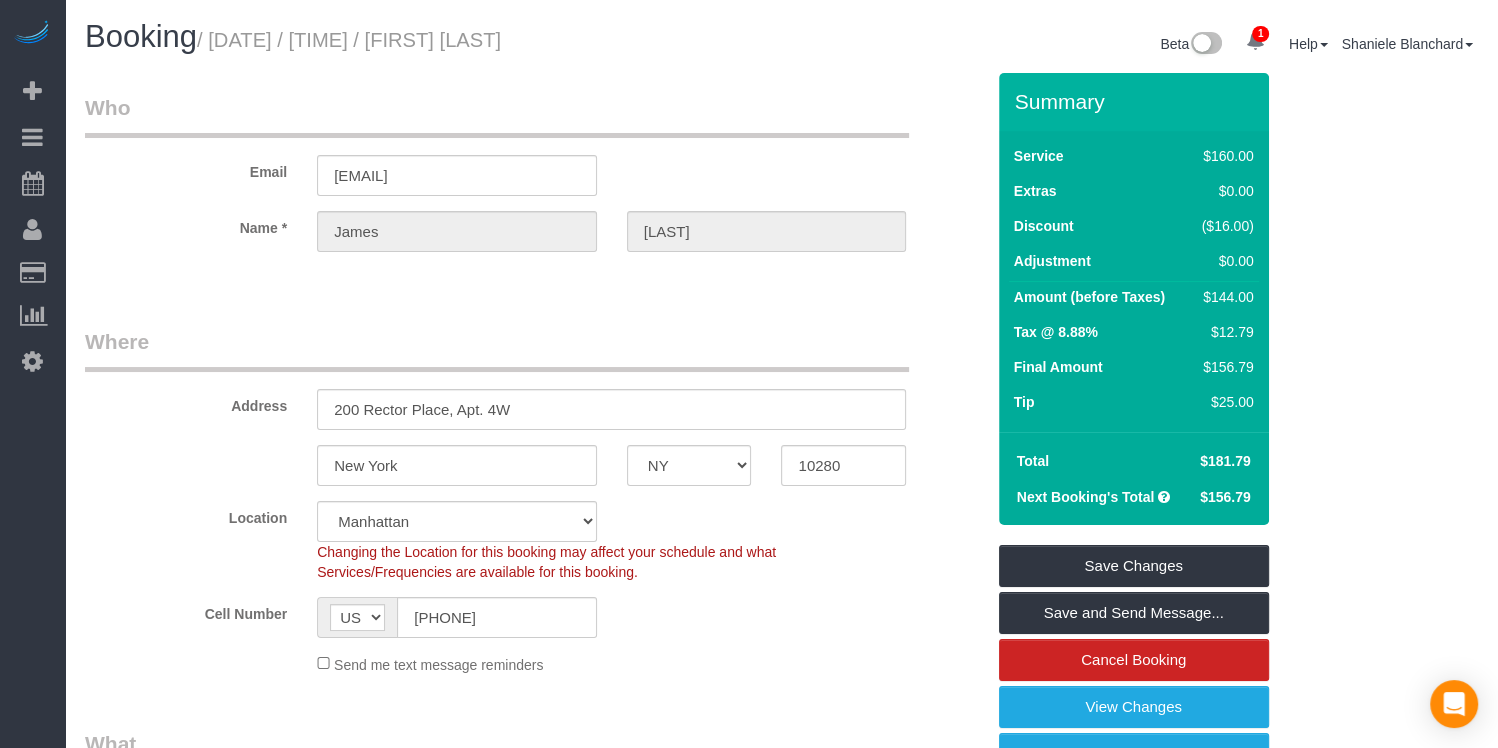 click on "Summary
Service
$160.00
Extras
$0.00
Discount
($16.00)
Adjustment
$0.00
Amount (before Taxes)
$144.00
$12.79" at bounding box center (1158, 514) 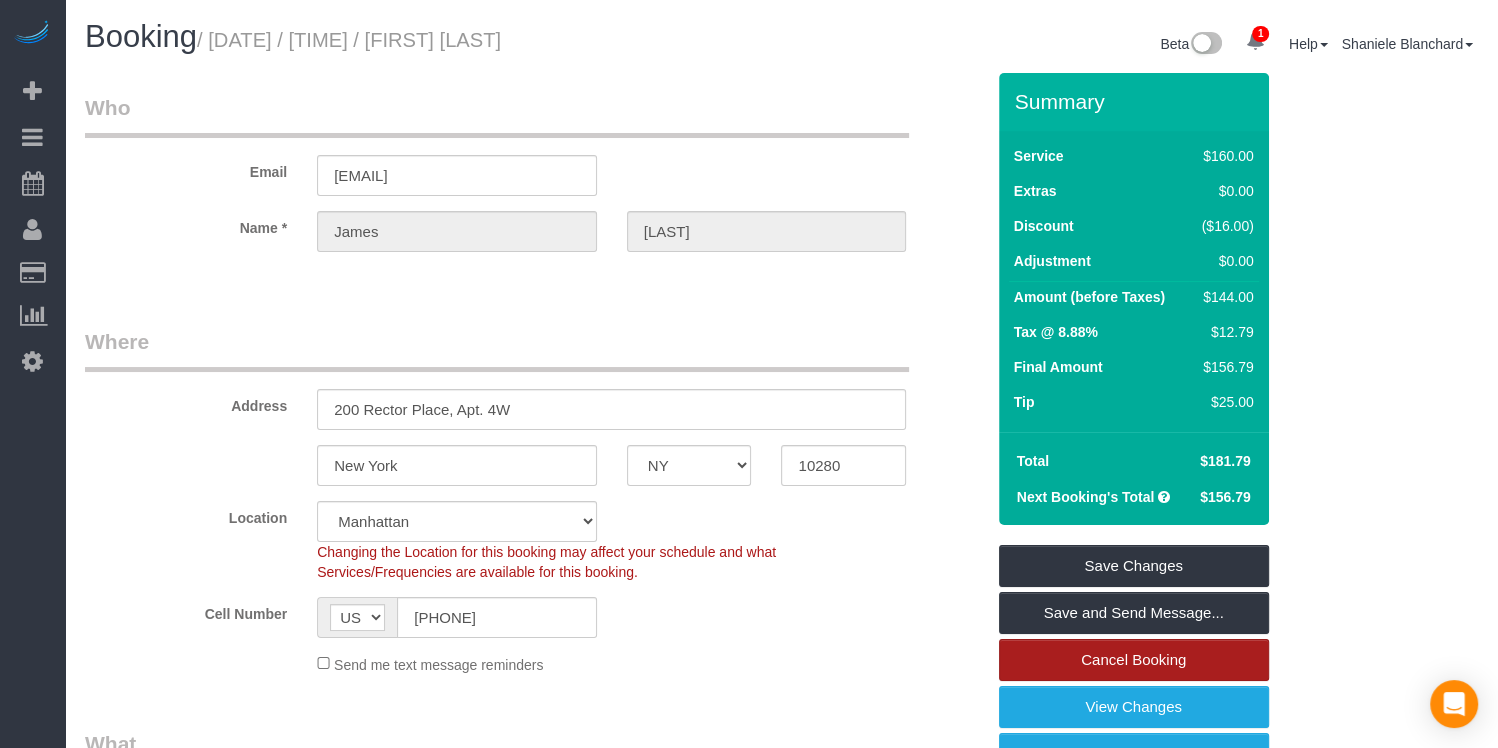 click on "Cancel Booking" at bounding box center [1134, 660] 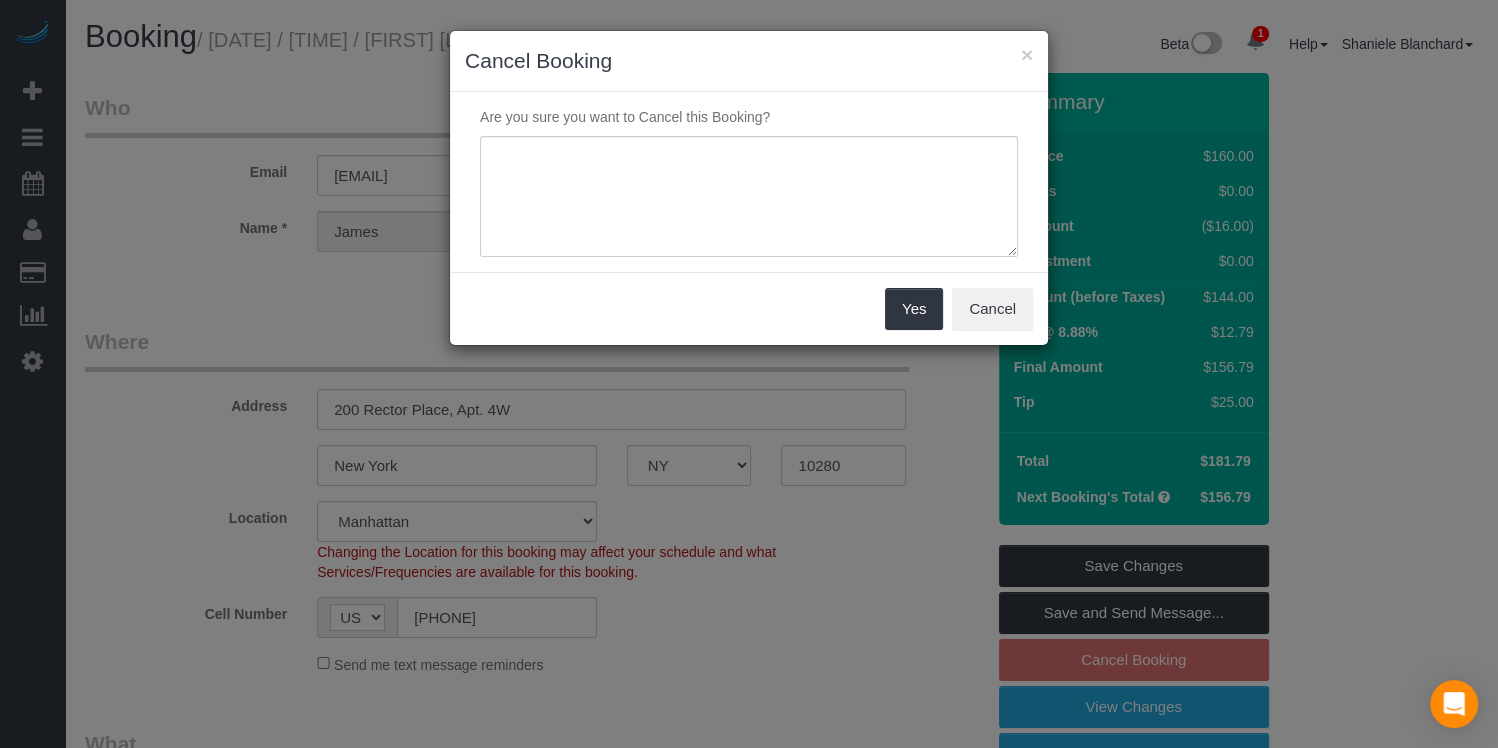 click on "Are you sure you want to Cancel this Booking?" at bounding box center (749, 182) 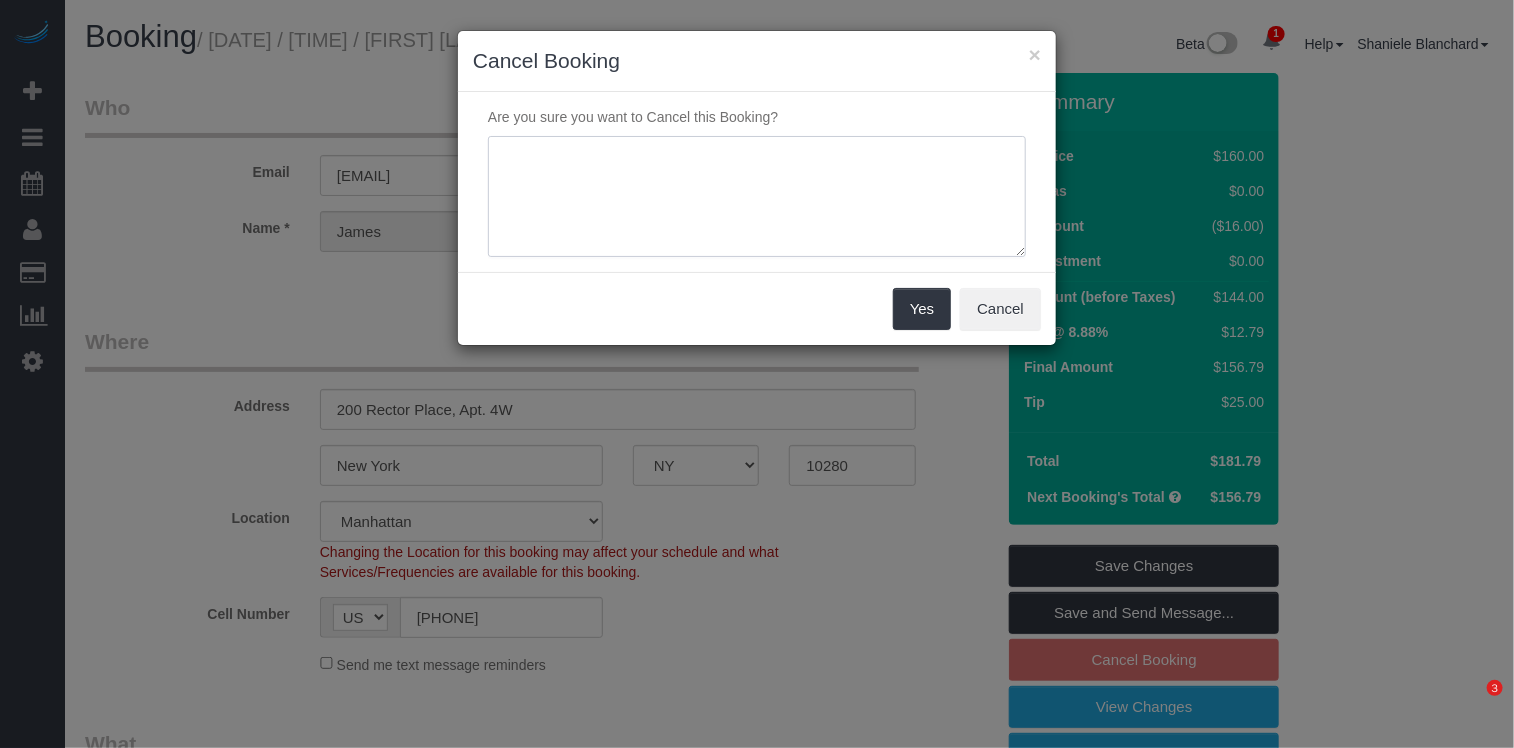 click at bounding box center (757, 197) 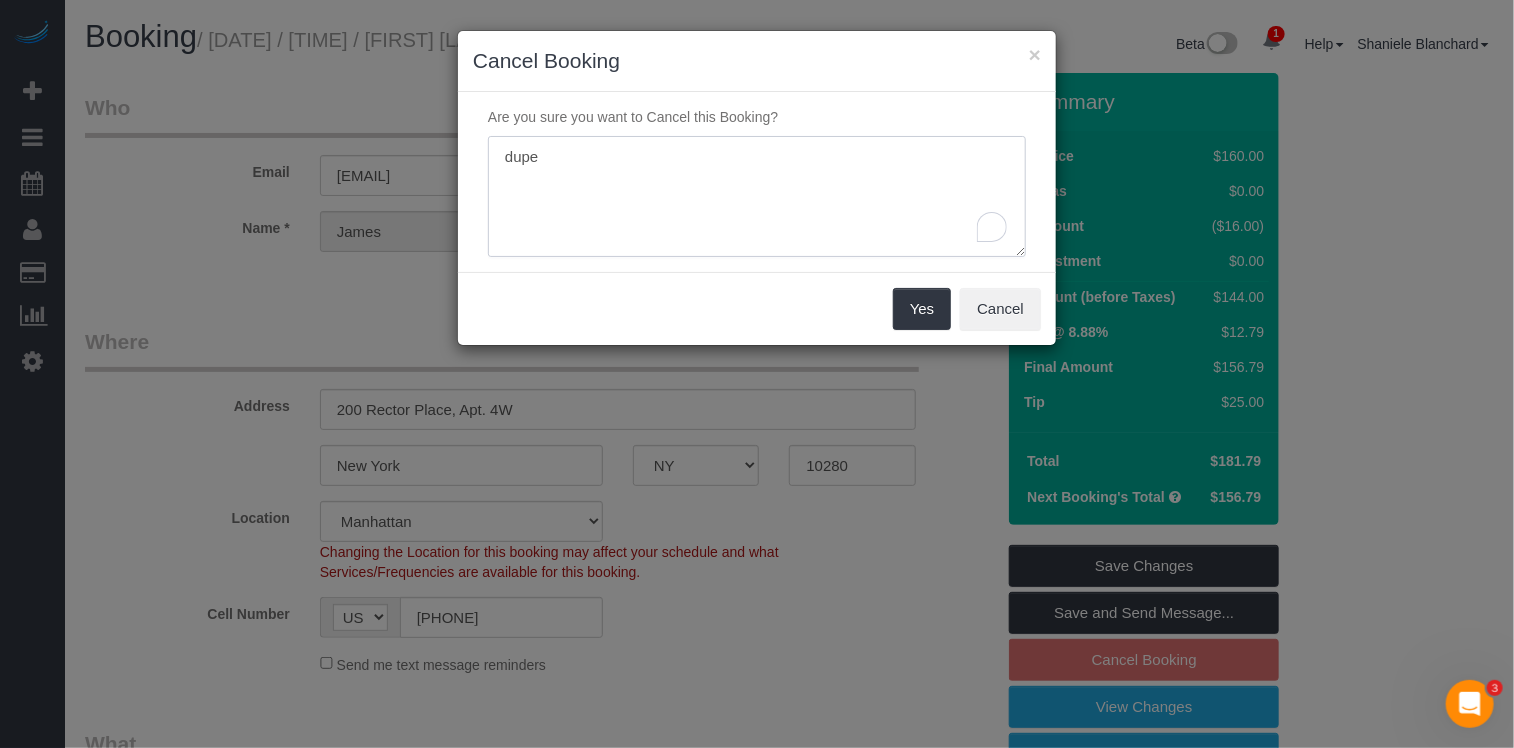 type on "dupe" 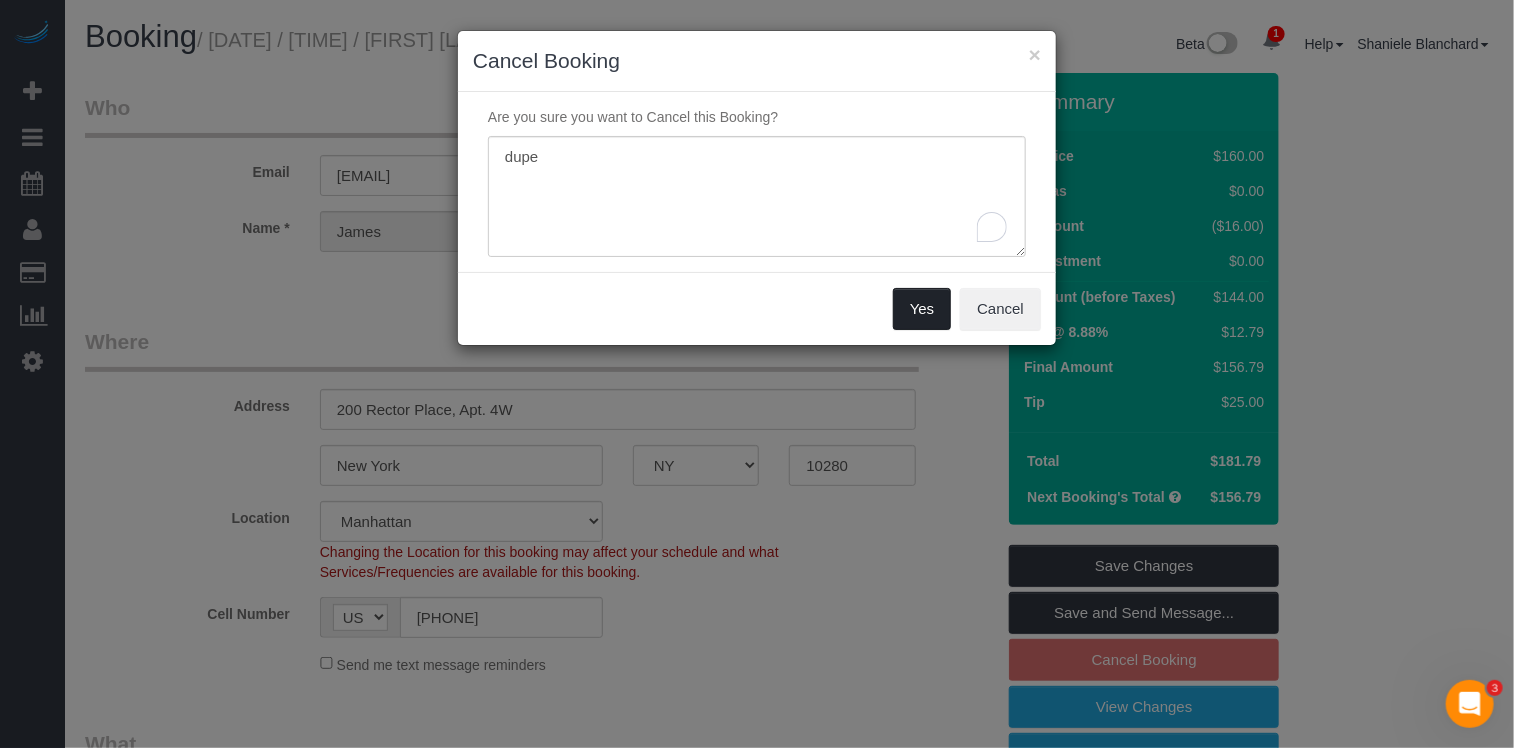 click on "Yes" at bounding box center (922, 309) 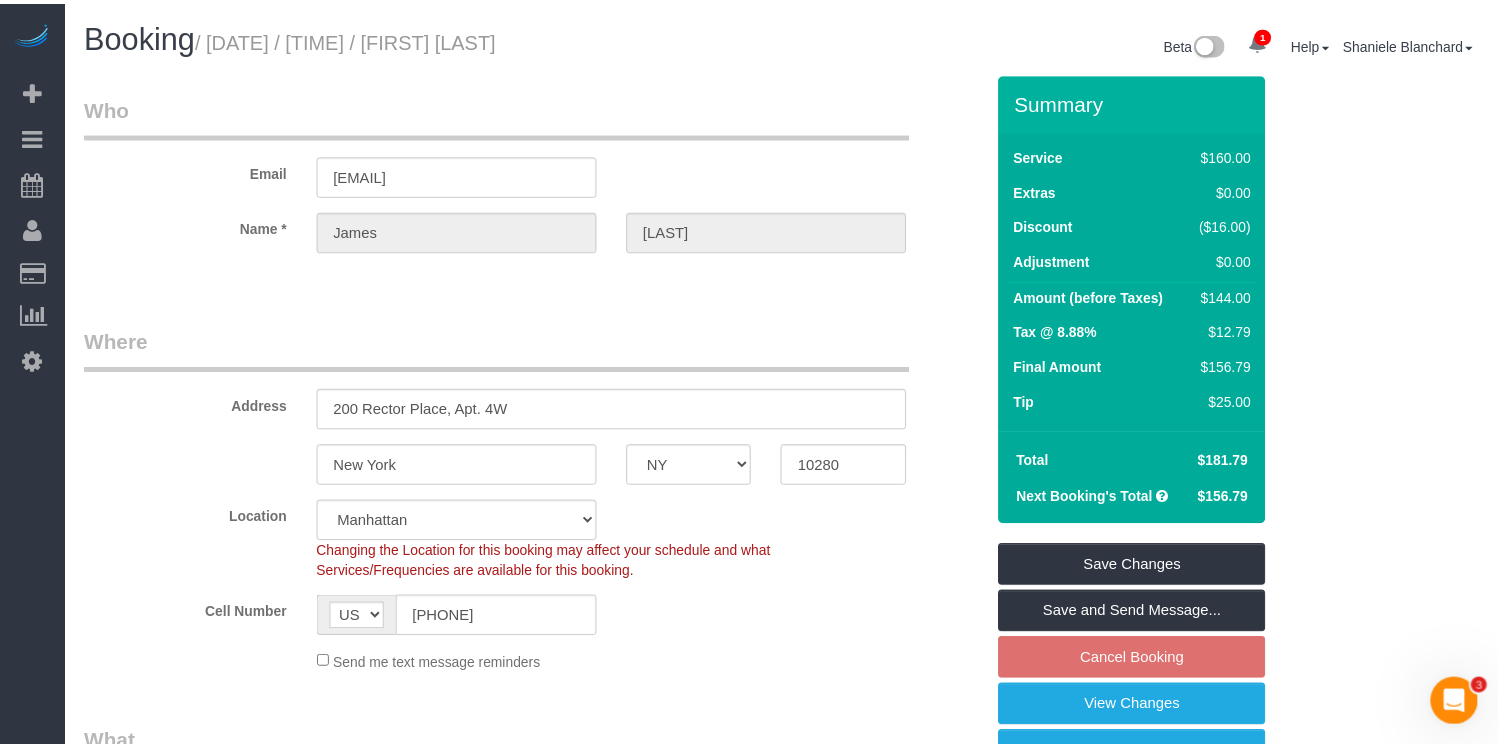 scroll, scrollTop: 0, scrollLeft: 0, axis: both 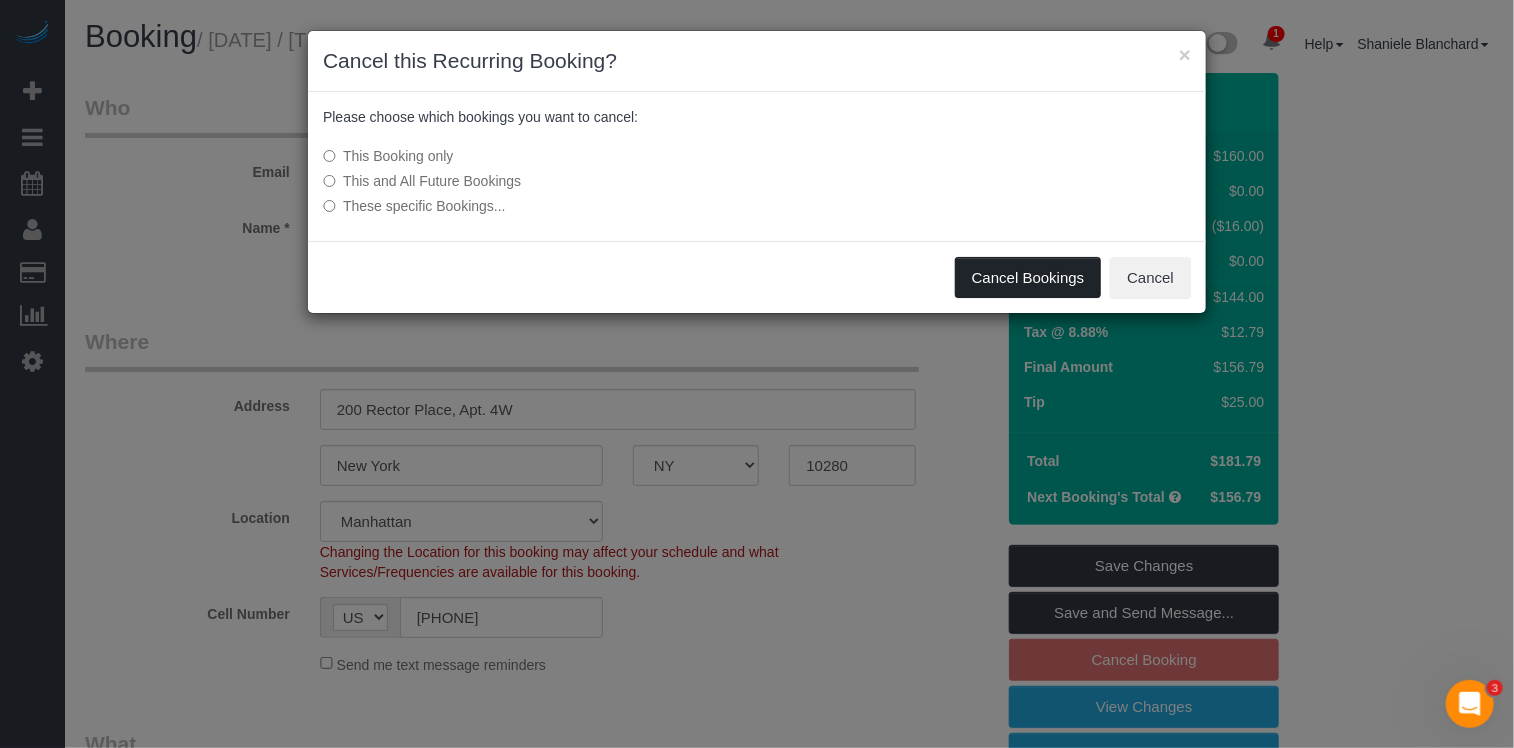 click on "Cancel Bookings" at bounding box center [1028, 278] 